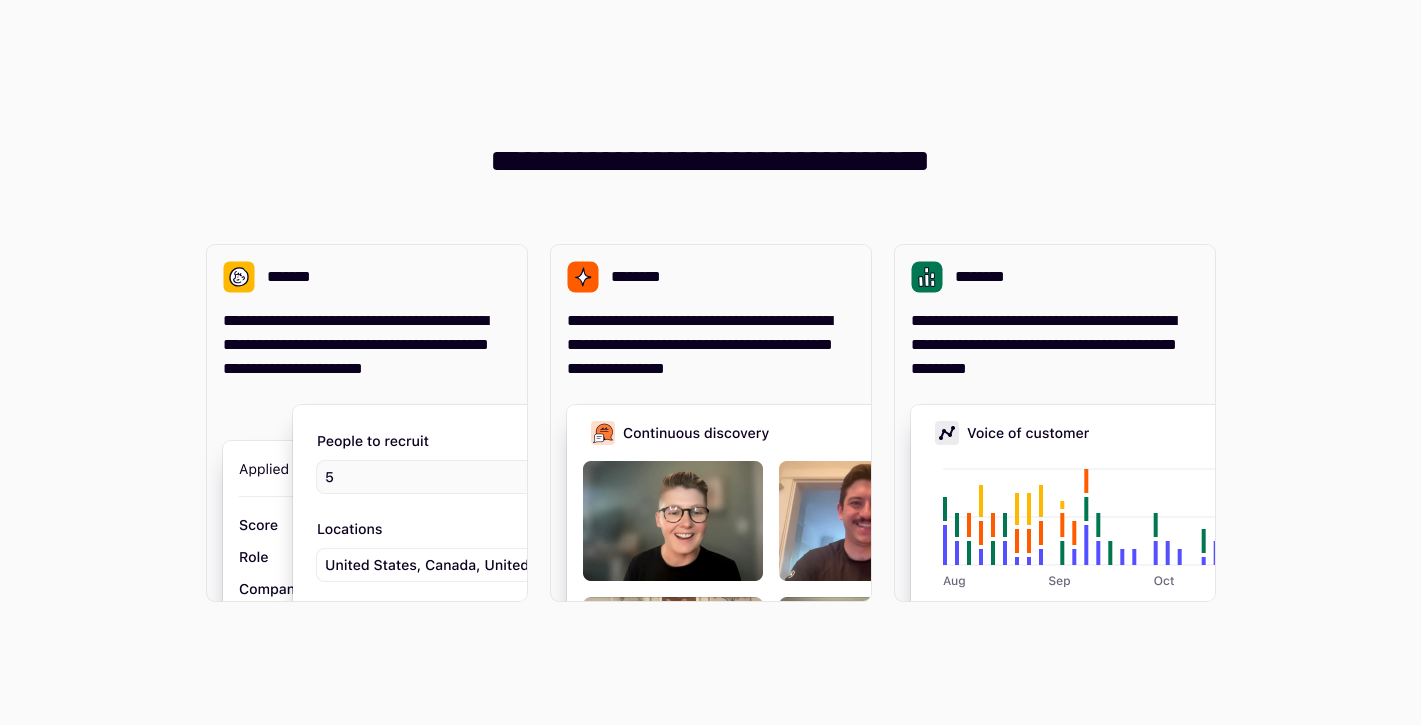 scroll, scrollTop: 0, scrollLeft: 0, axis: both 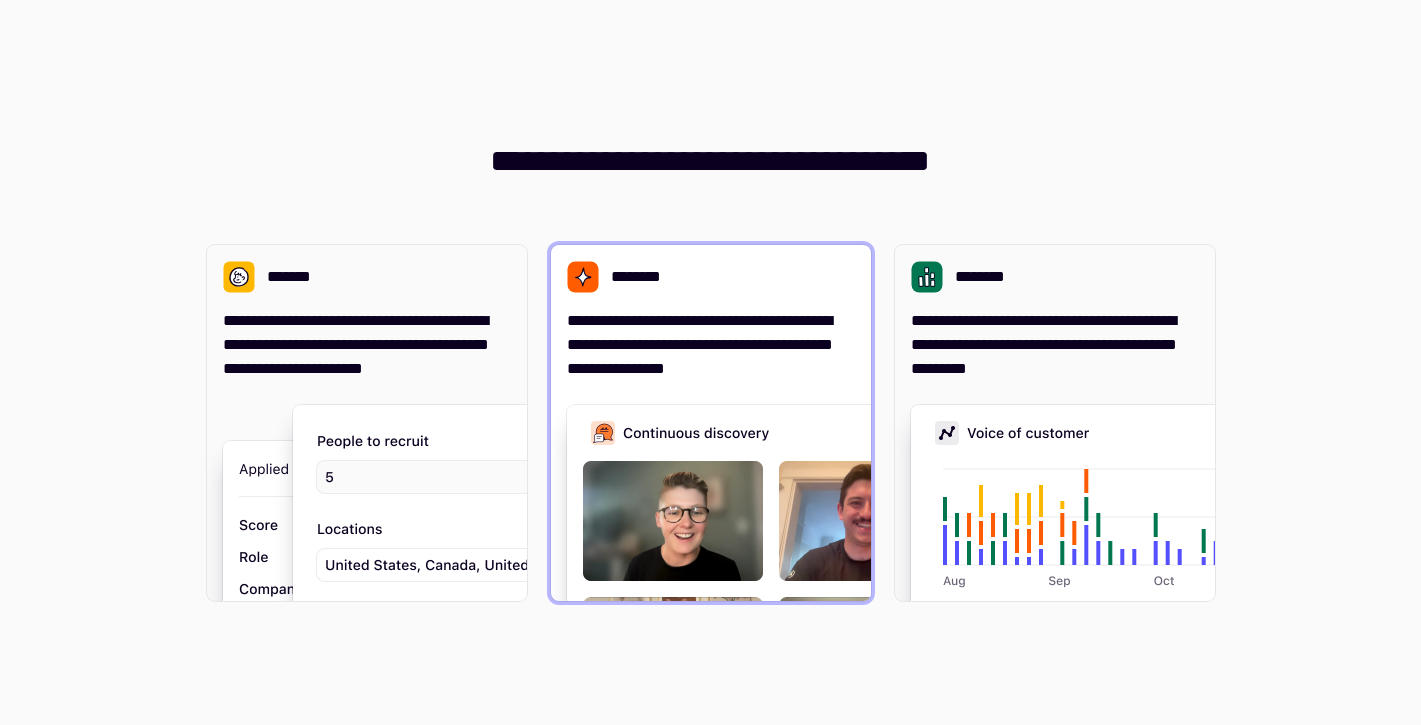 click at bounding box center [867, 605] 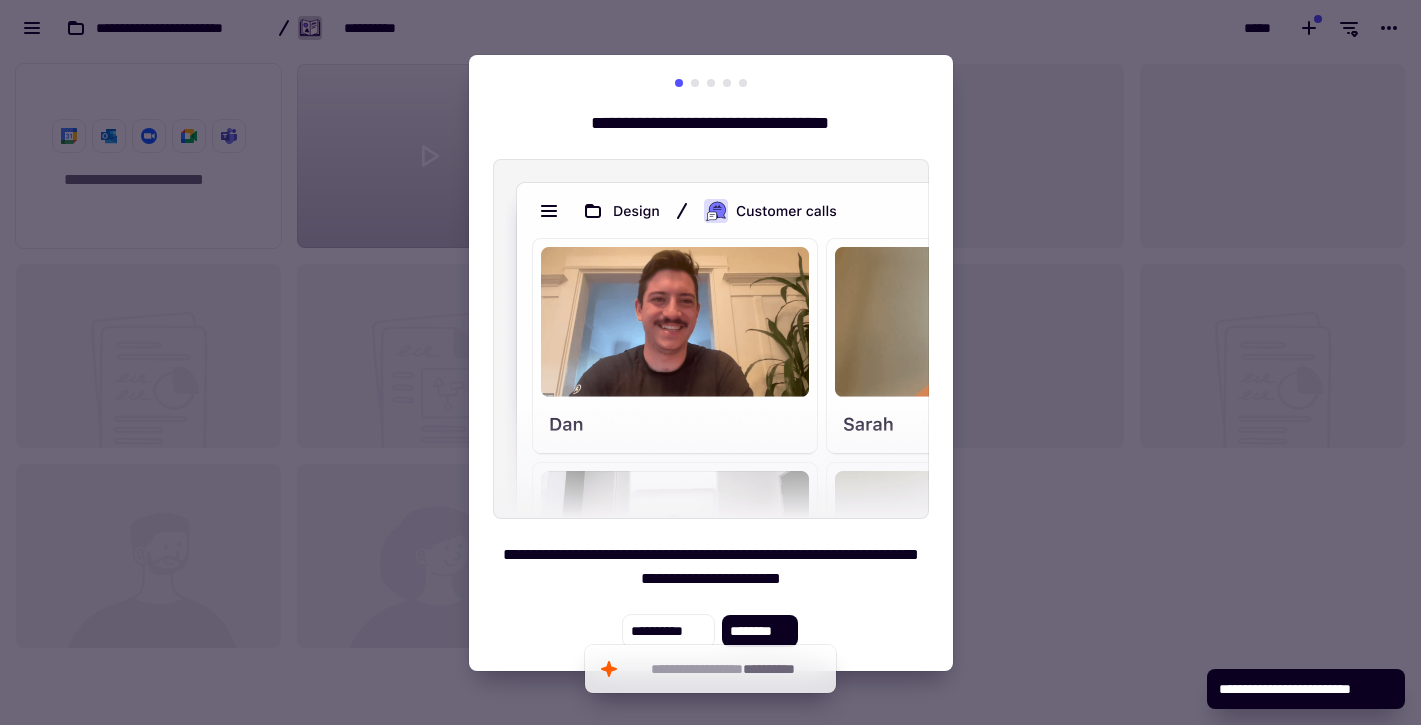 scroll, scrollTop: 1, scrollLeft: 1, axis: both 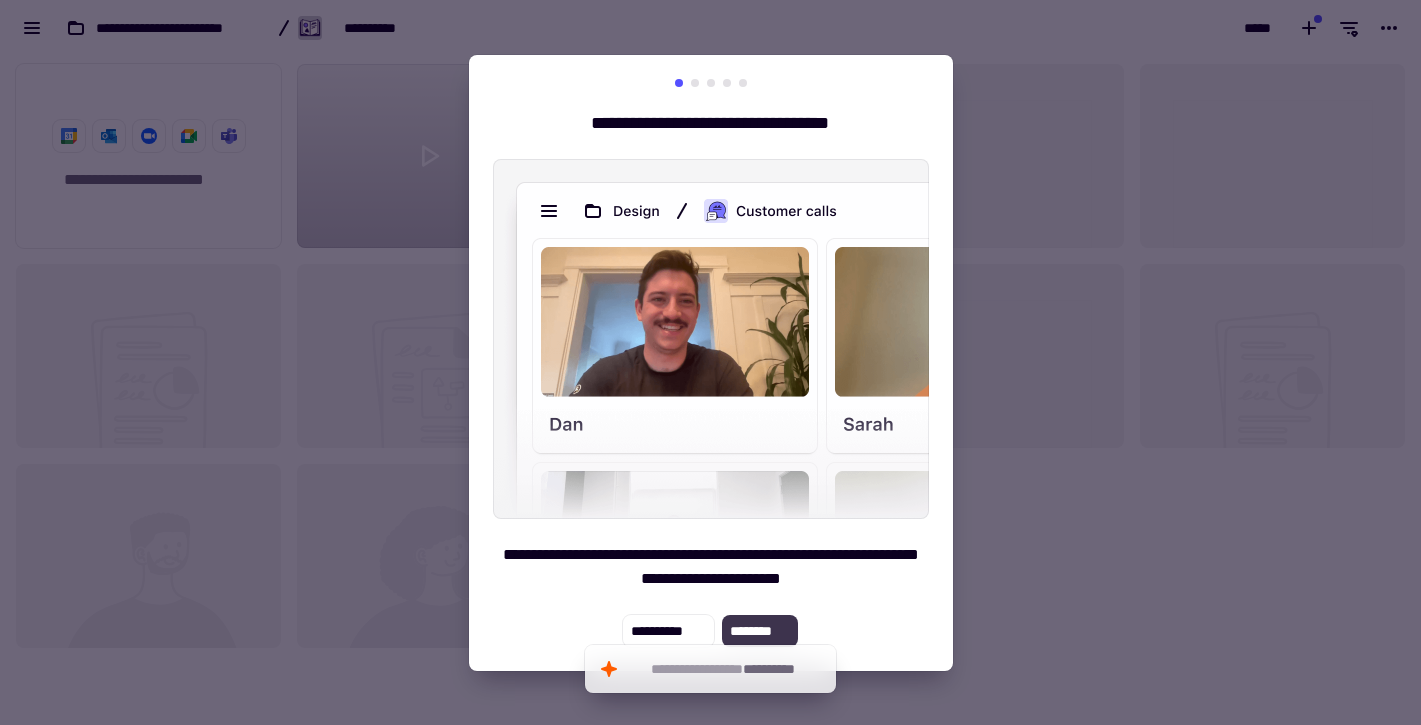 click on "********" 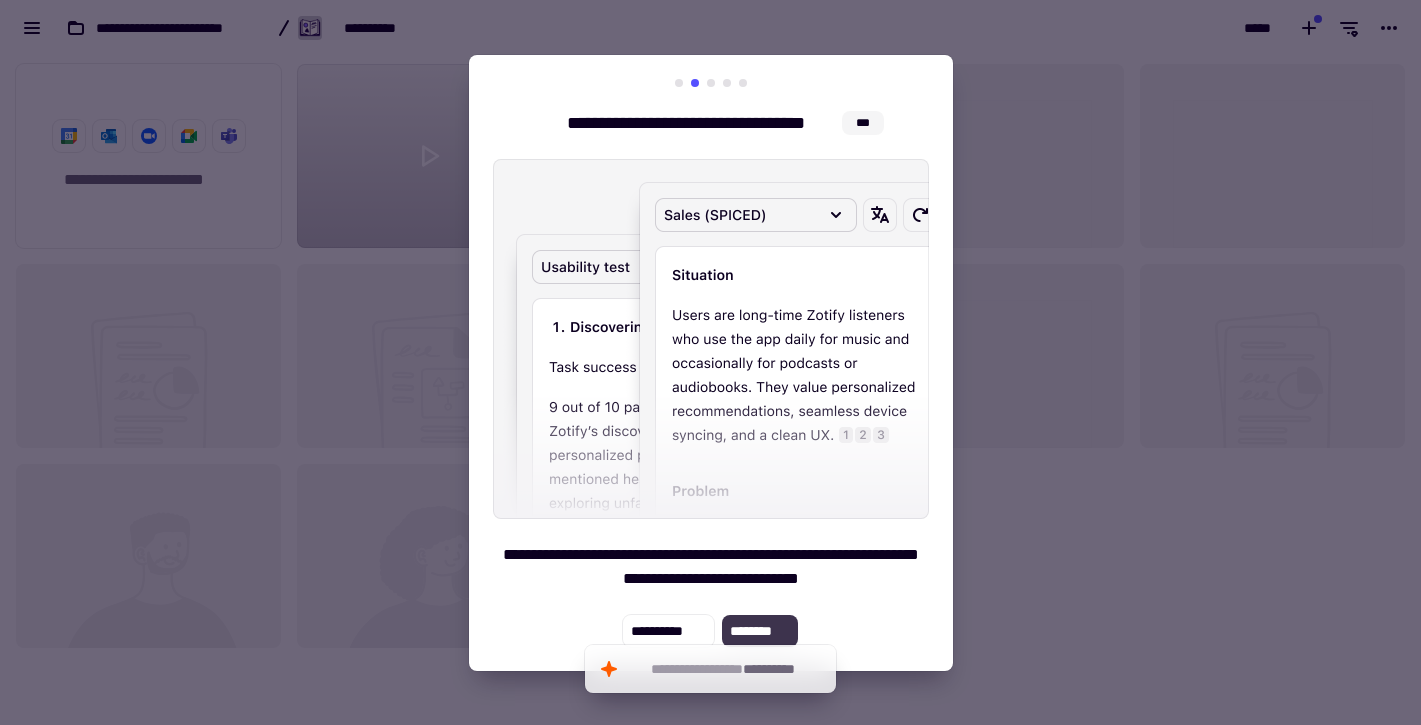 click on "********" 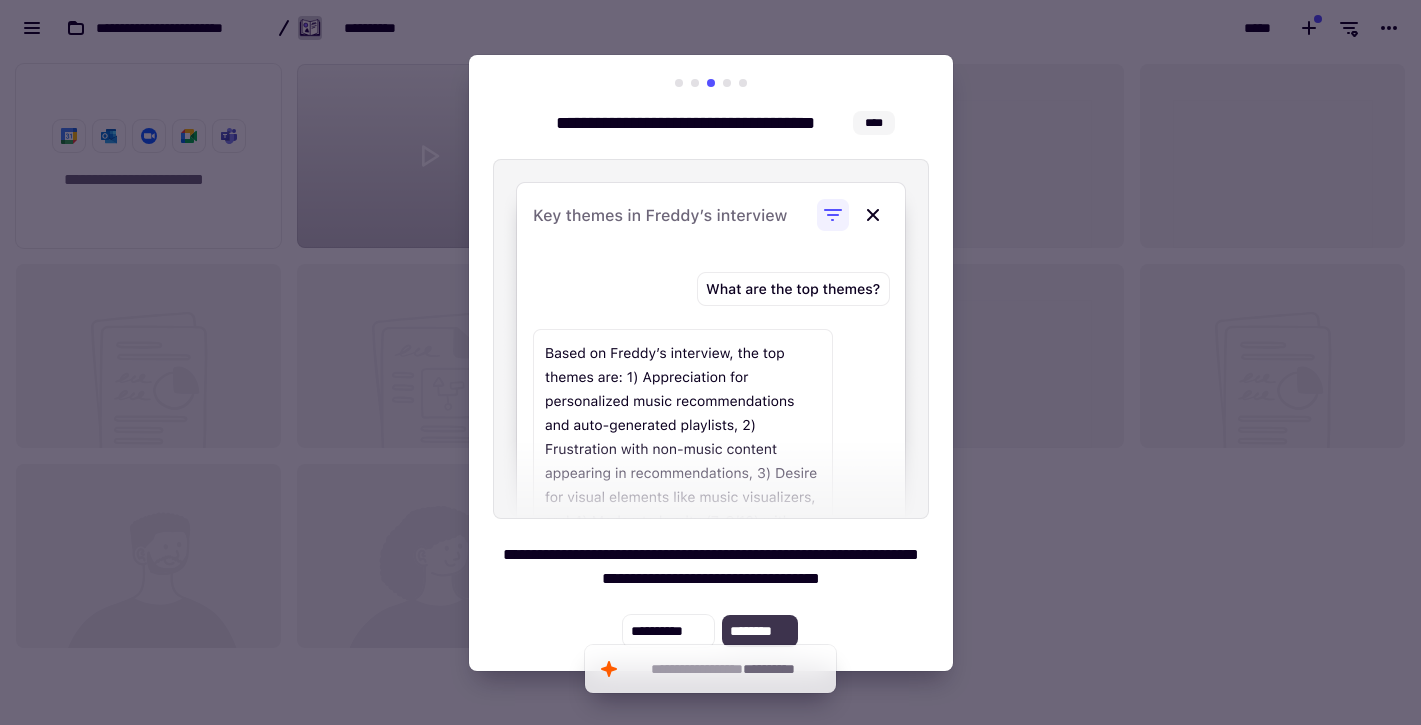 click on "********" 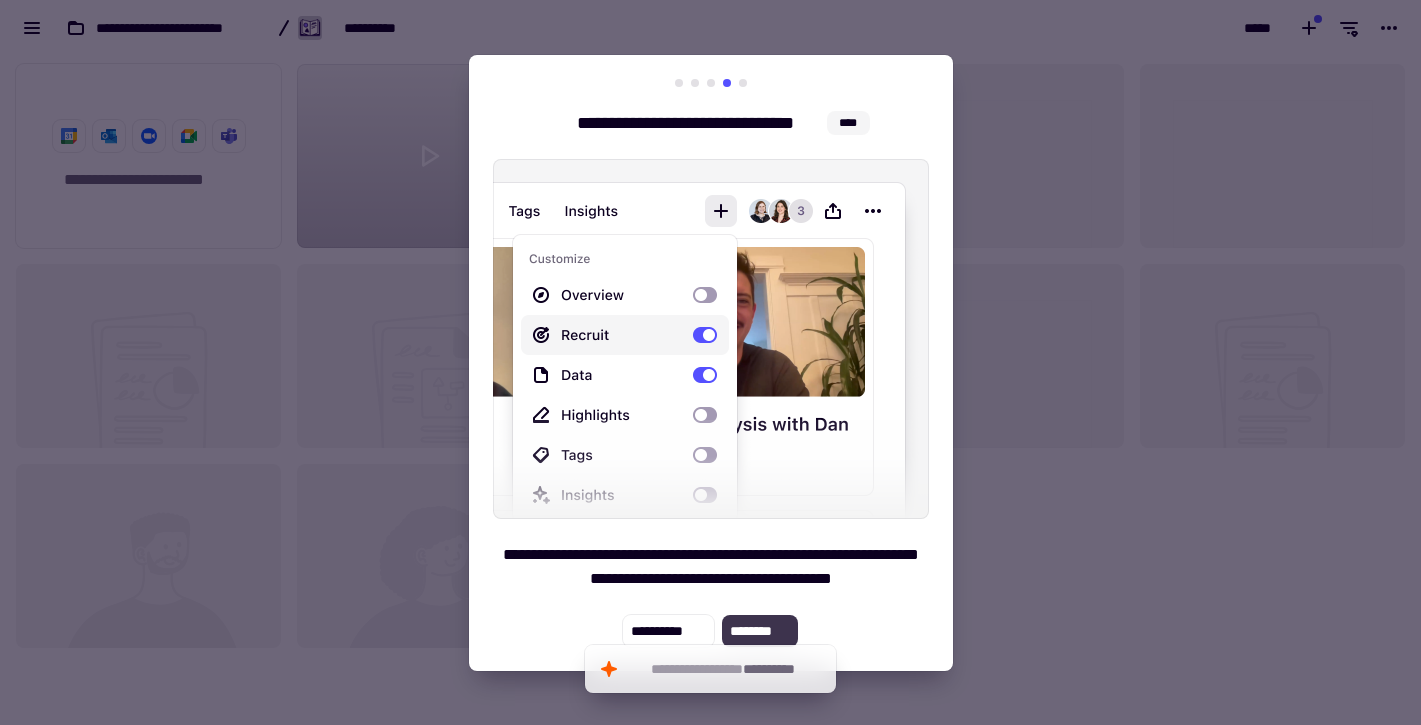 click on "********" 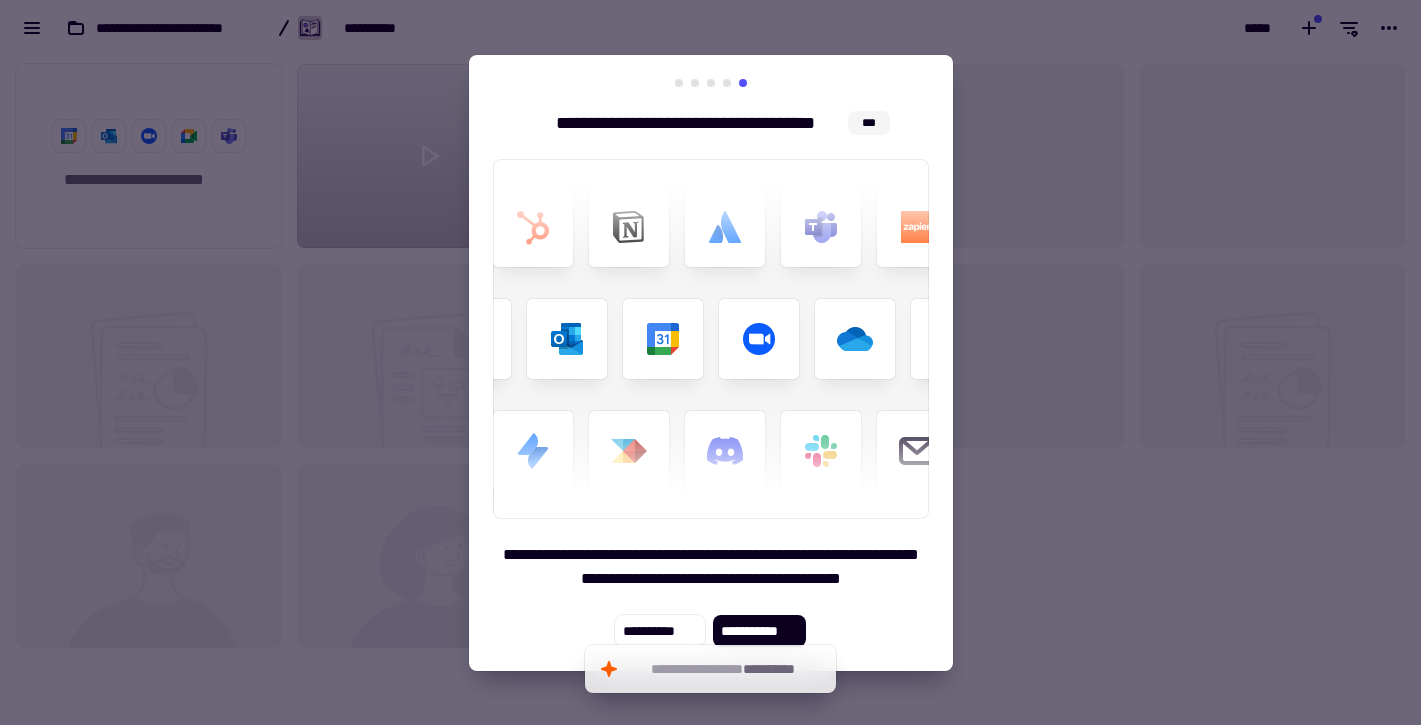 type 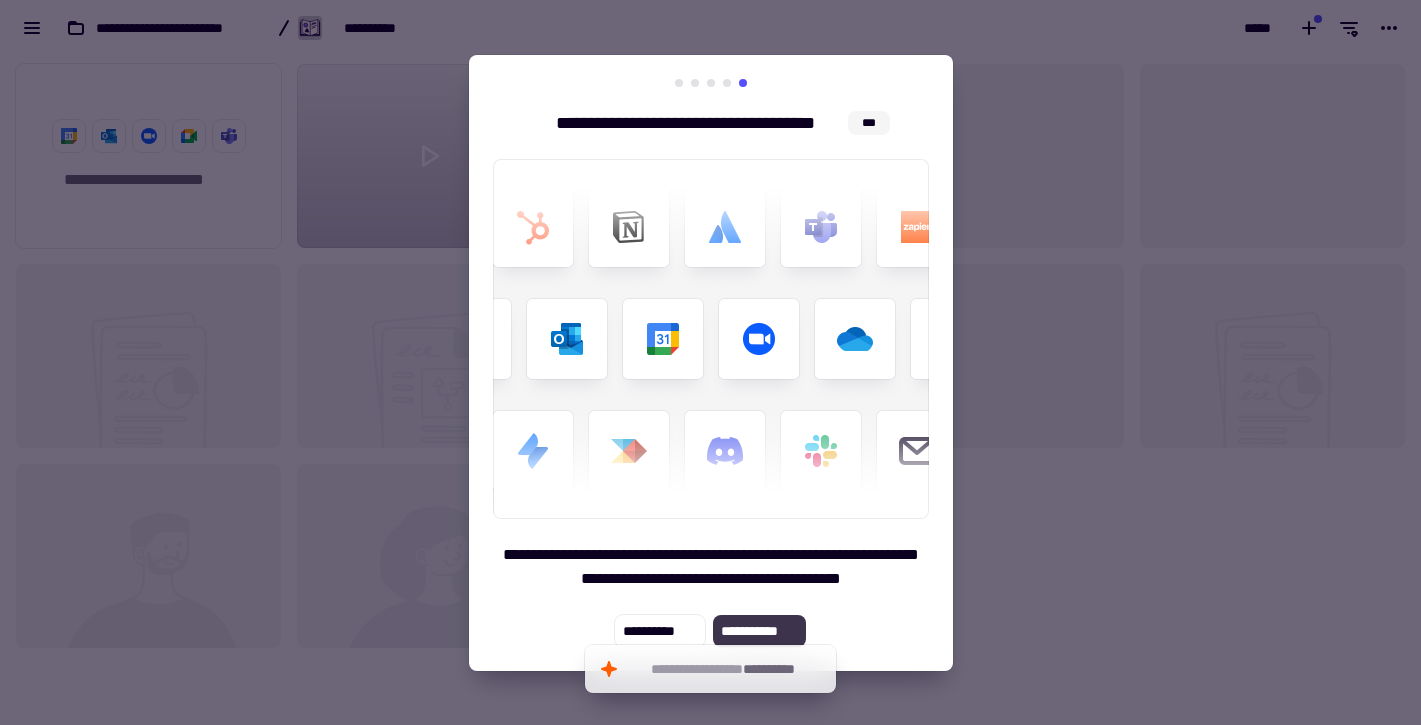 click on "**********" 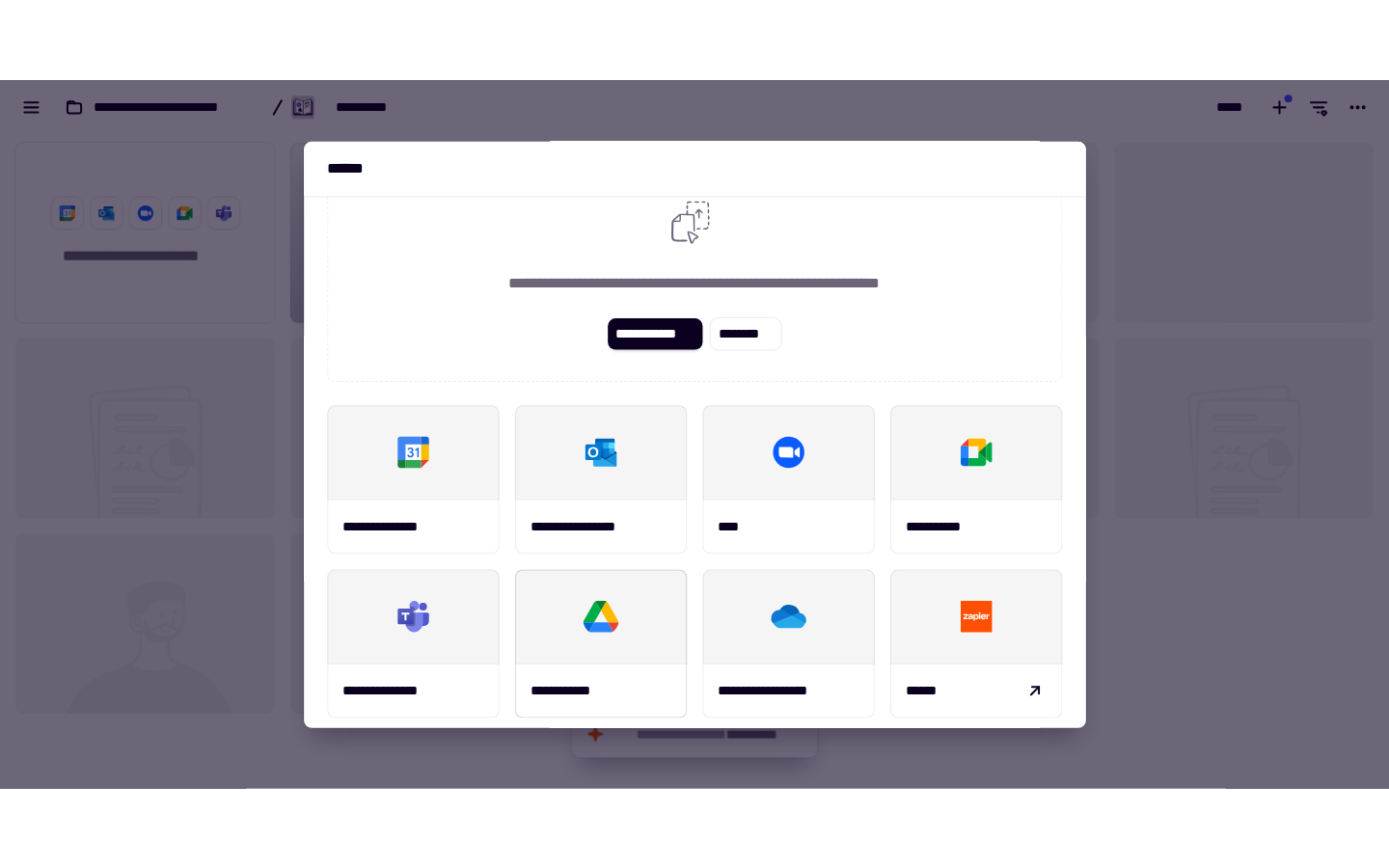 scroll, scrollTop: 0, scrollLeft: 0, axis: both 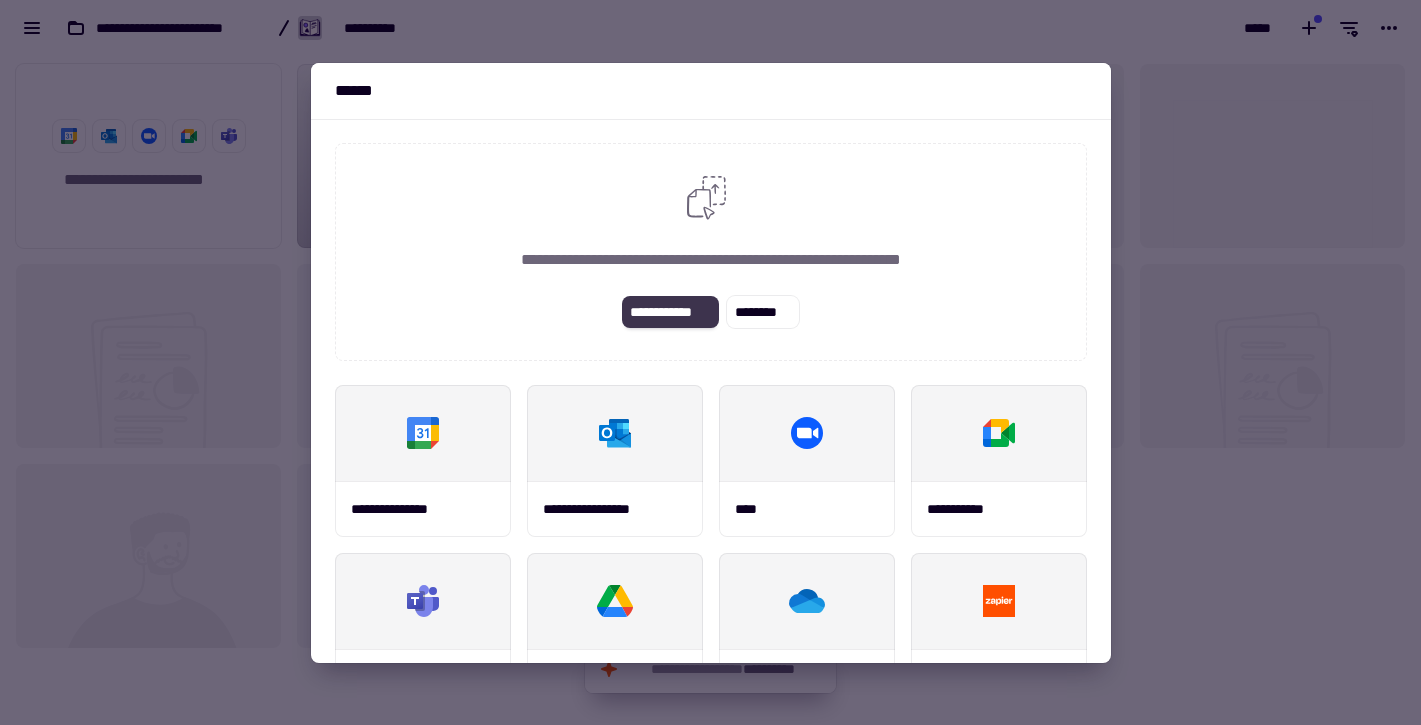 click on "**********" 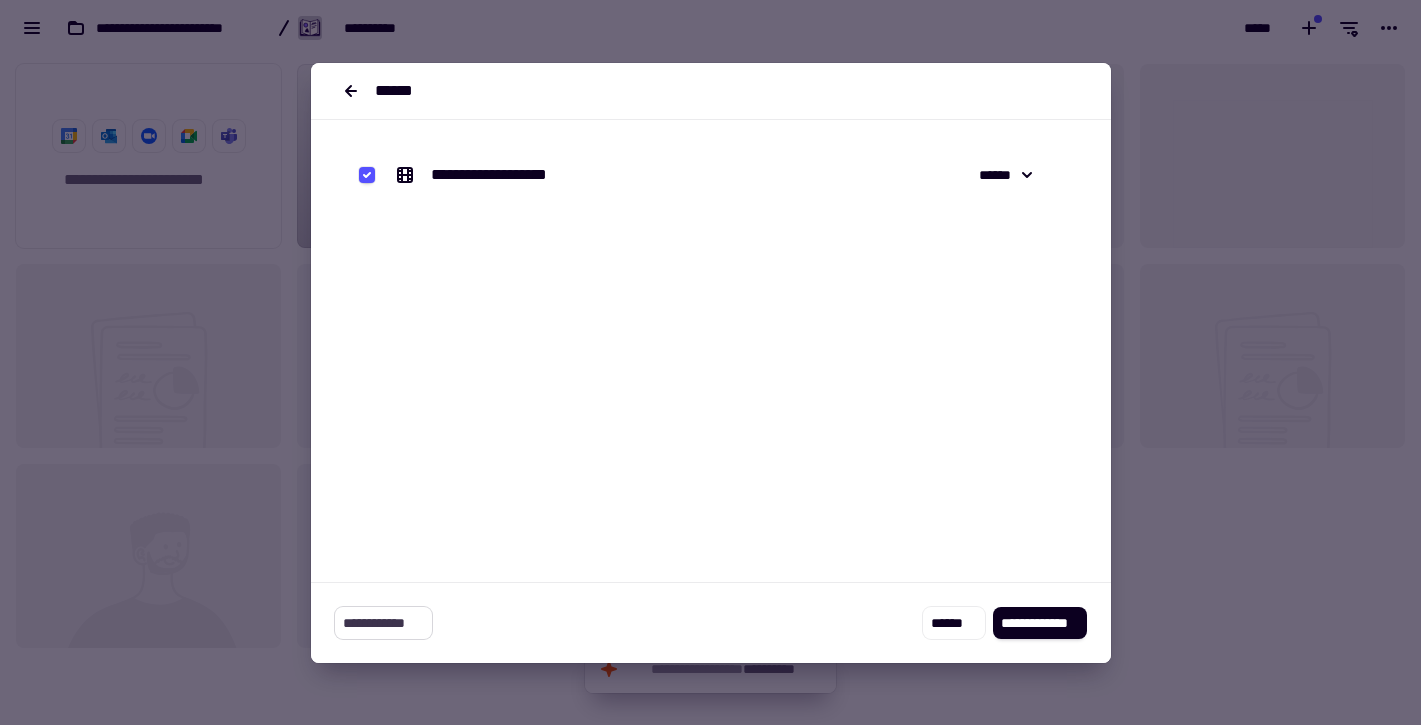 click on "**********" 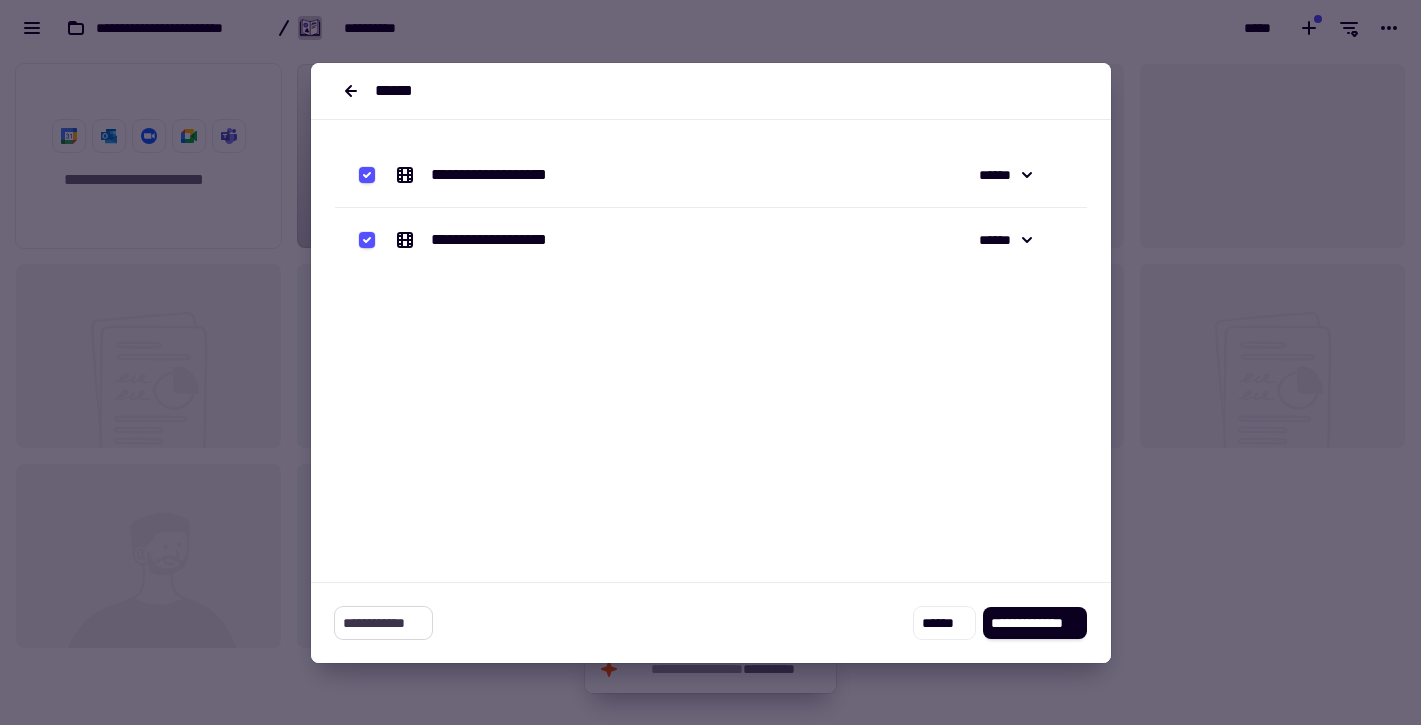 click on "**********" 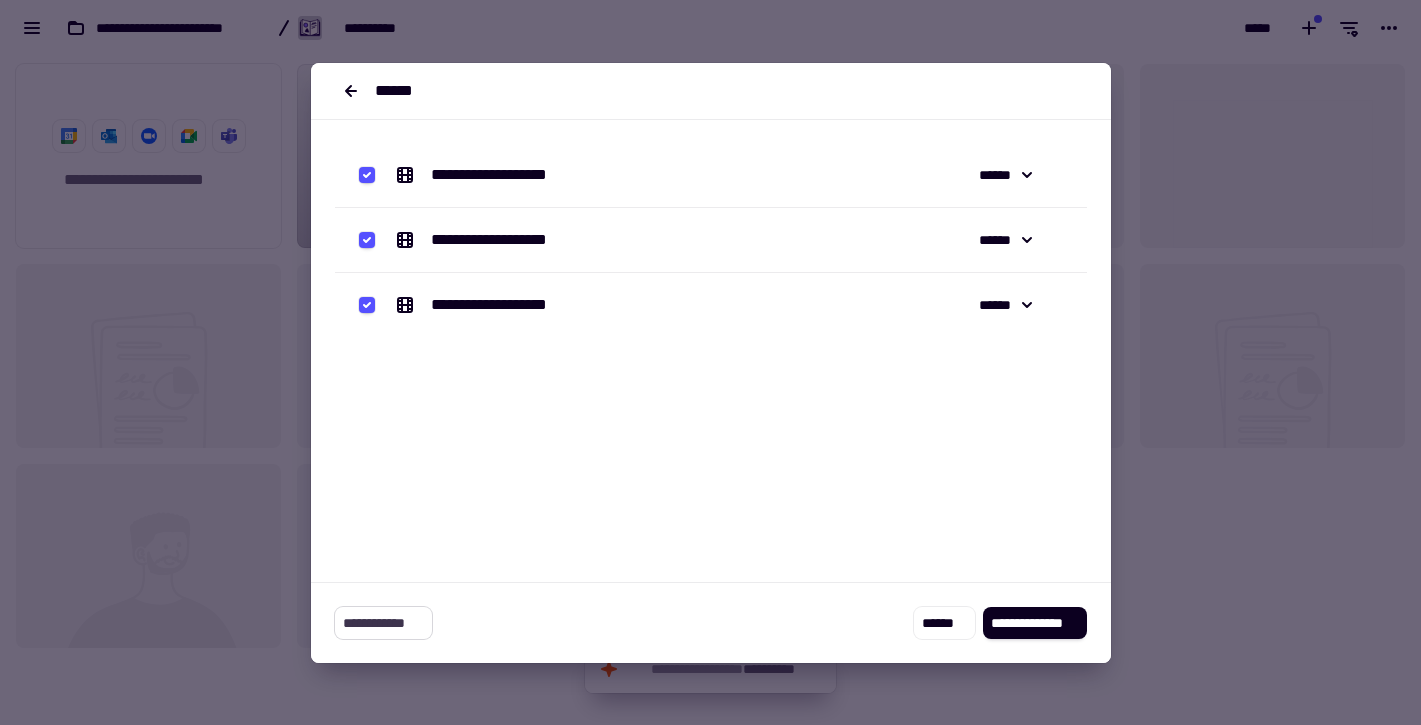 click on "**********" 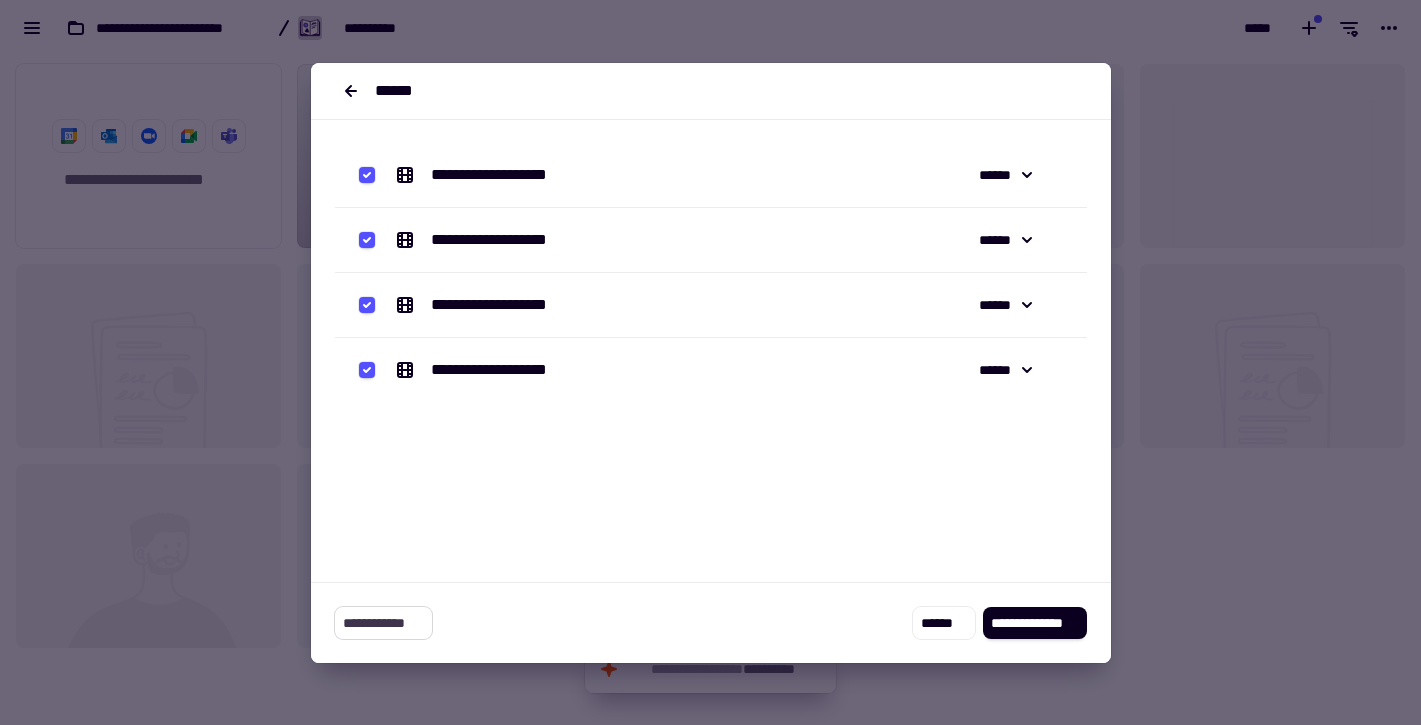 click on "**********" 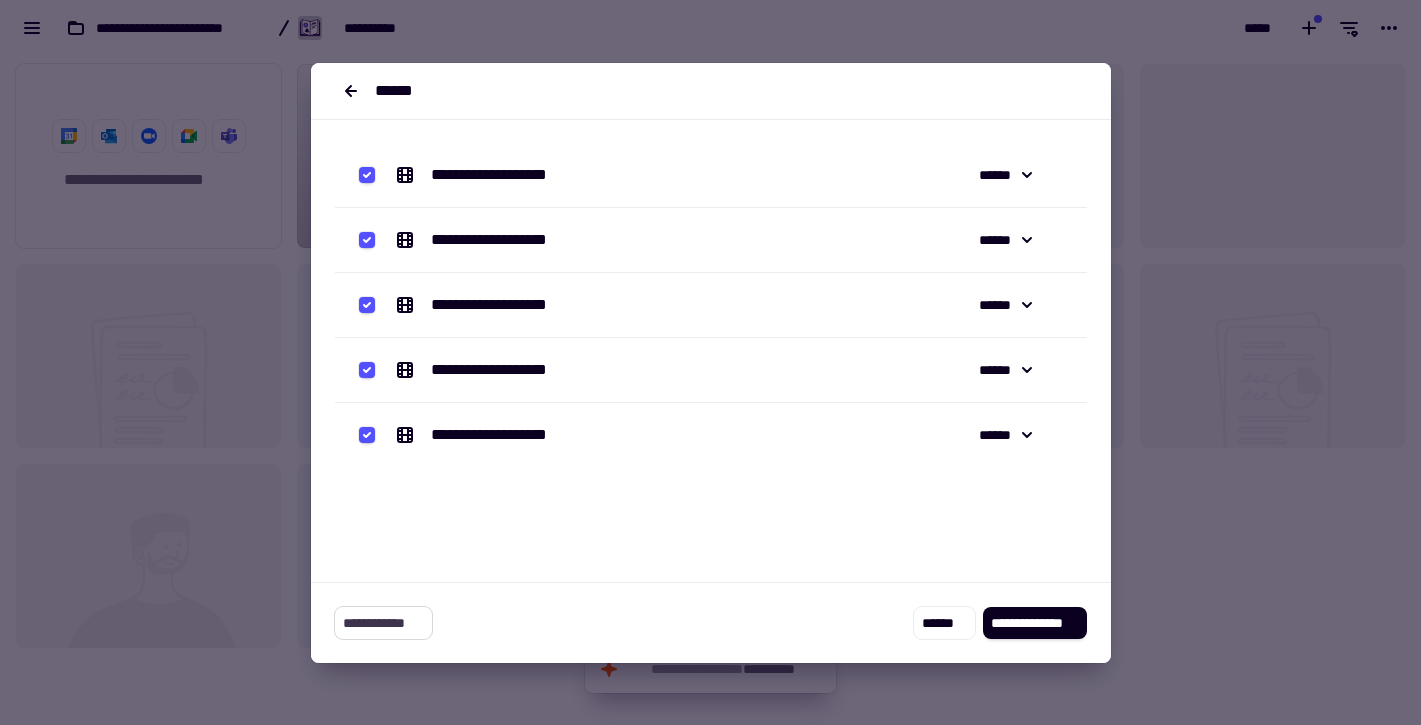 click on "**********" 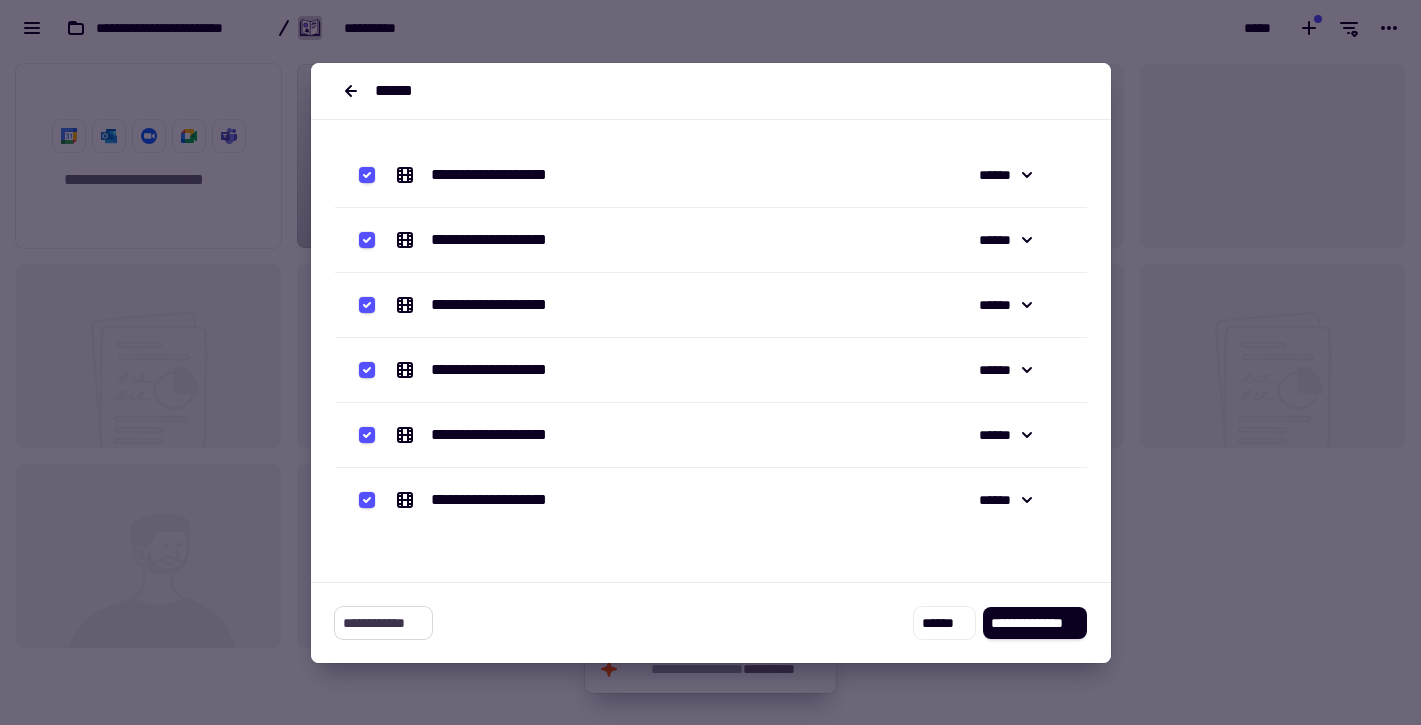 click on "**********" 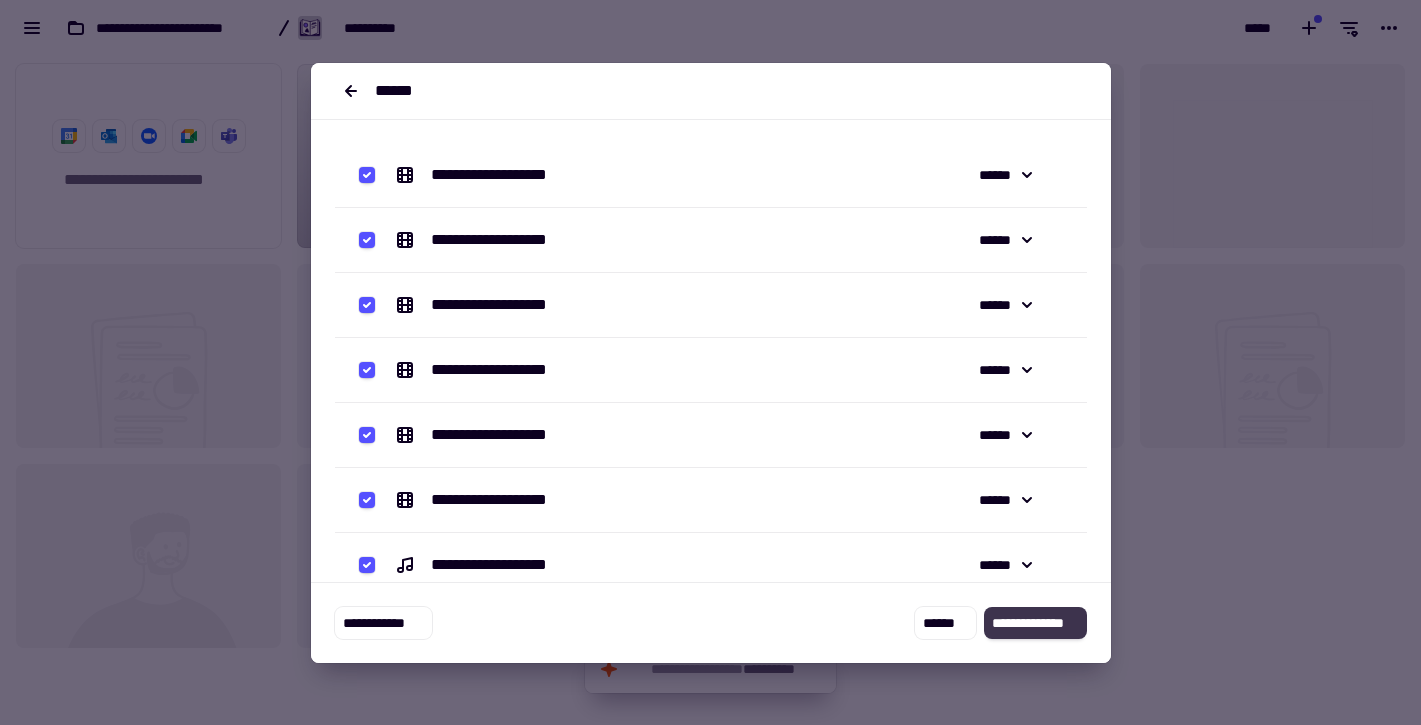 click on "**********" 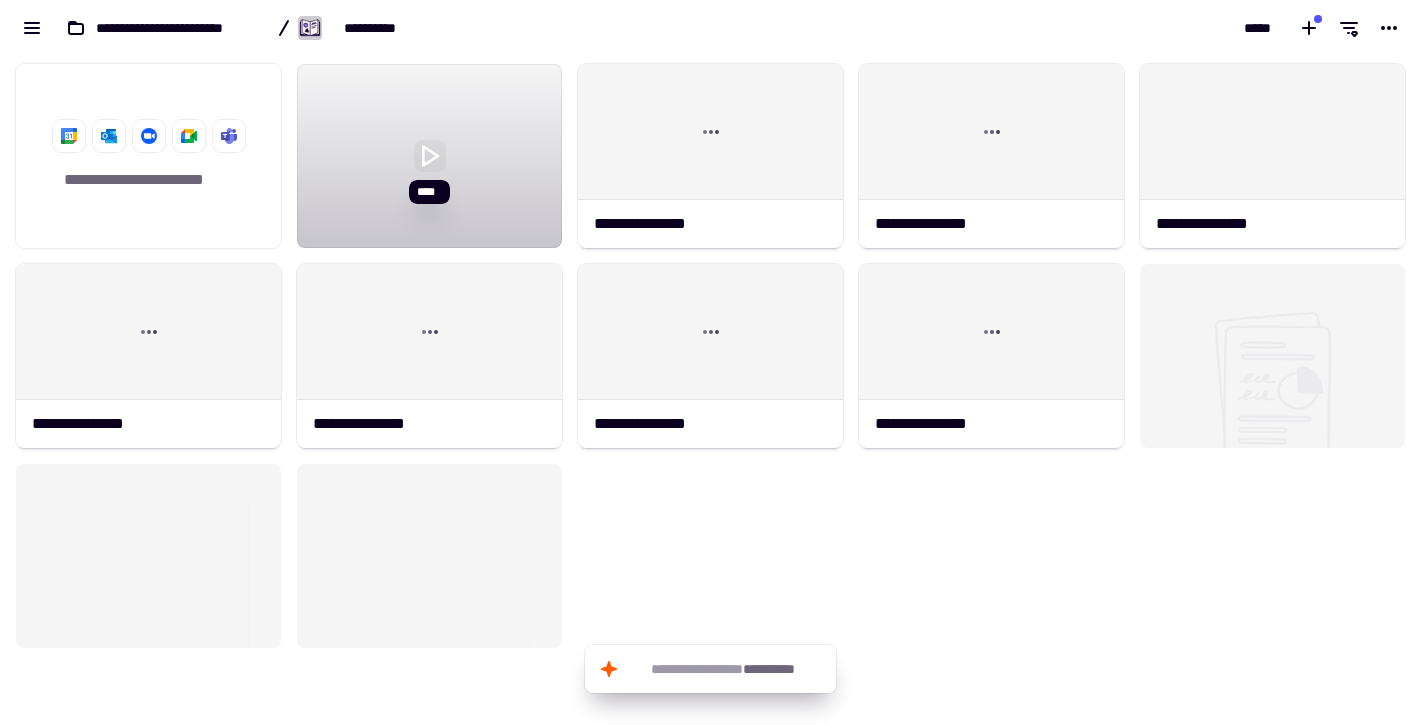 click 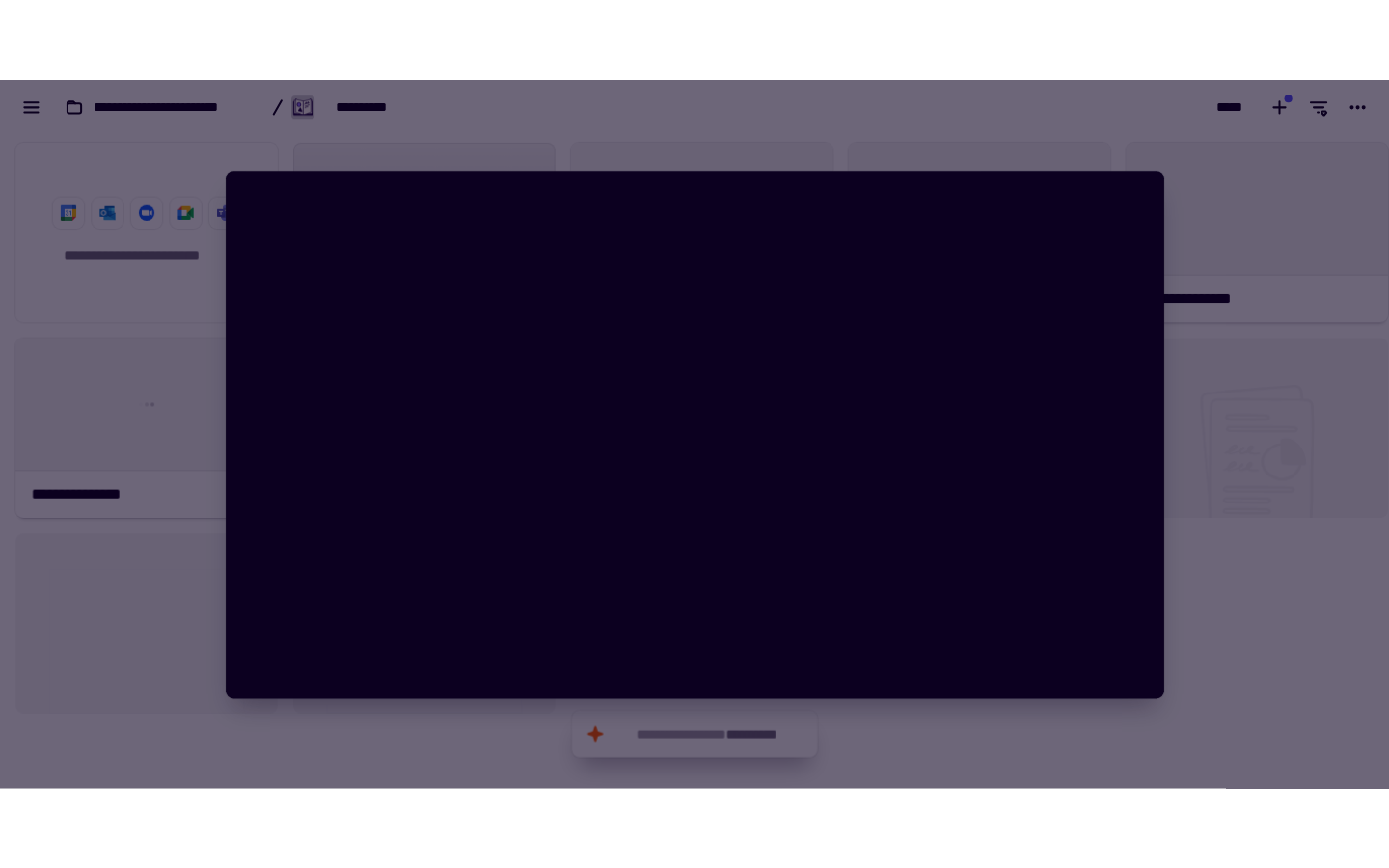 scroll, scrollTop: 1, scrollLeft: 1, axis: both 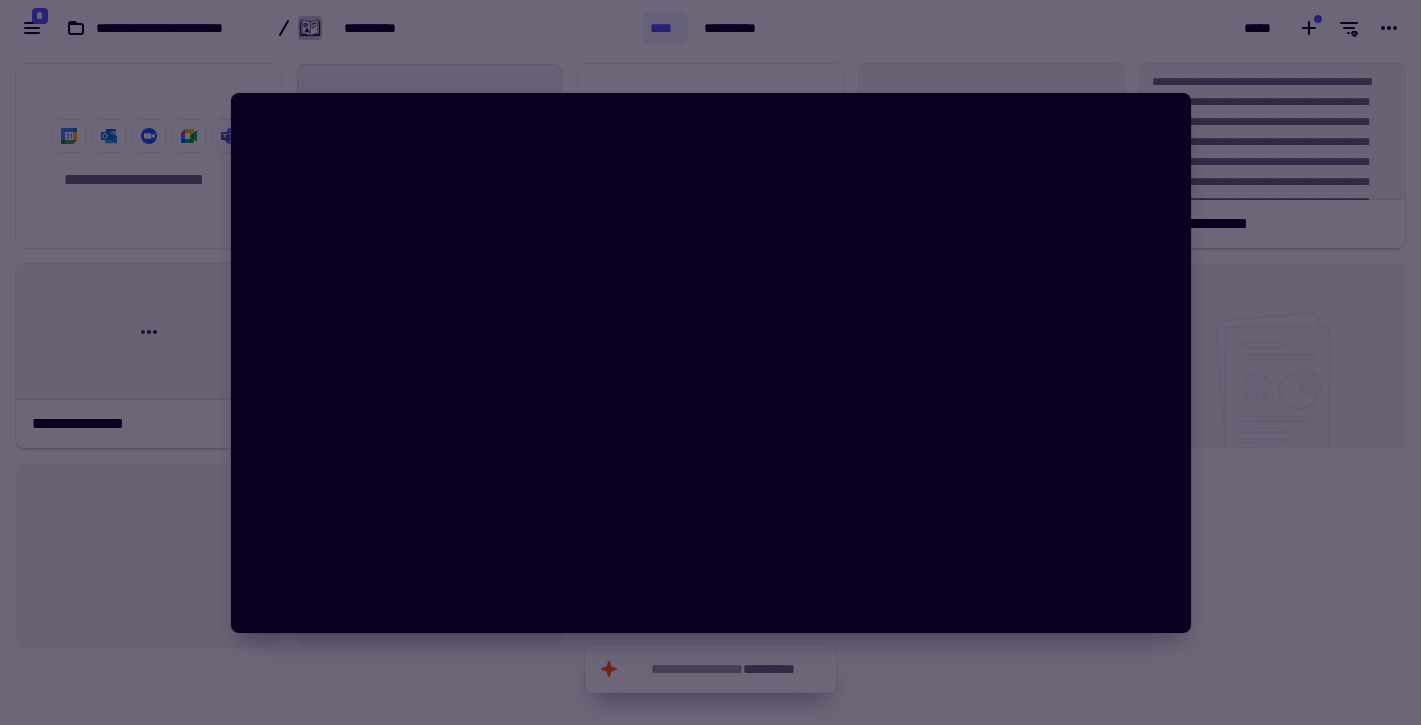click at bounding box center [710, 362] 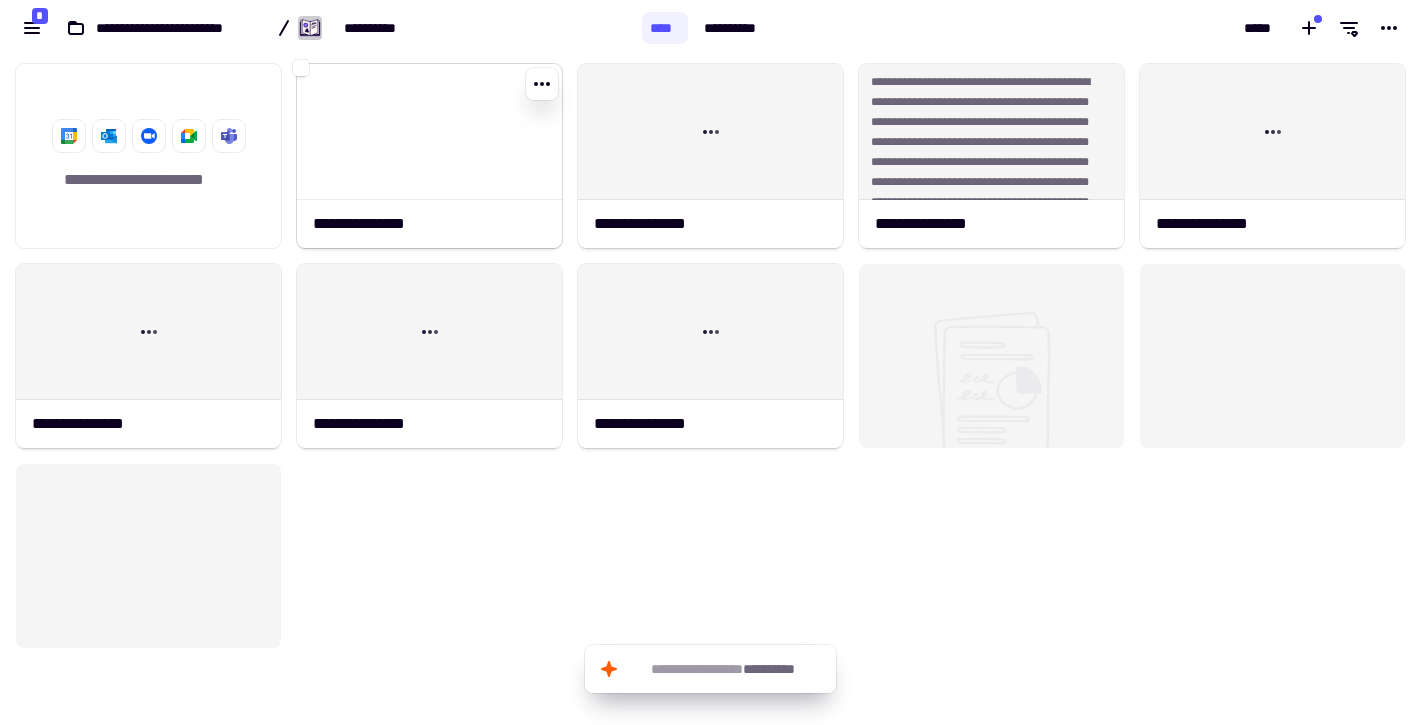 click 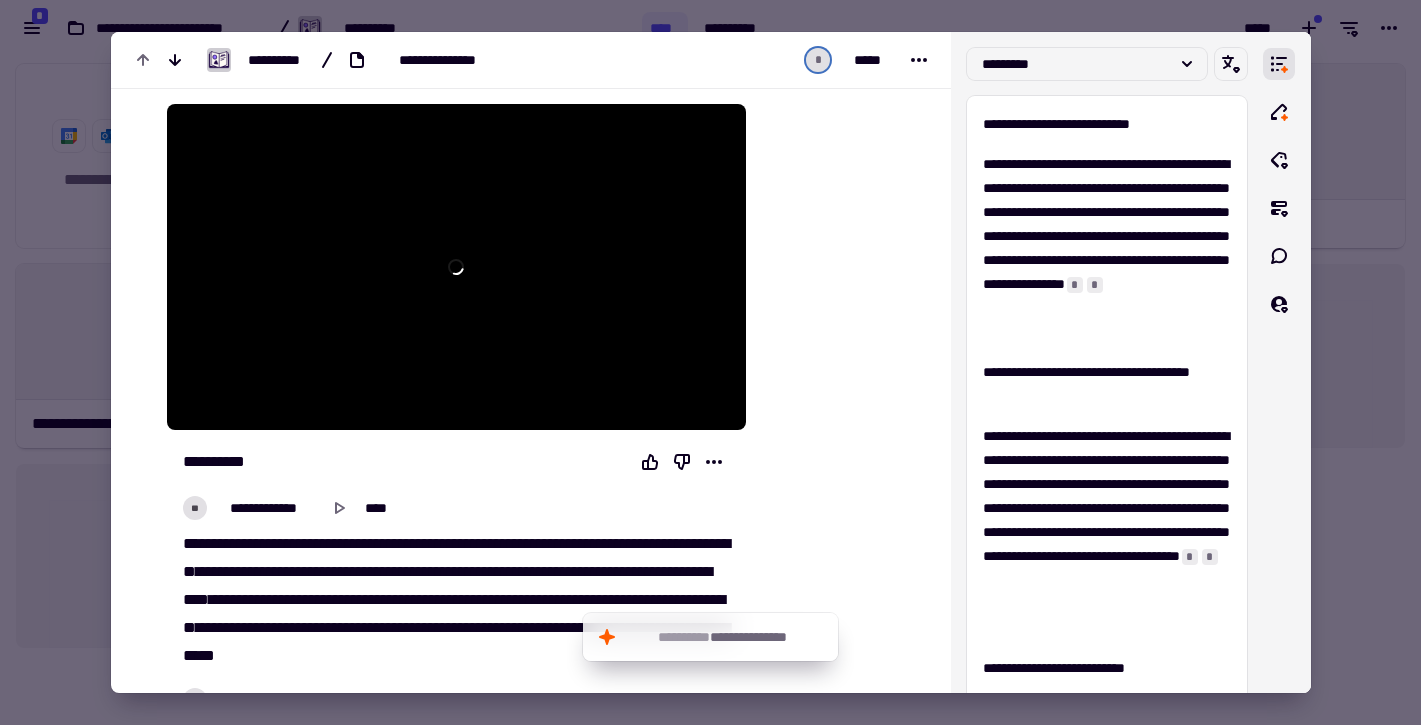 scroll, scrollTop: 155, scrollLeft: 0, axis: vertical 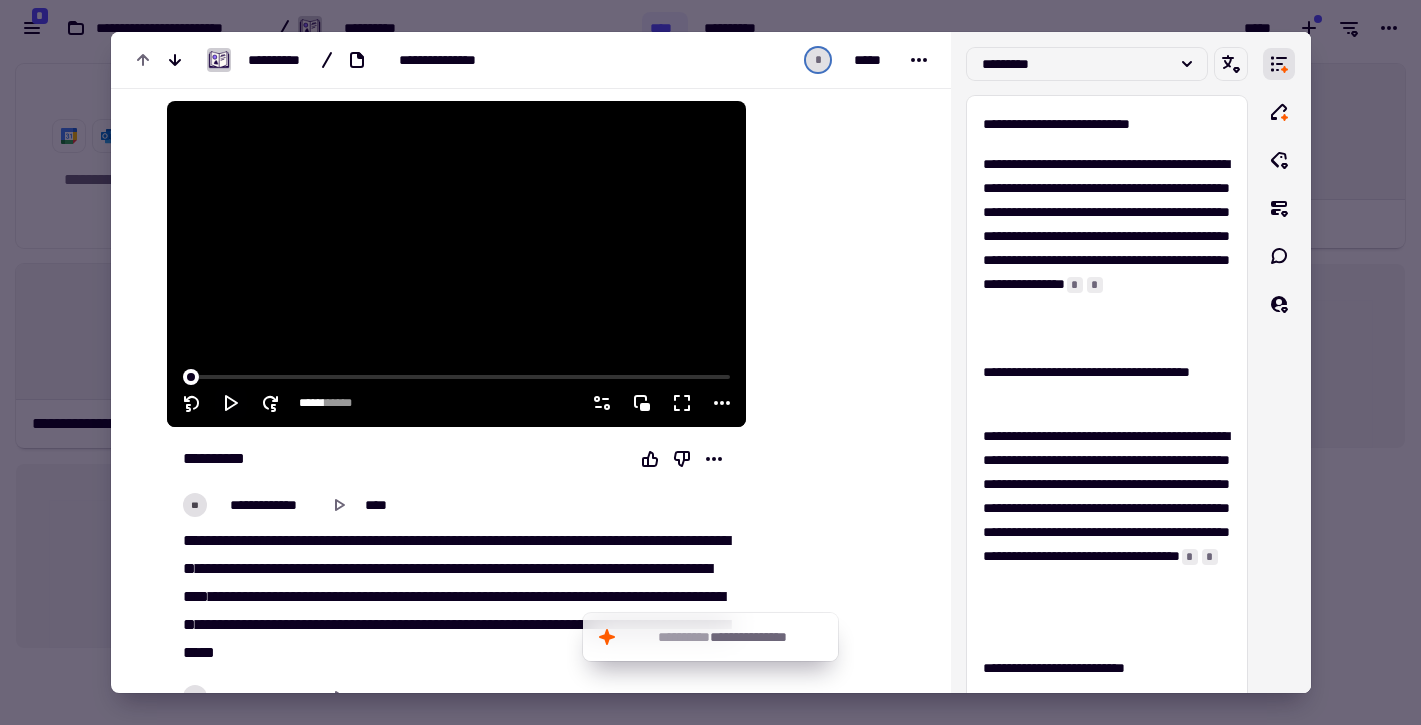 click 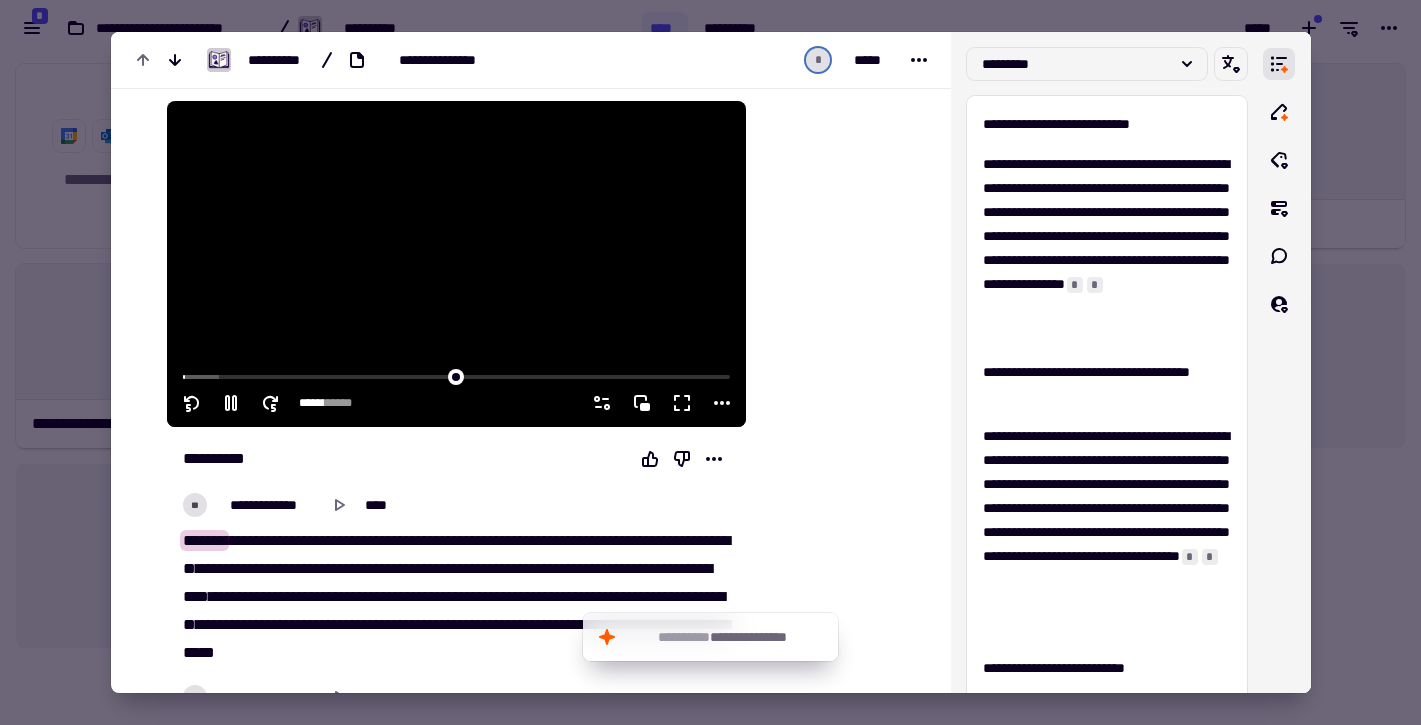 click 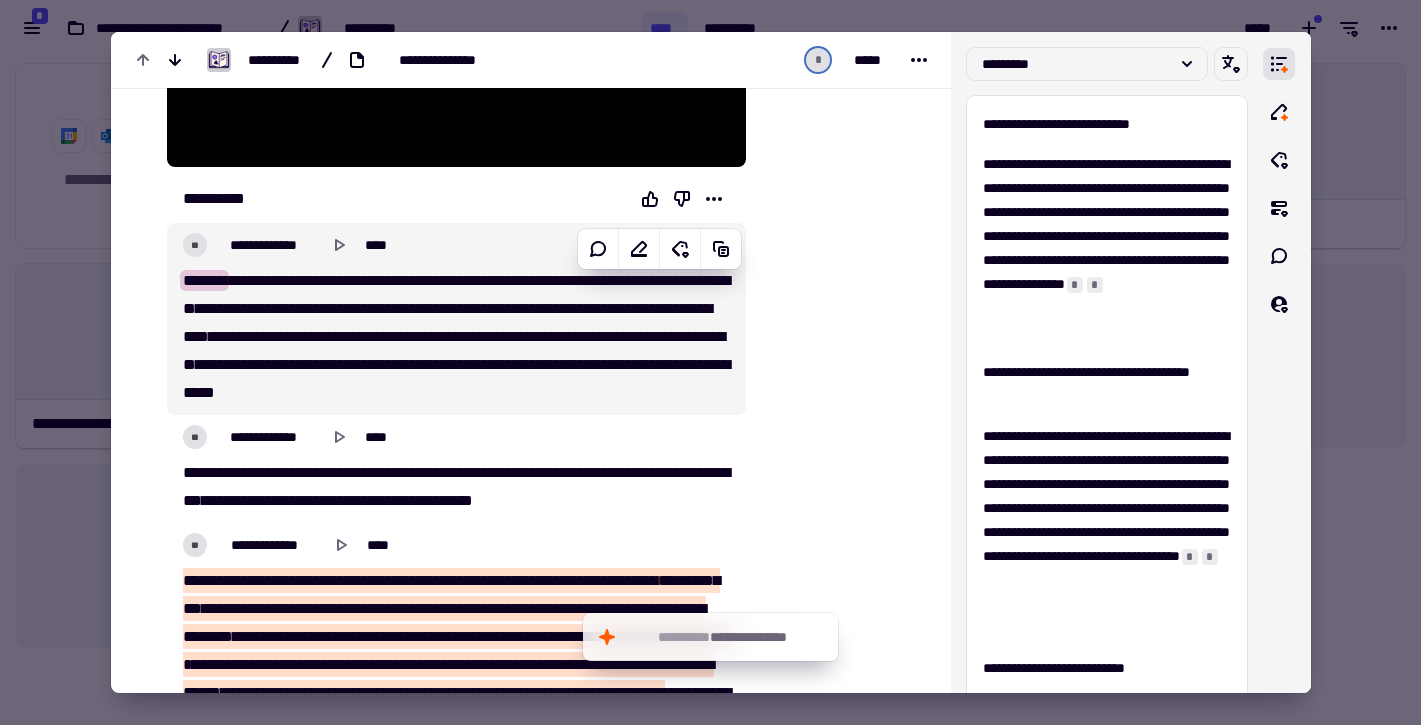 type on "****" 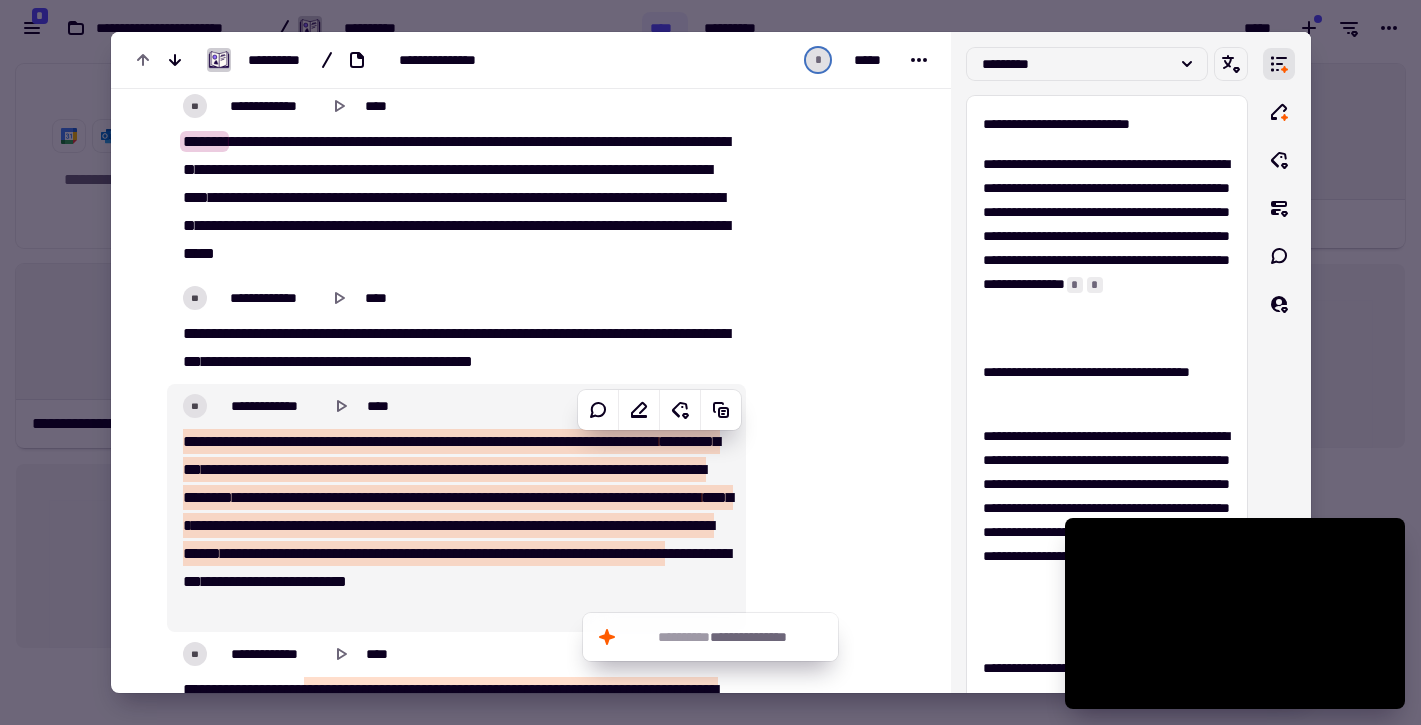 scroll, scrollTop: 553, scrollLeft: 0, axis: vertical 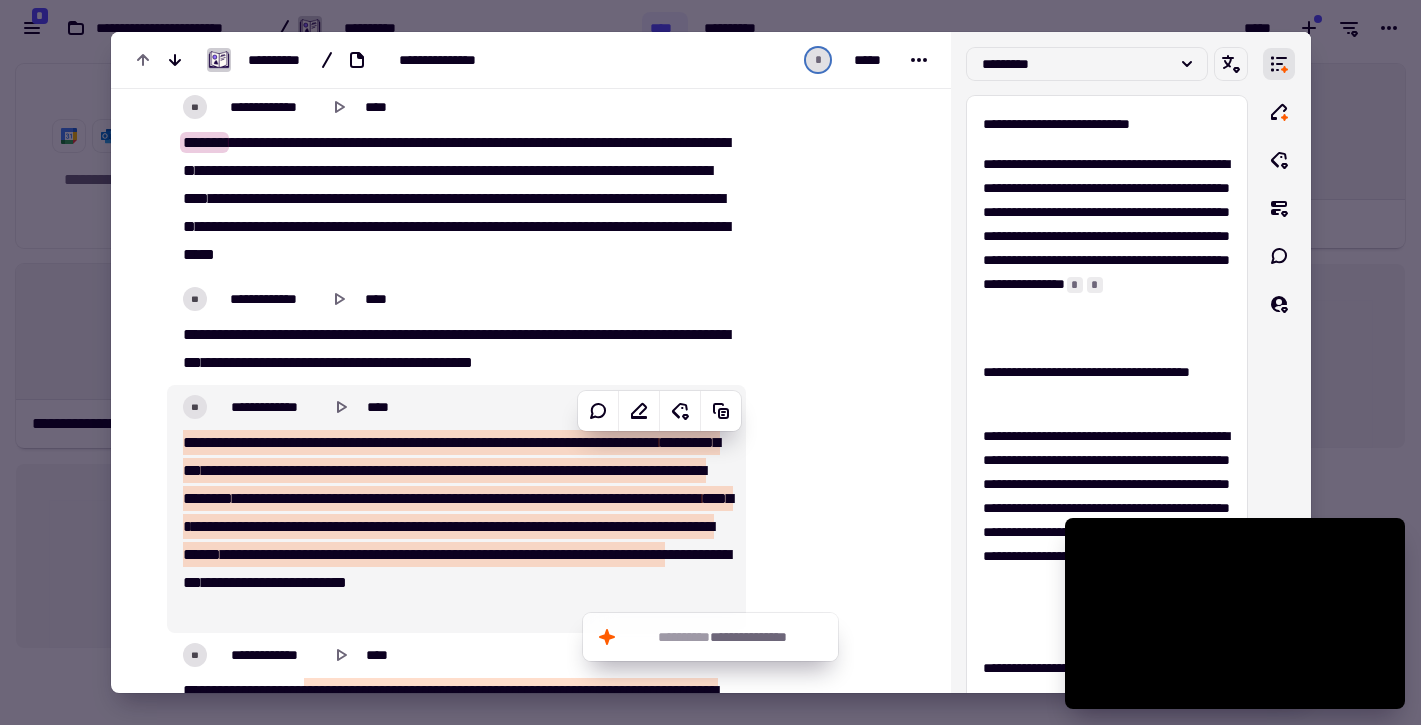 type on "****" 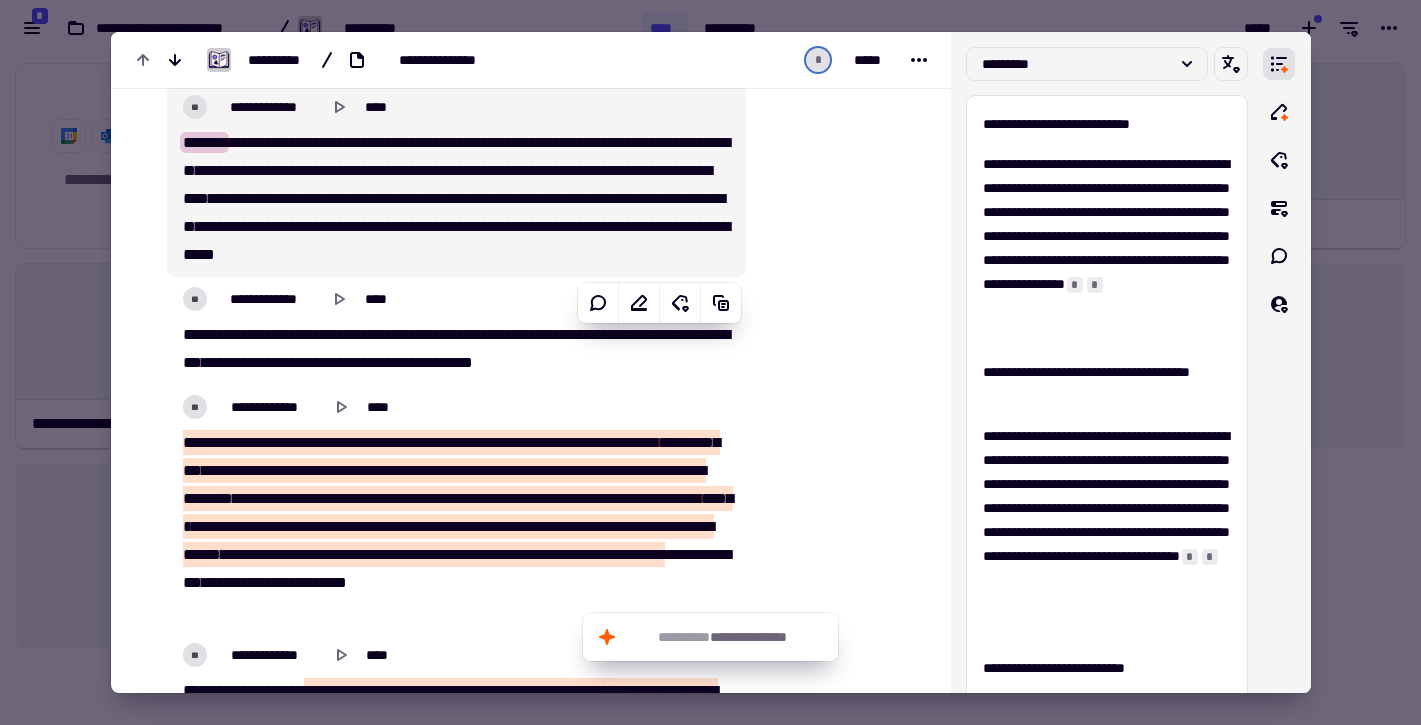 scroll, scrollTop: 0, scrollLeft: 0, axis: both 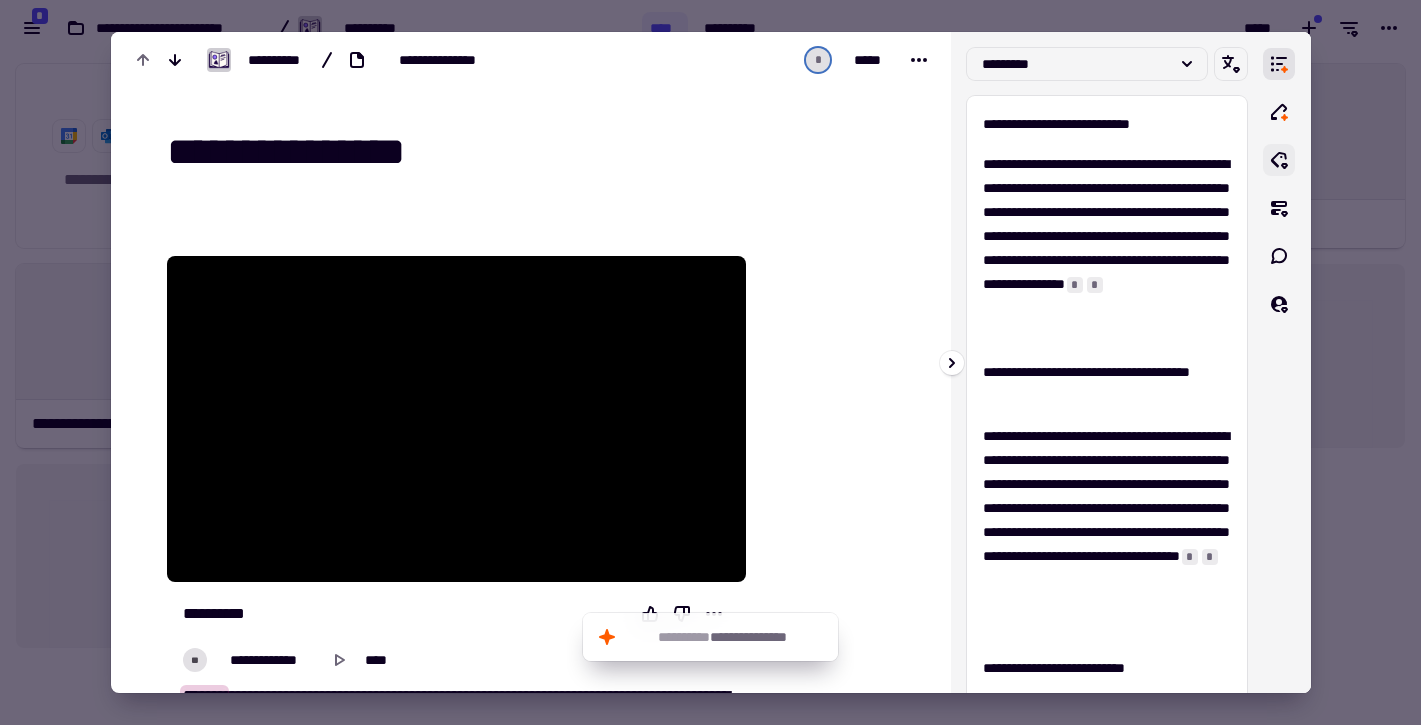 type on "****" 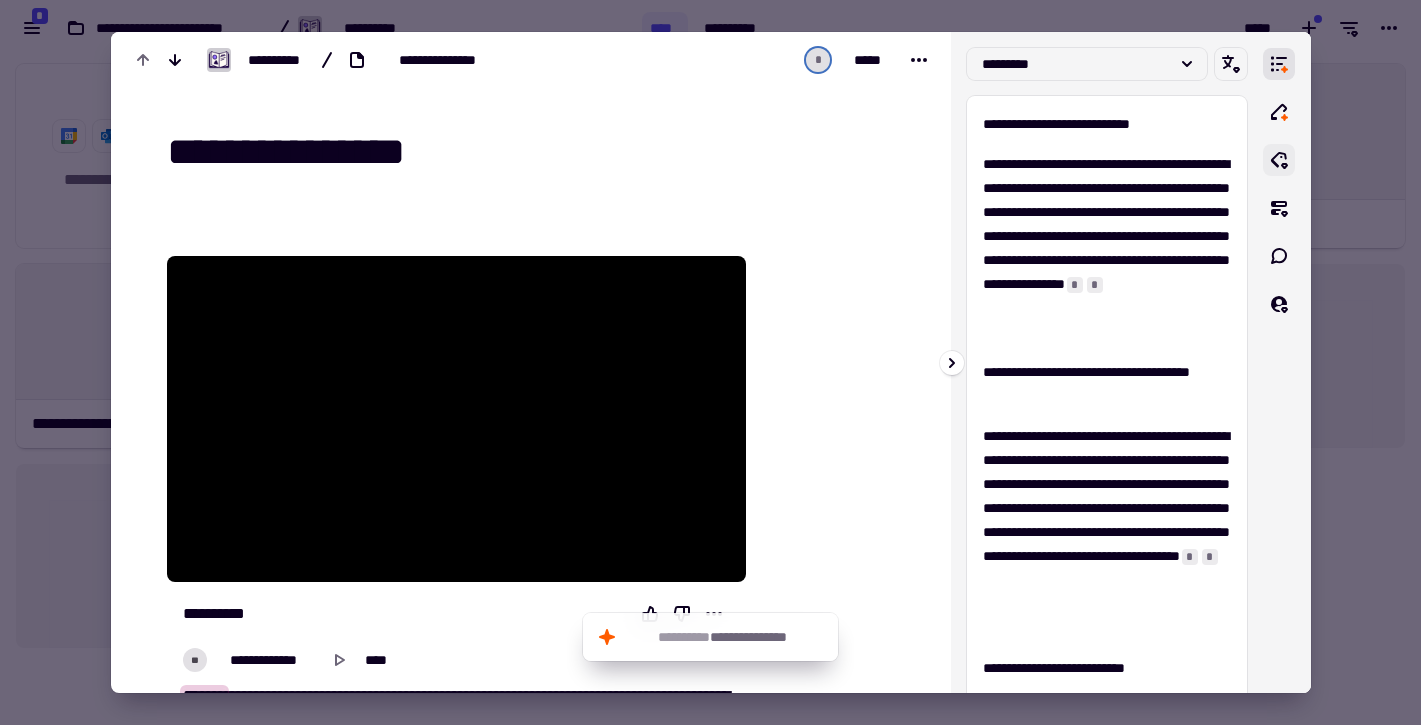 click 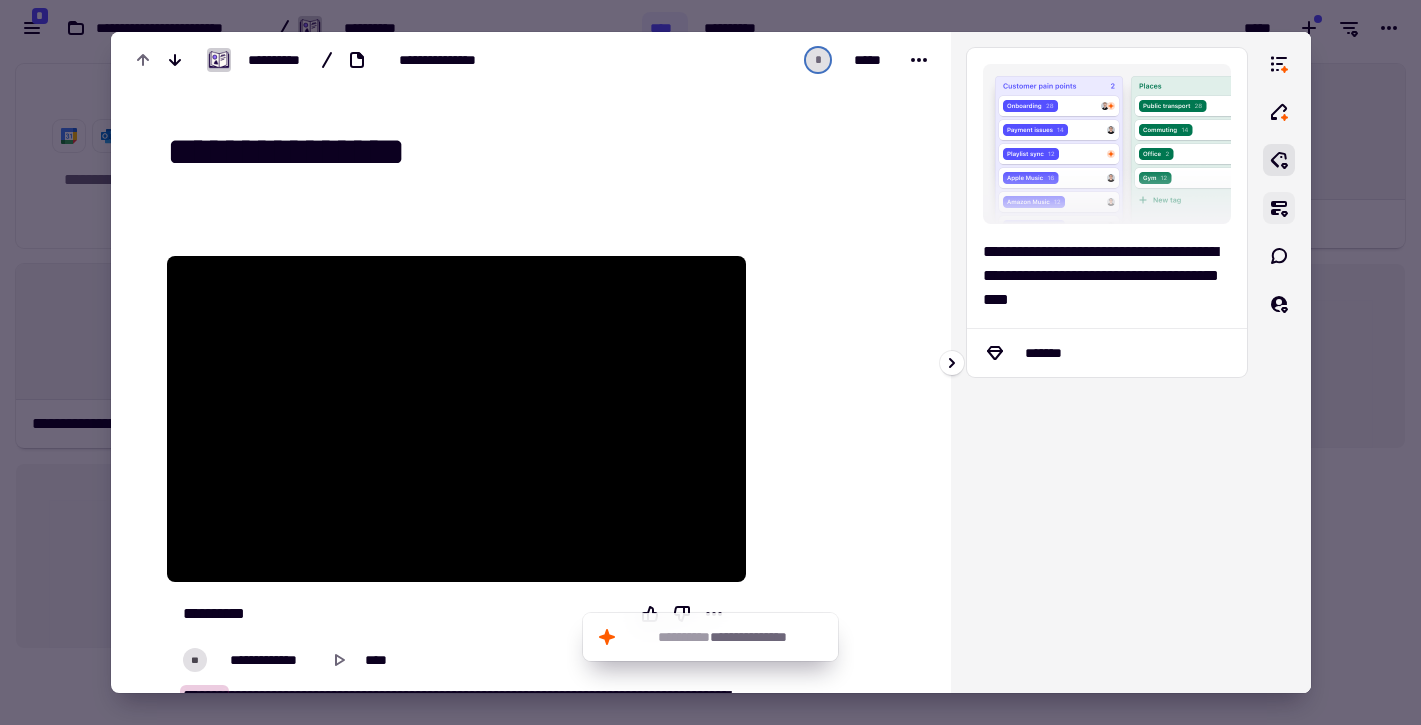 click 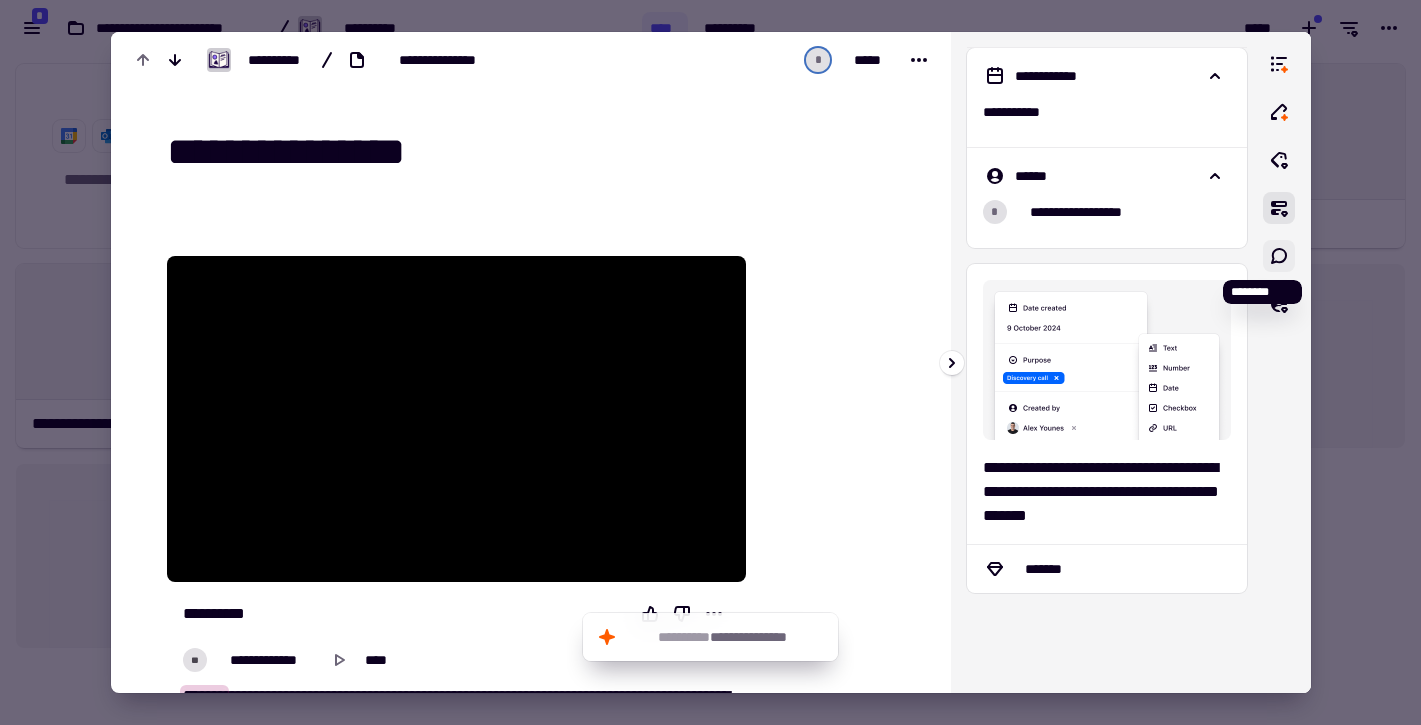 click 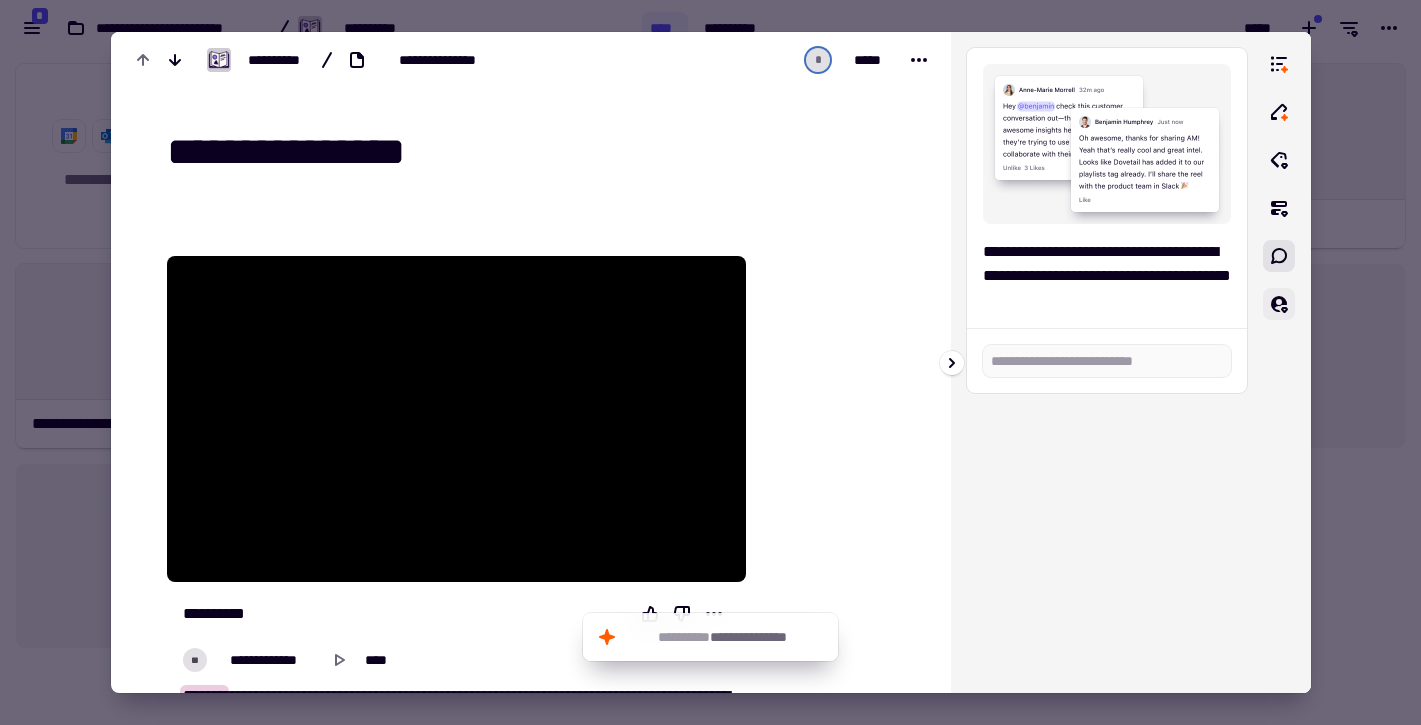 click 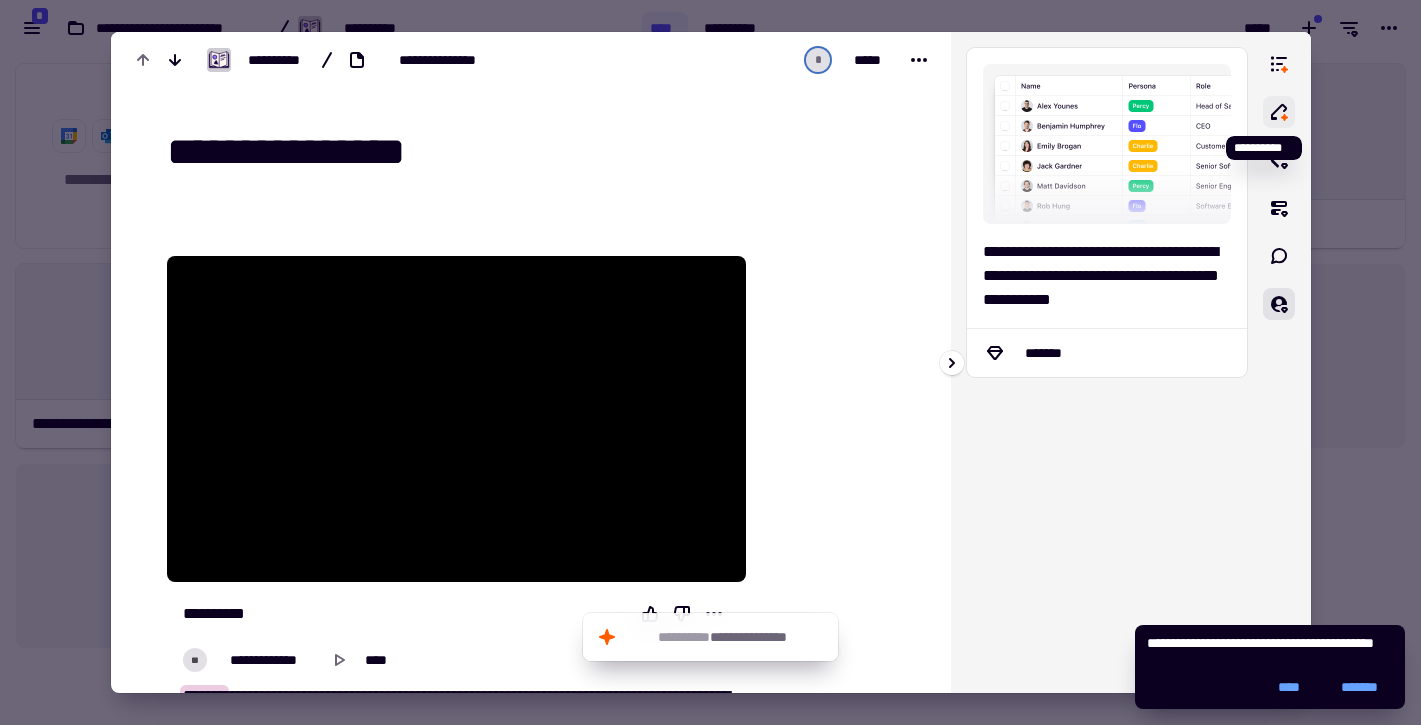 click 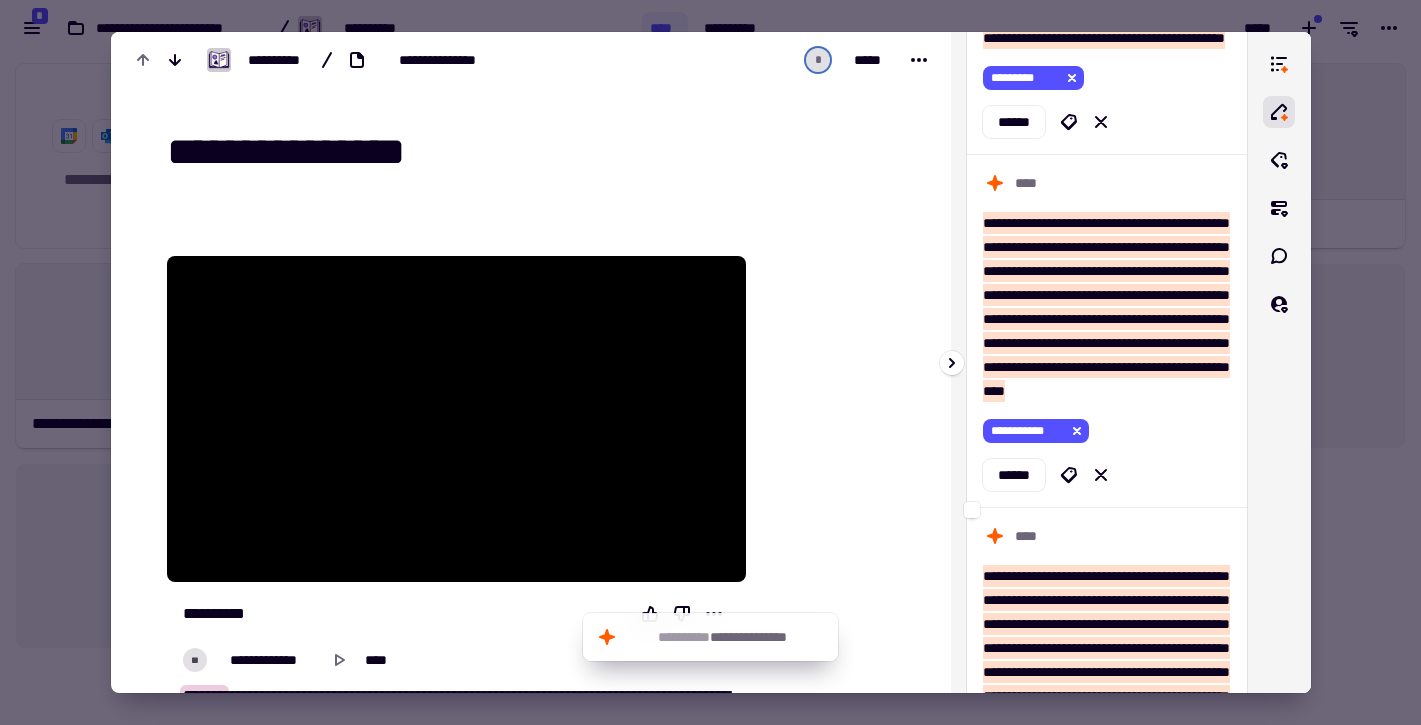 scroll, scrollTop: 0, scrollLeft: 0, axis: both 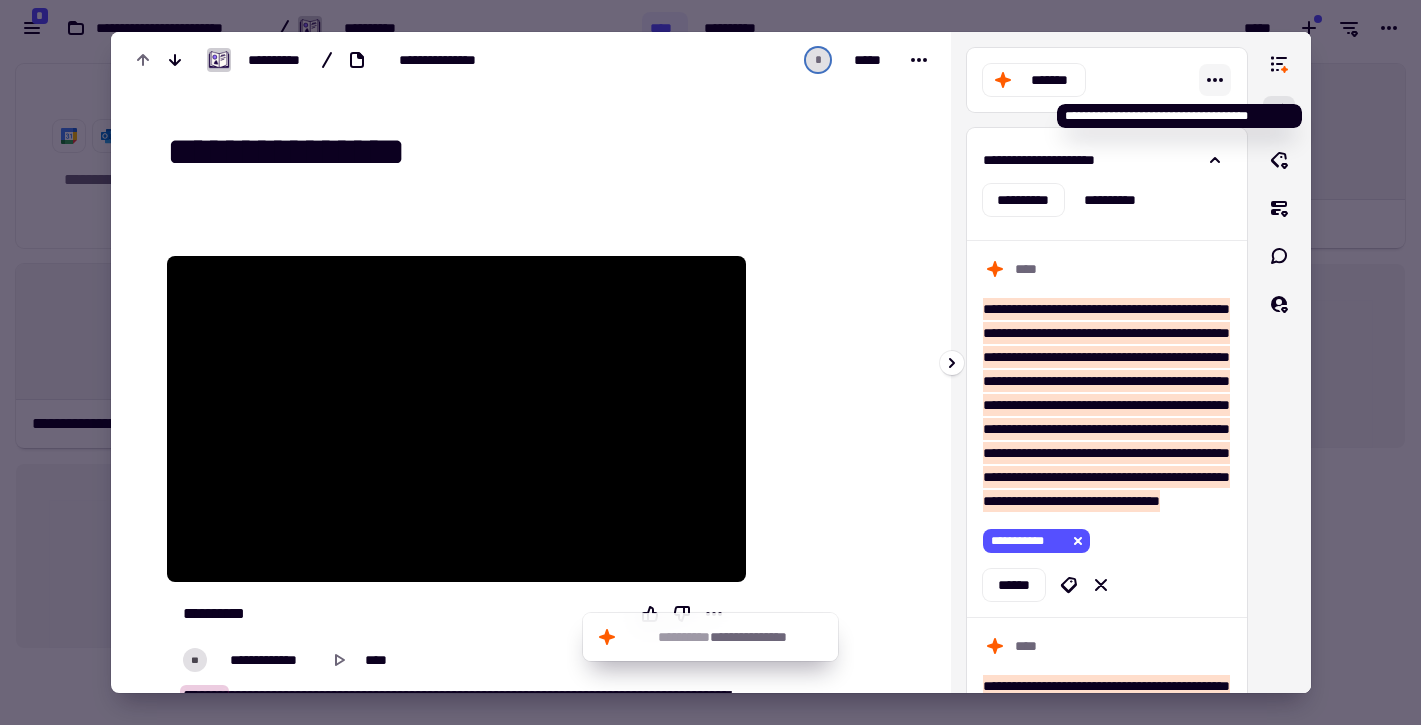 click 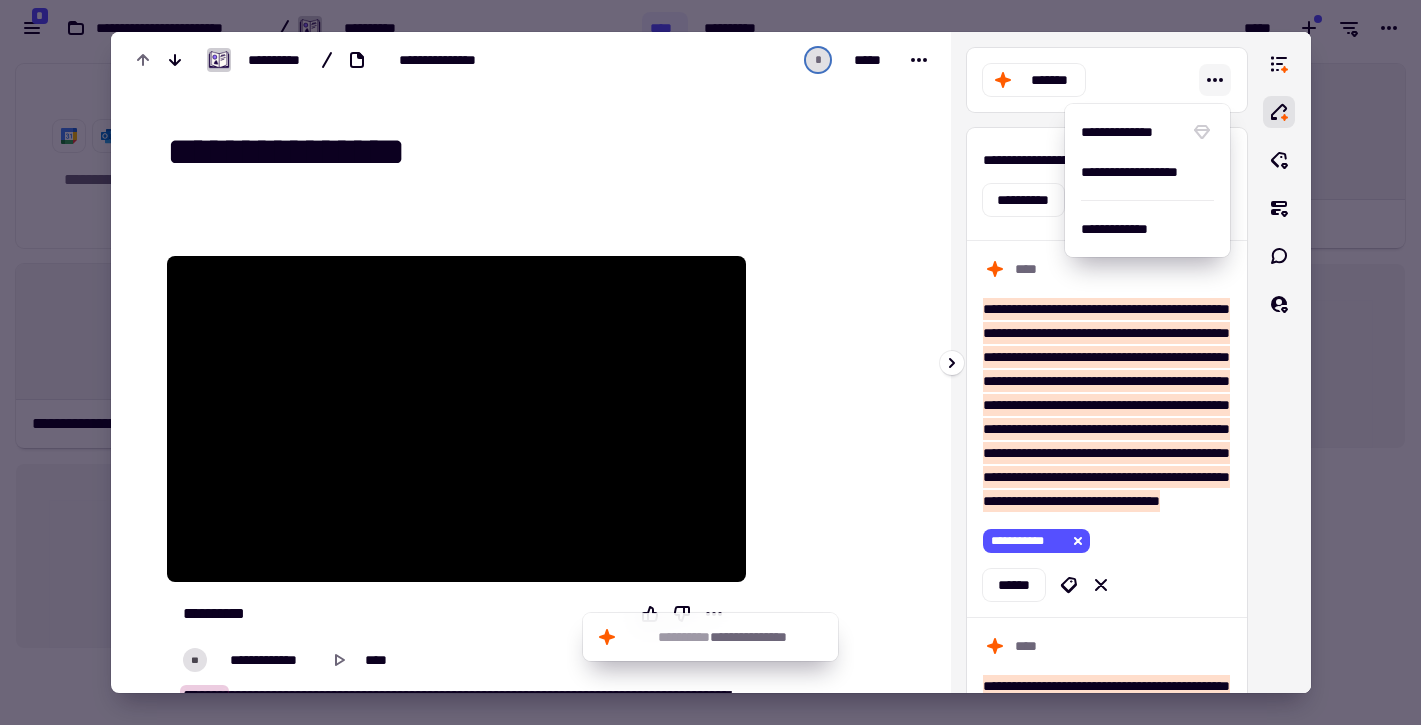 click 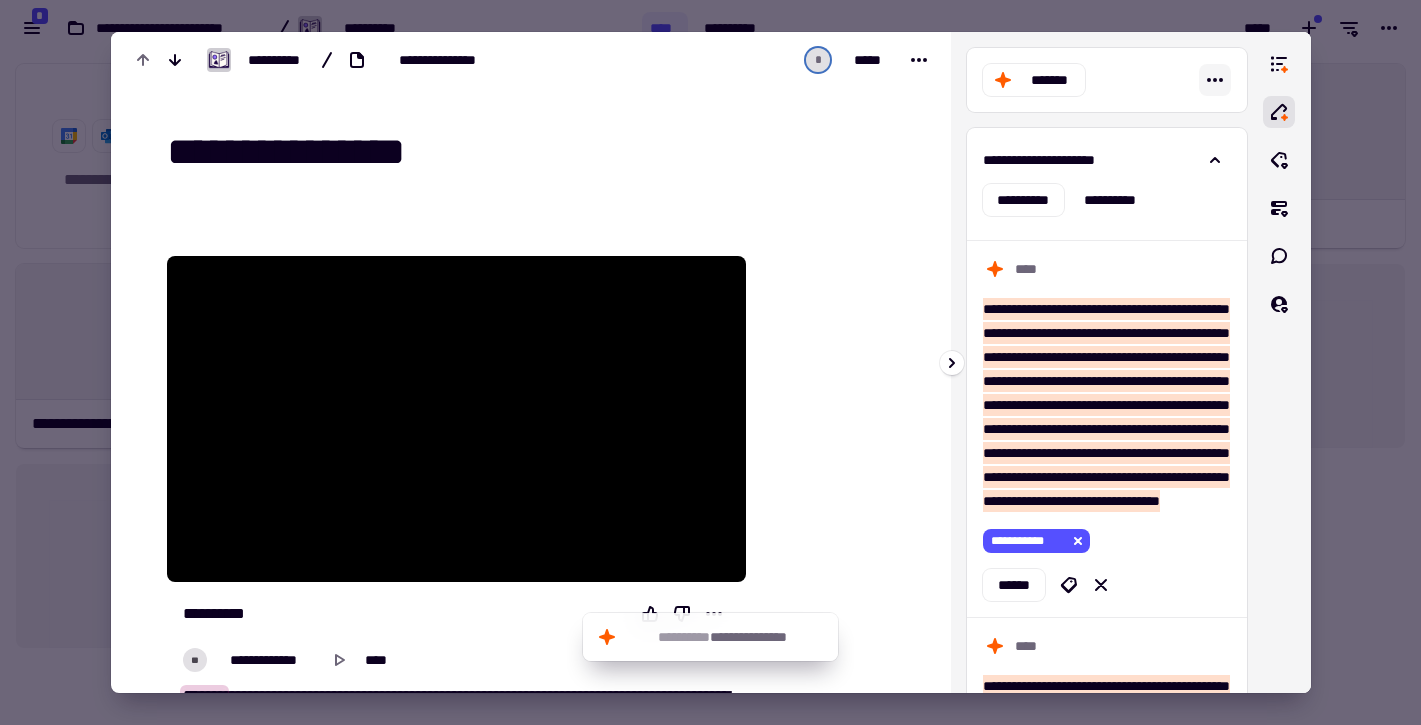 click 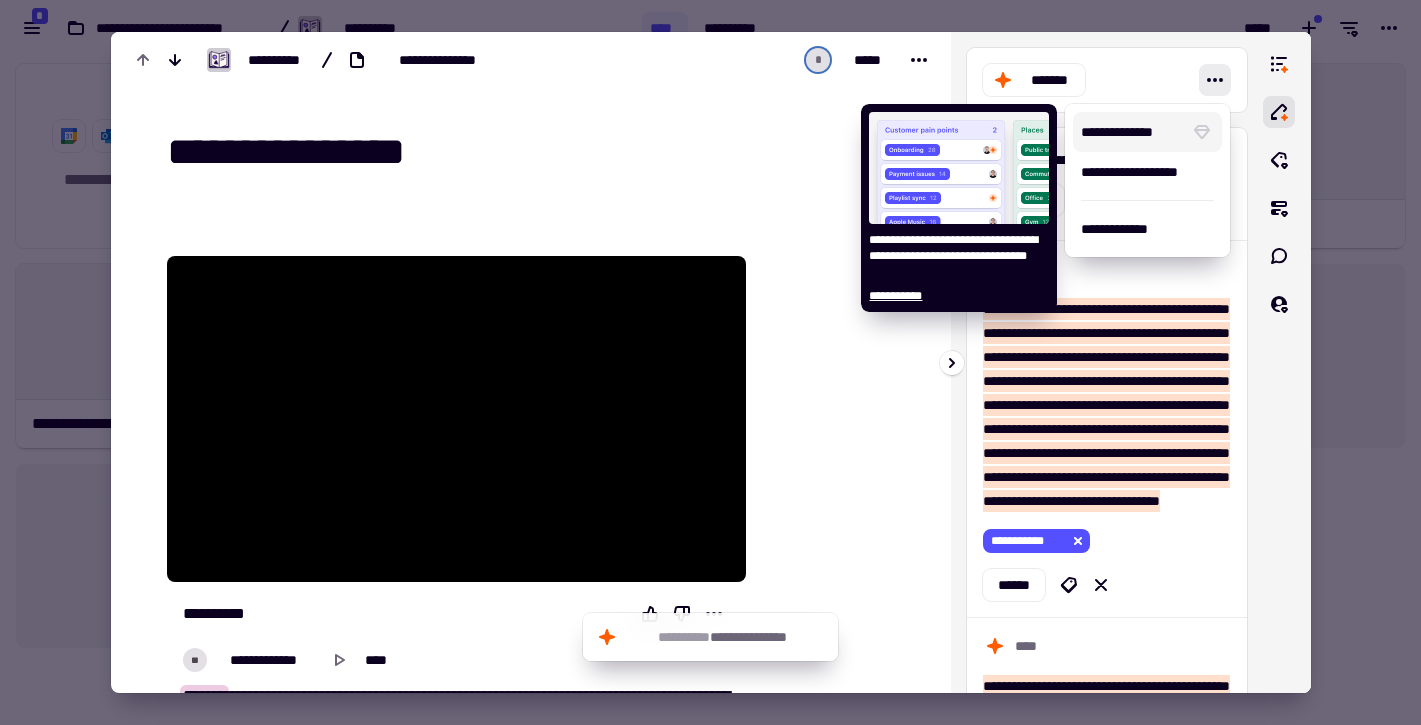 click on "**********" at bounding box center (1131, 132) 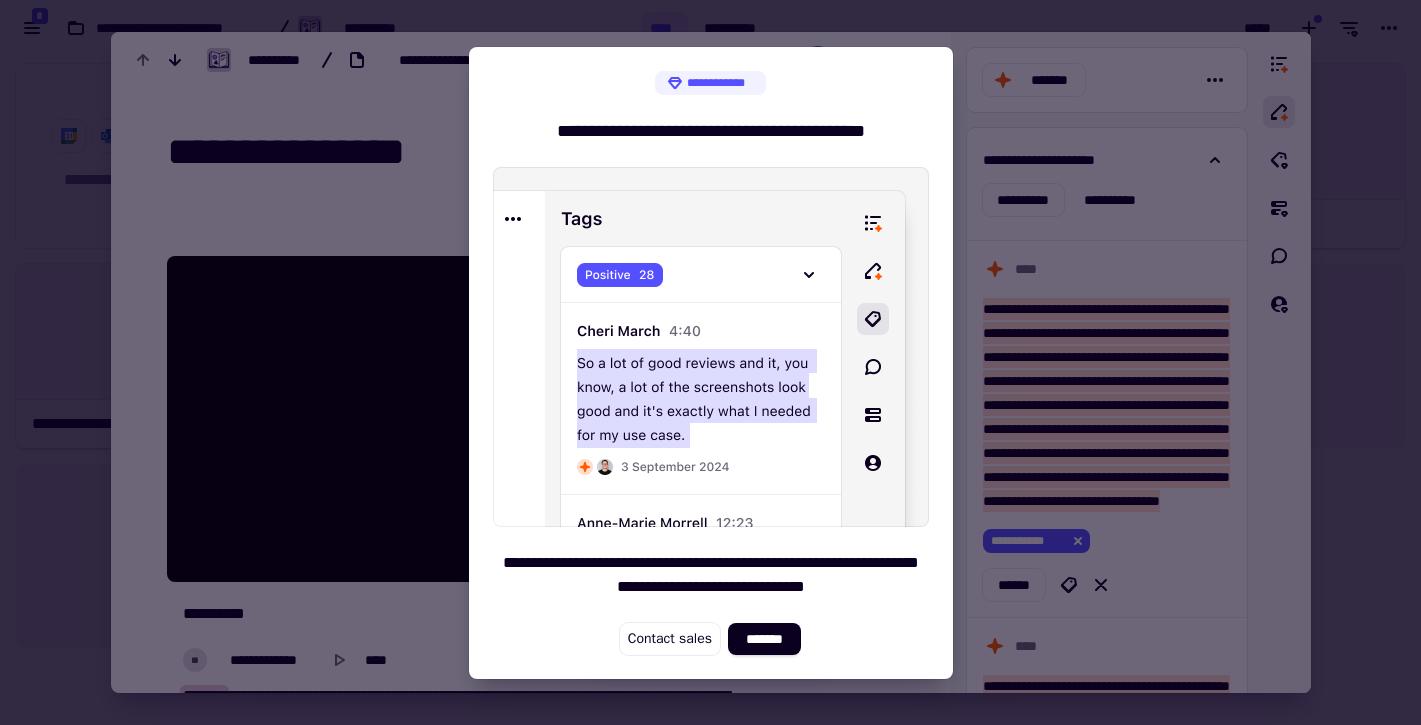 click at bounding box center (710, 362) 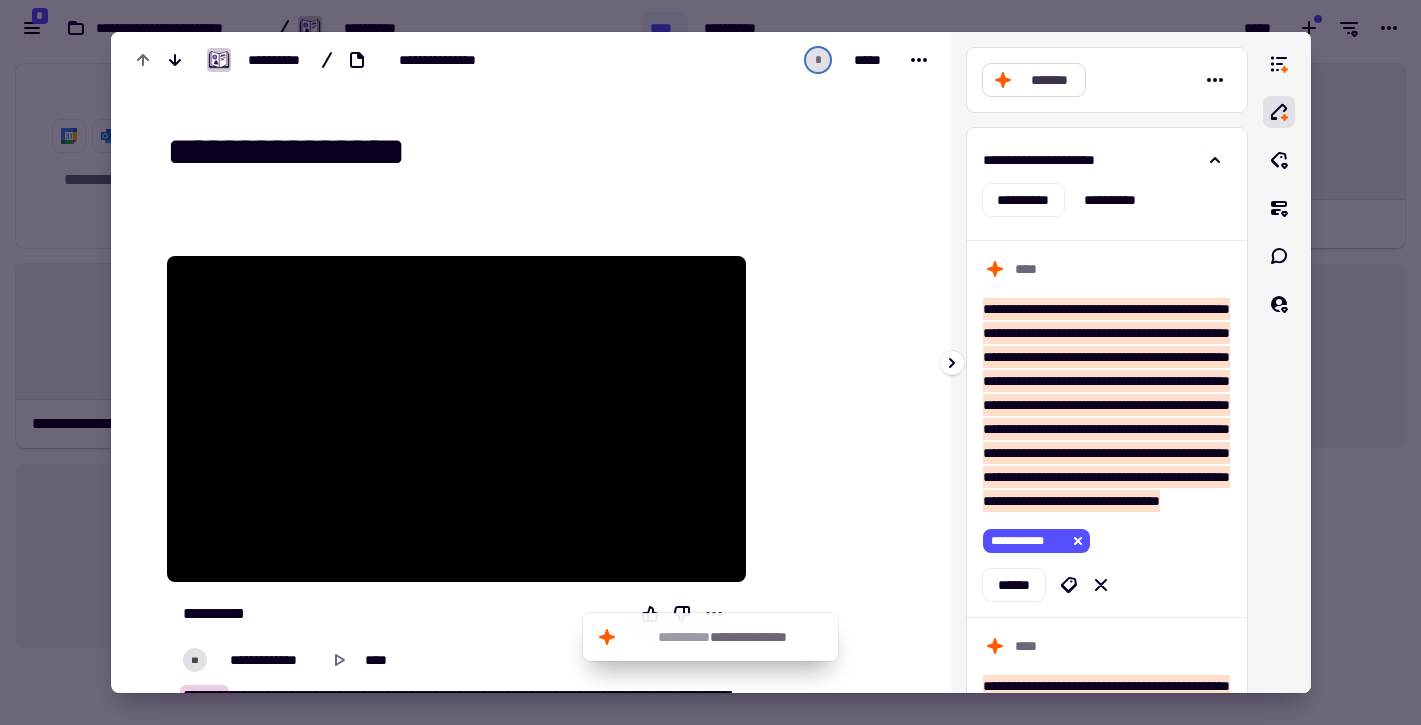 click on "*******" 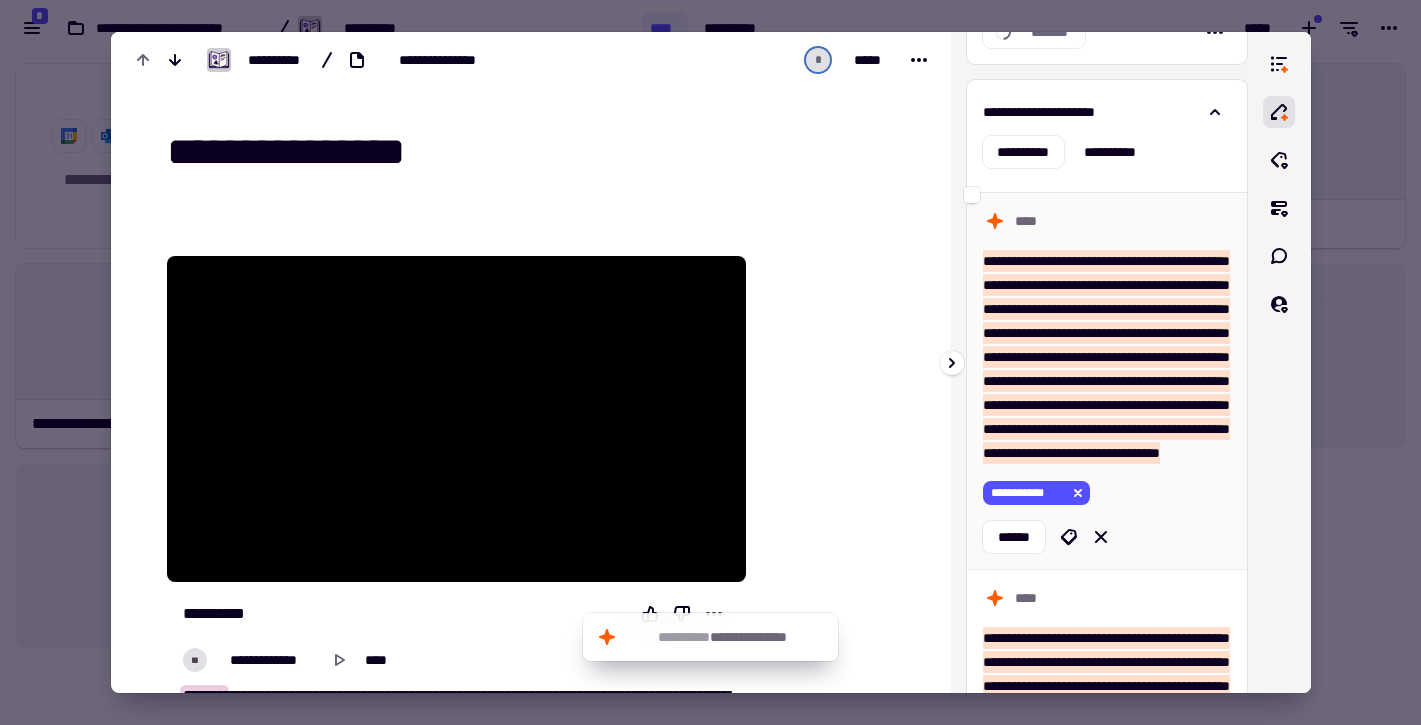 scroll, scrollTop: 50, scrollLeft: 0, axis: vertical 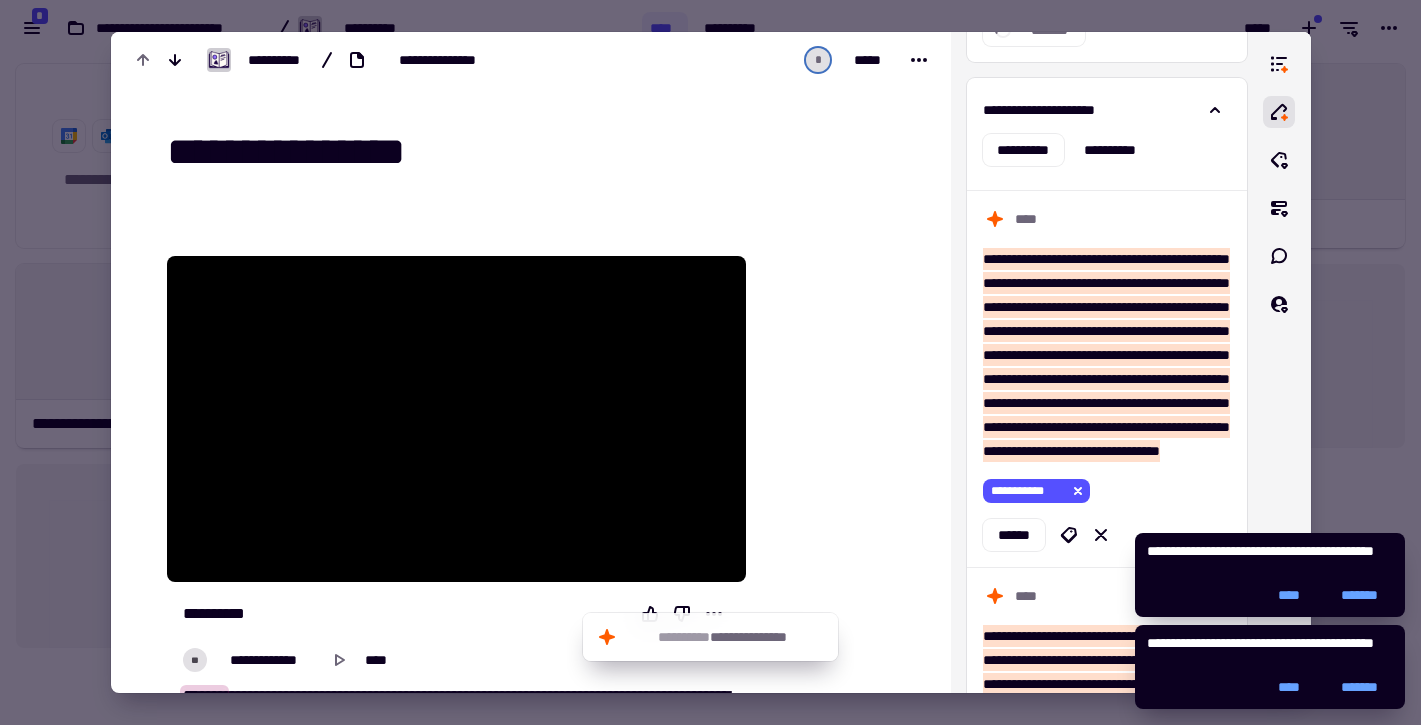 click on "*******" 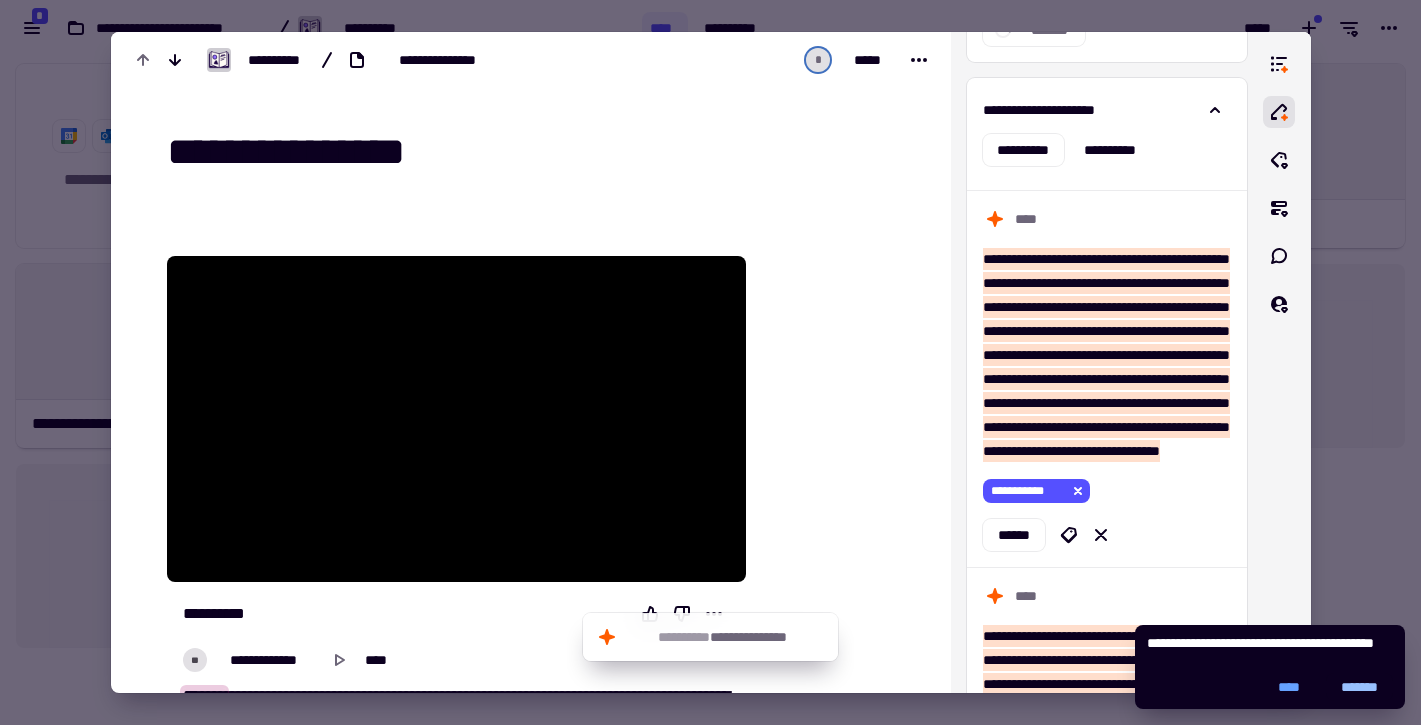 click on "*******" 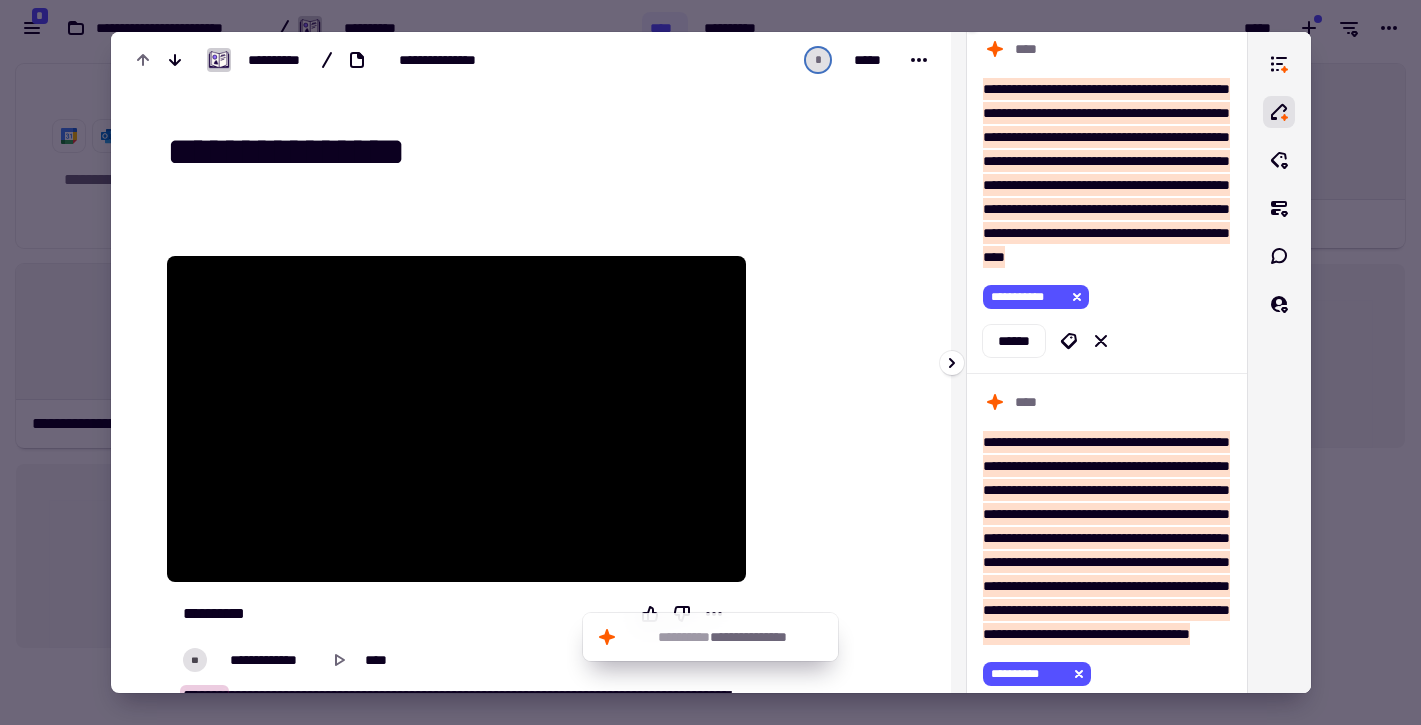 scroll, scrollTop: 852, scrollLeft: 0, axis: vertical 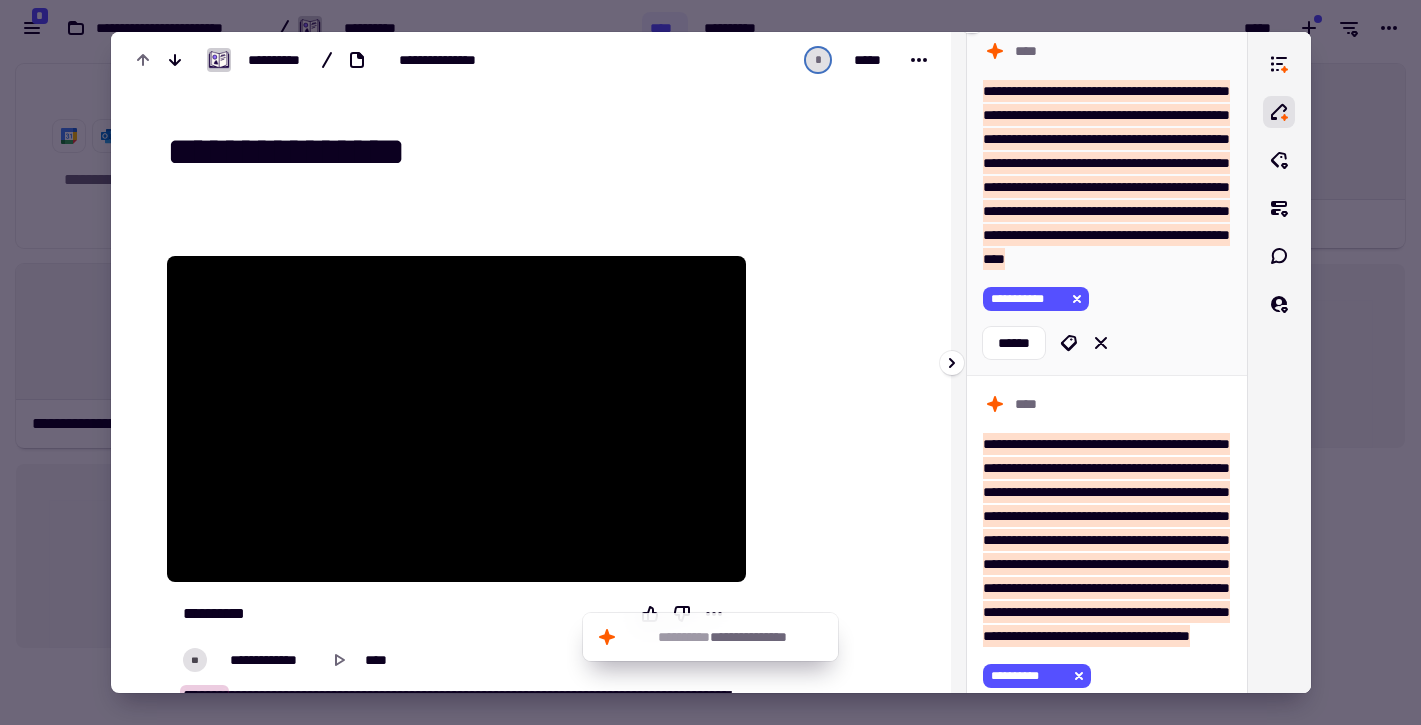 click on "**********" at bounding box center (1106, 175) 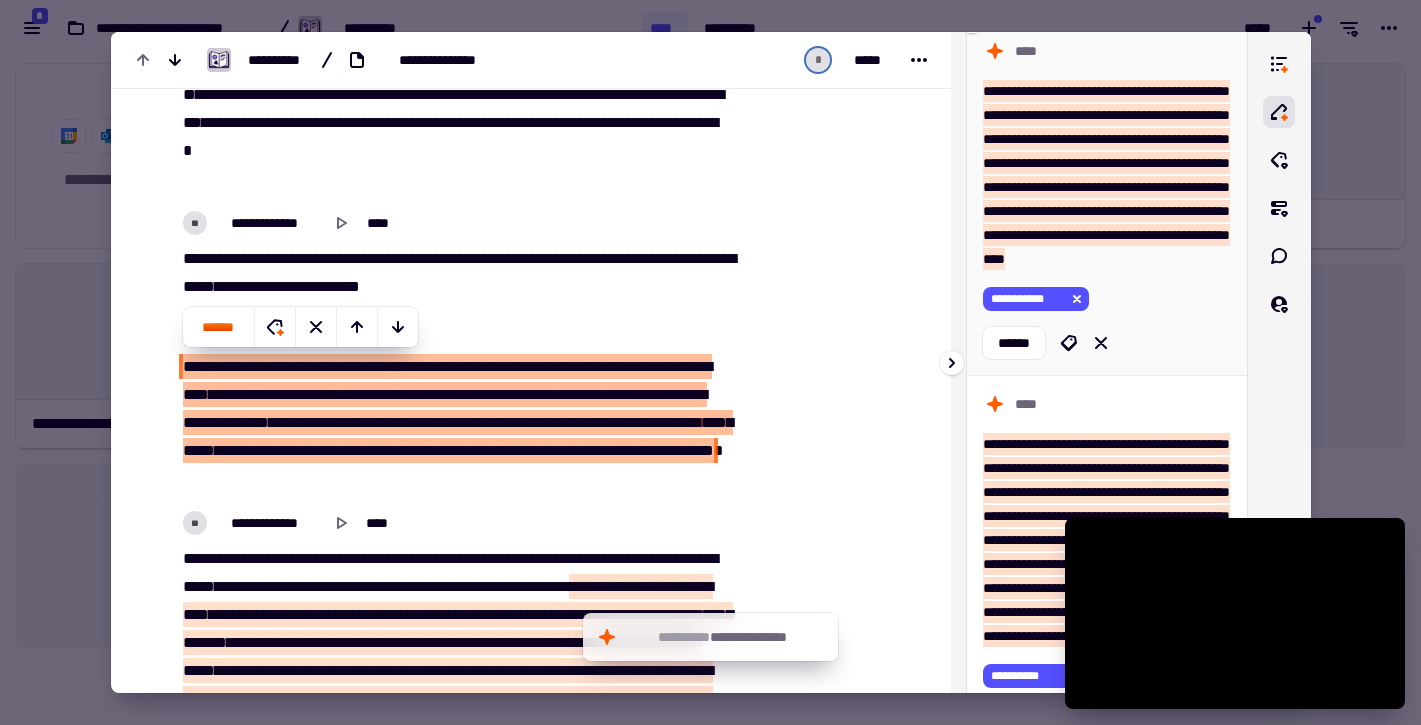 scroll, scrollTop: 1919, scrollLeft: 0, axis: vertical 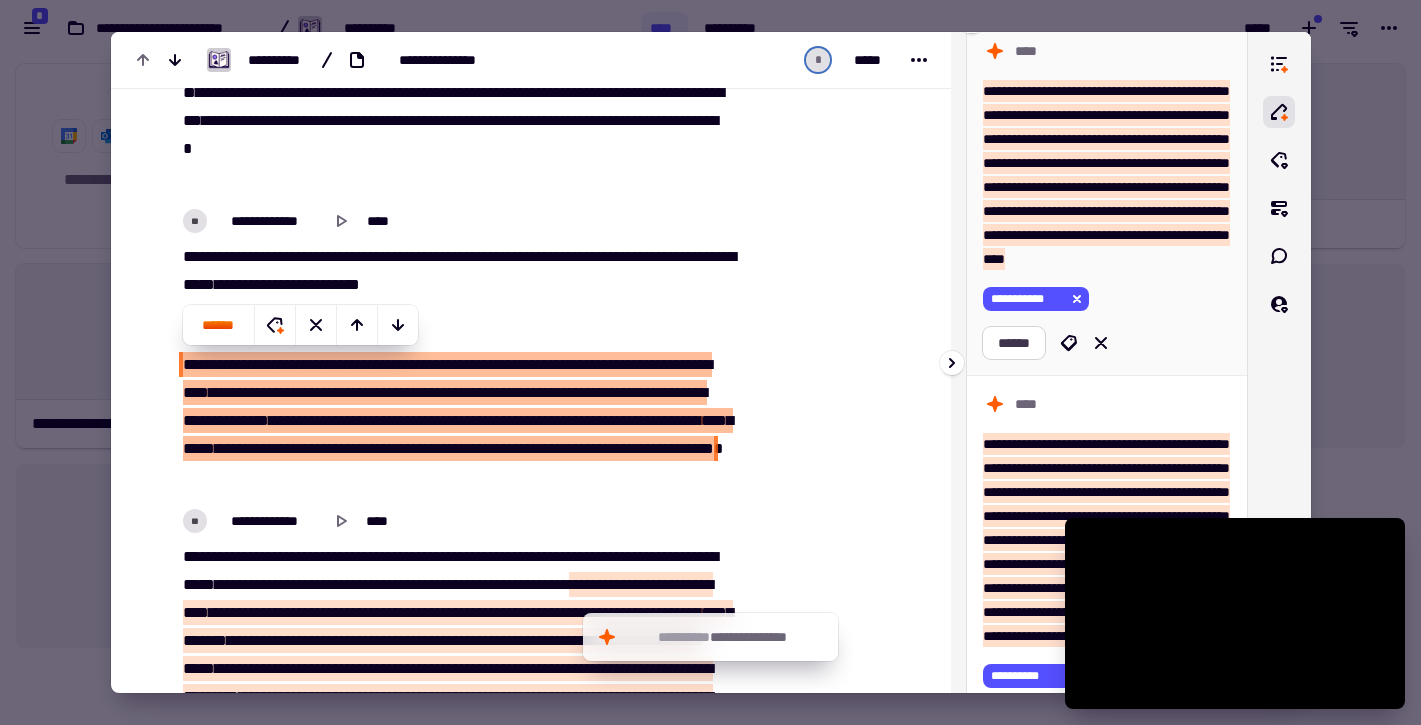 click on "******" 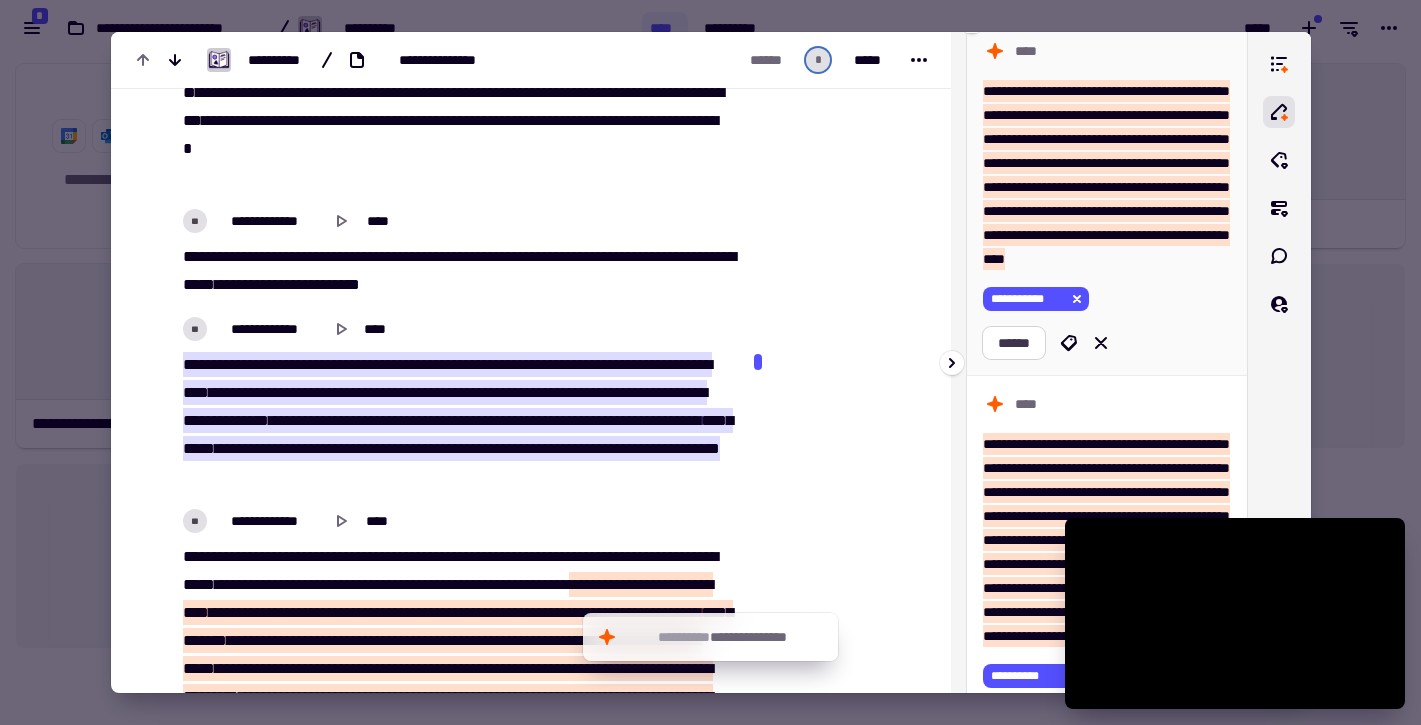 scroll, scrollTop: 1985, scrollLeft: 0, axis: vertical 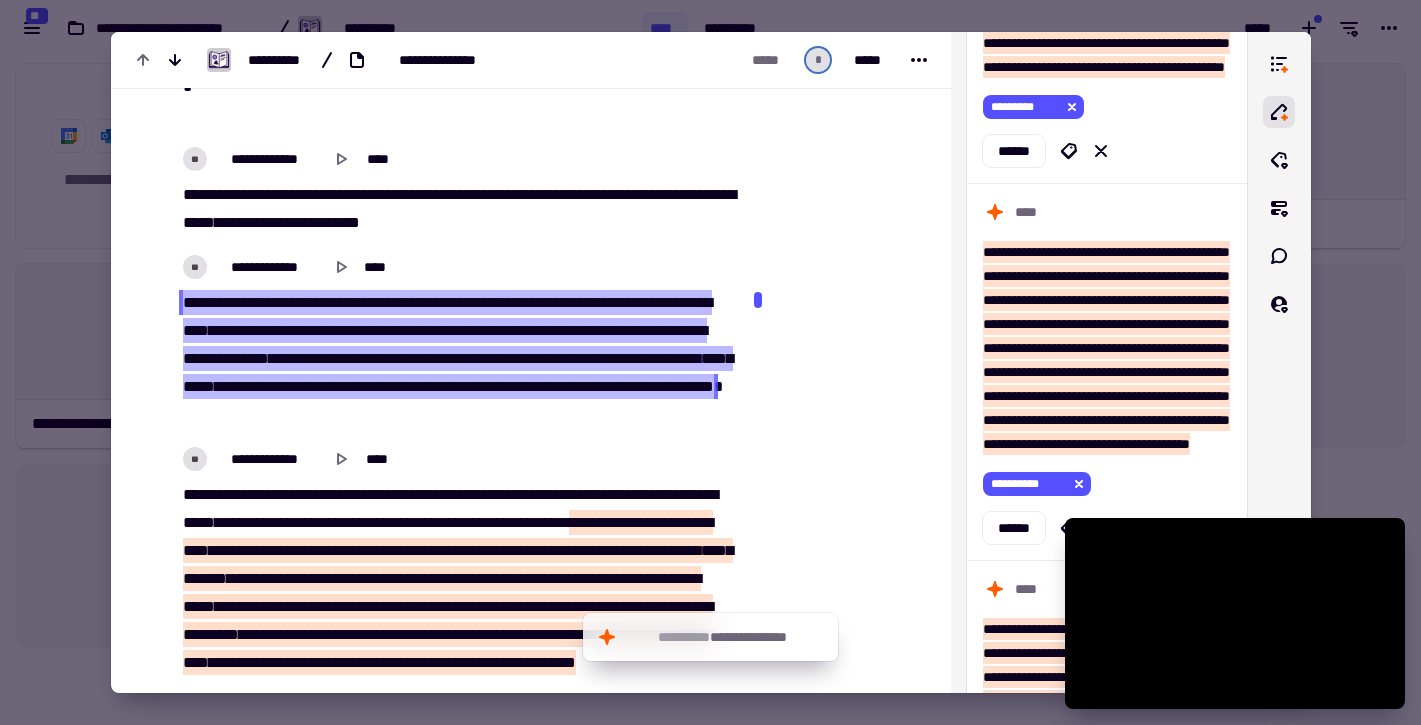 click on "*****" at bounding box center [553, 302] 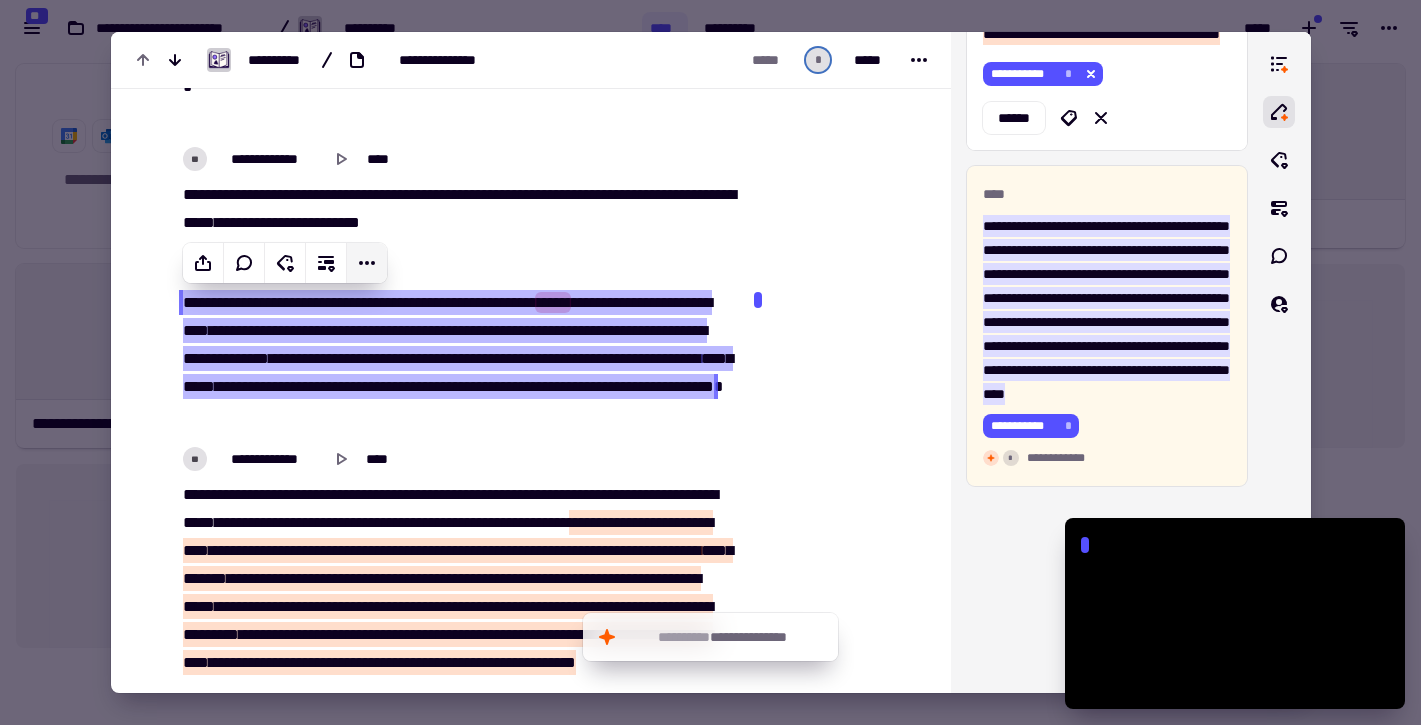 click 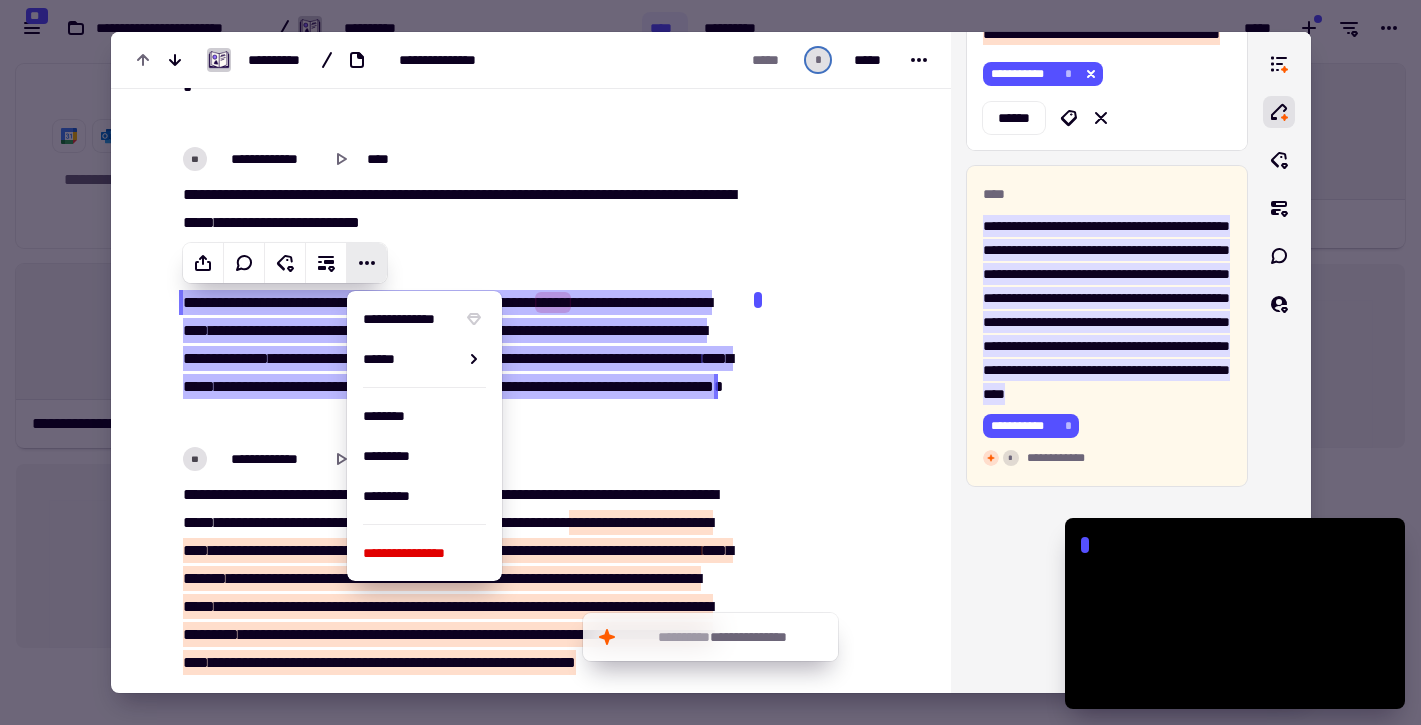 click on "******" at bounding box center (286, 302) 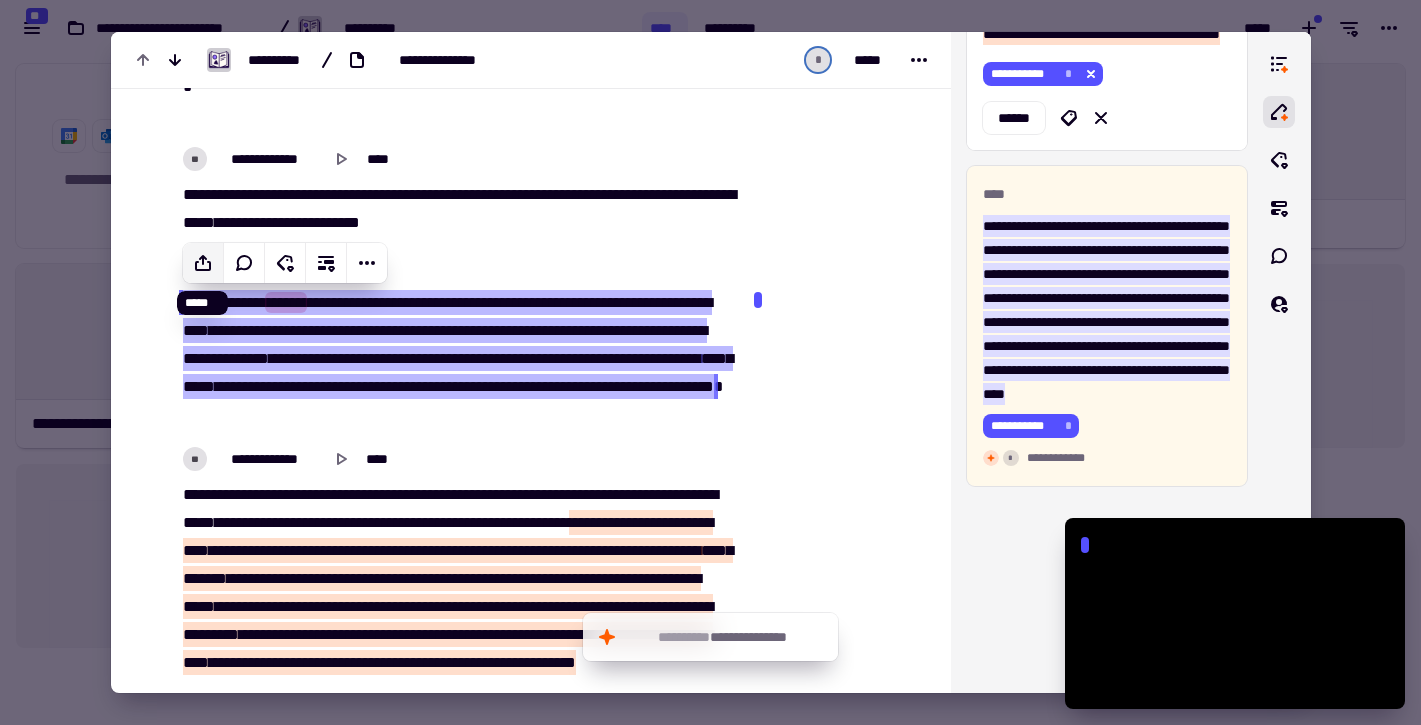 click 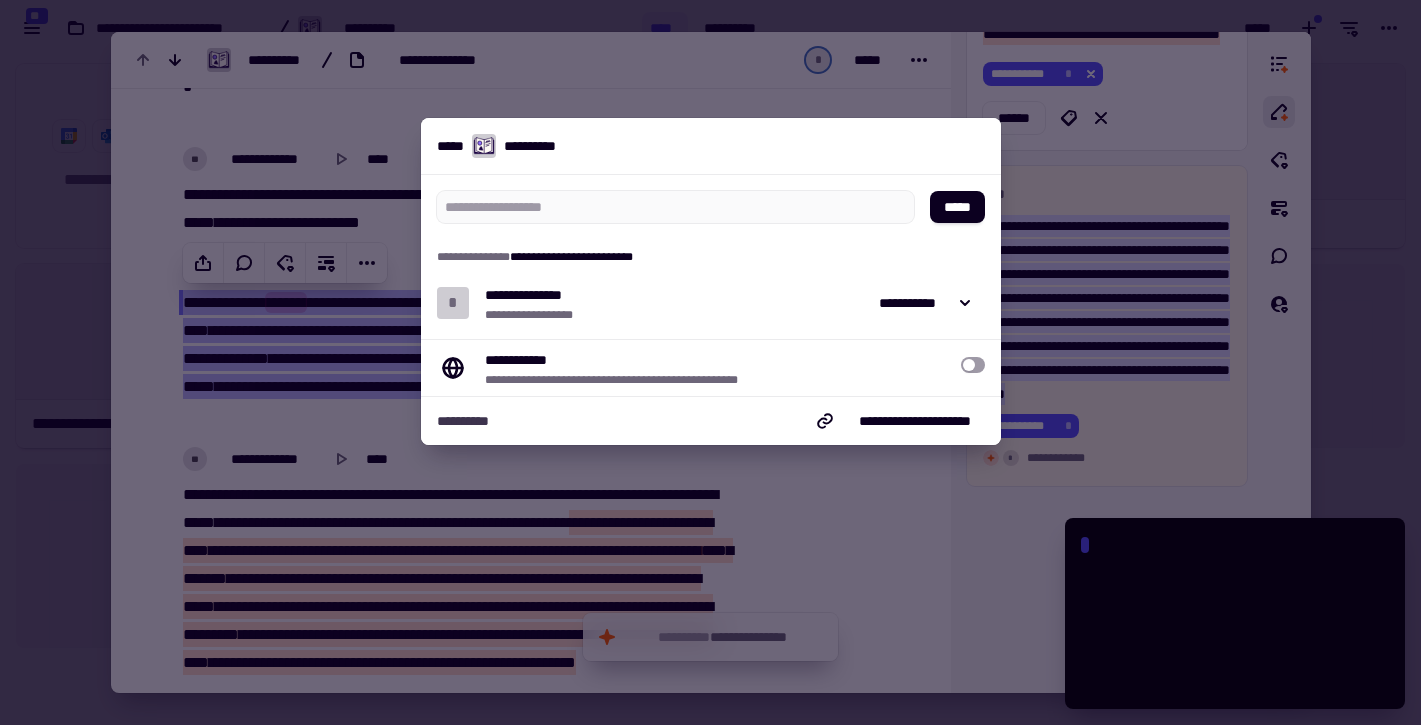 click at bounding box center [973, 365] 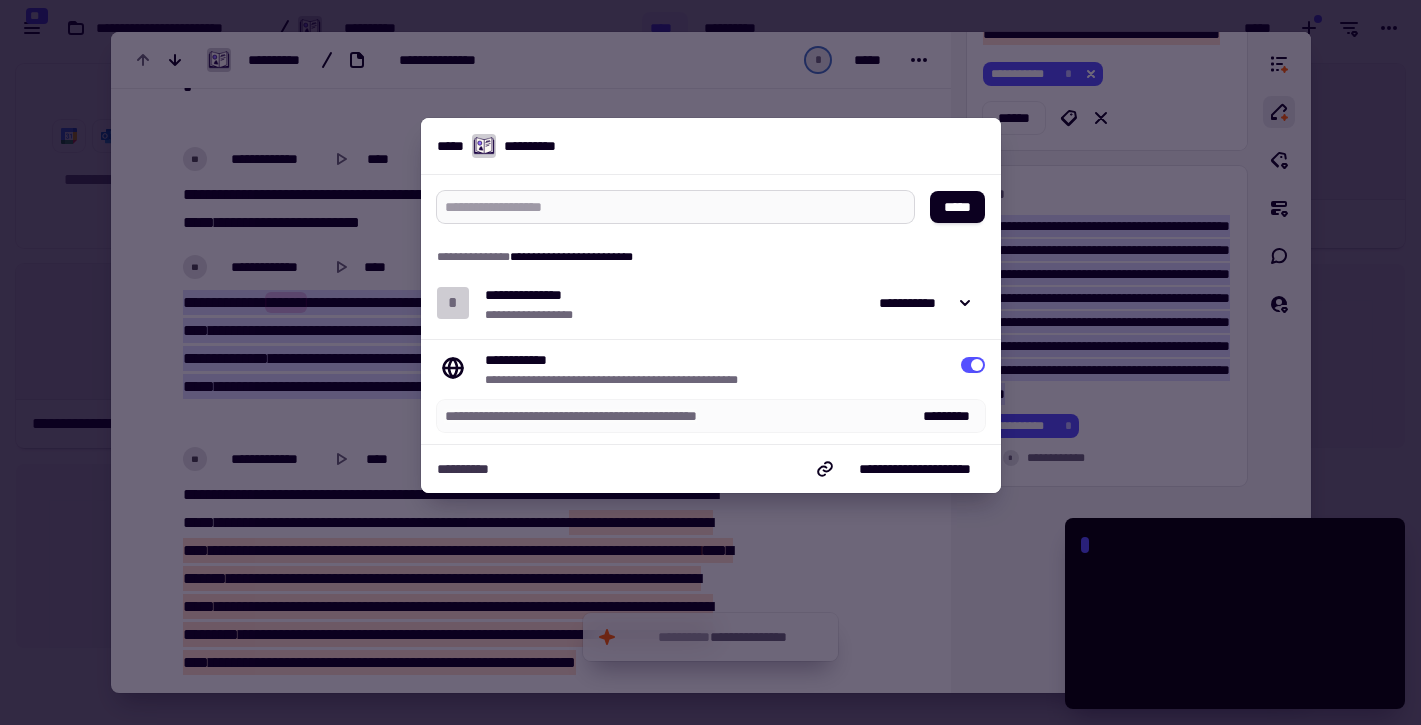 type on "*" 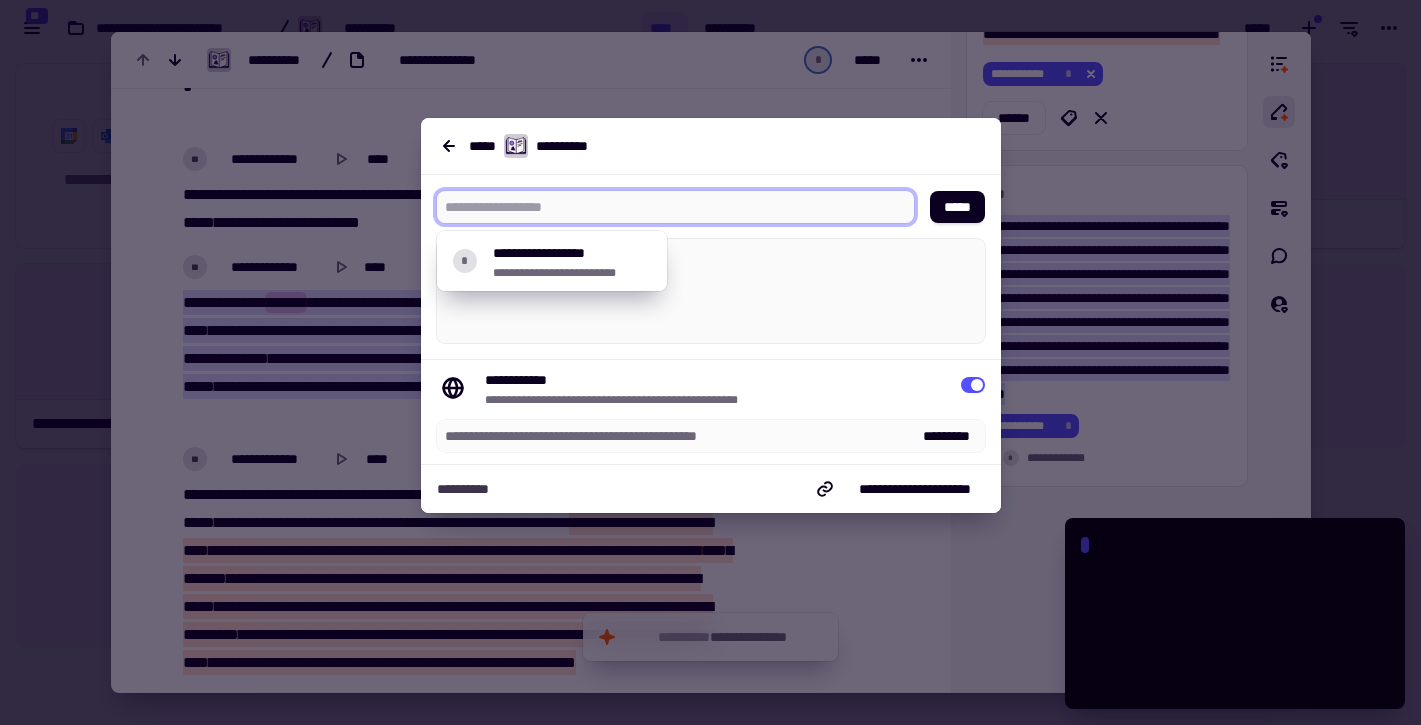 type on "**********" 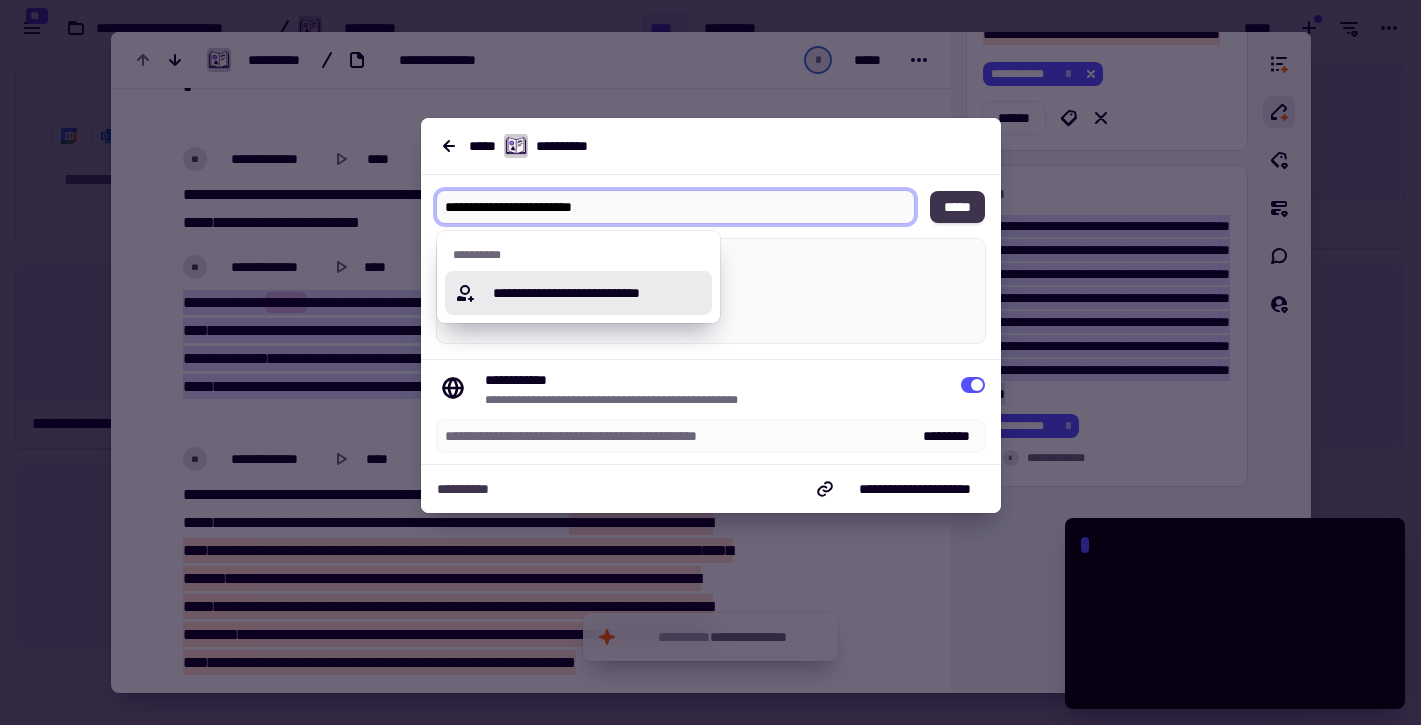 type on "*" 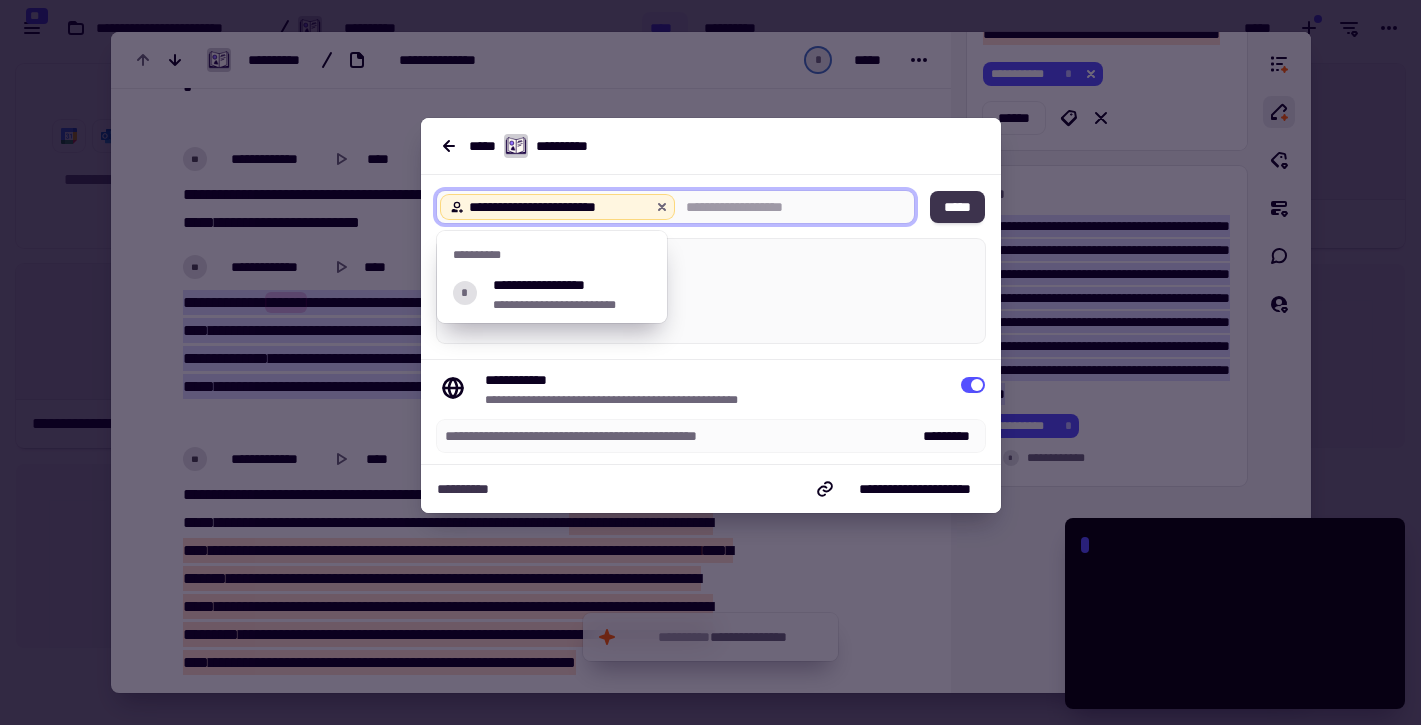 click on "*****" 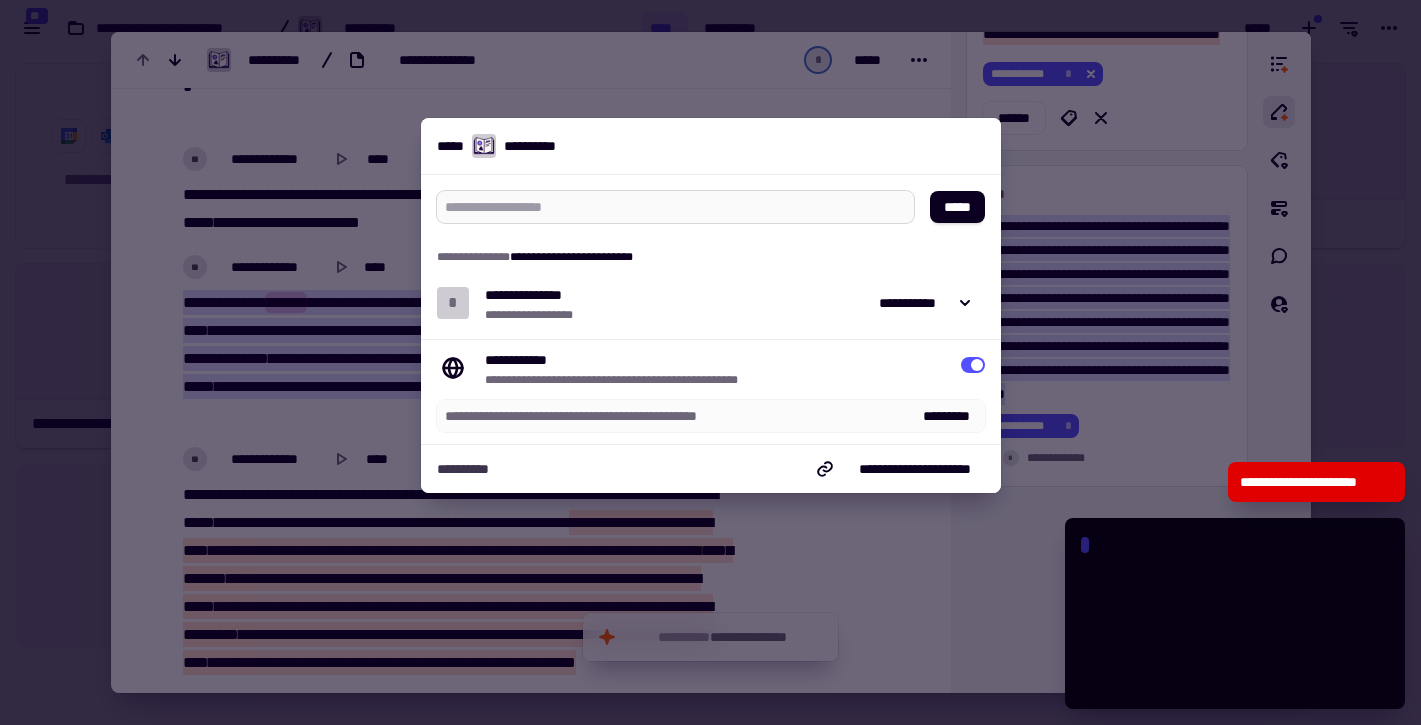 type on "*" 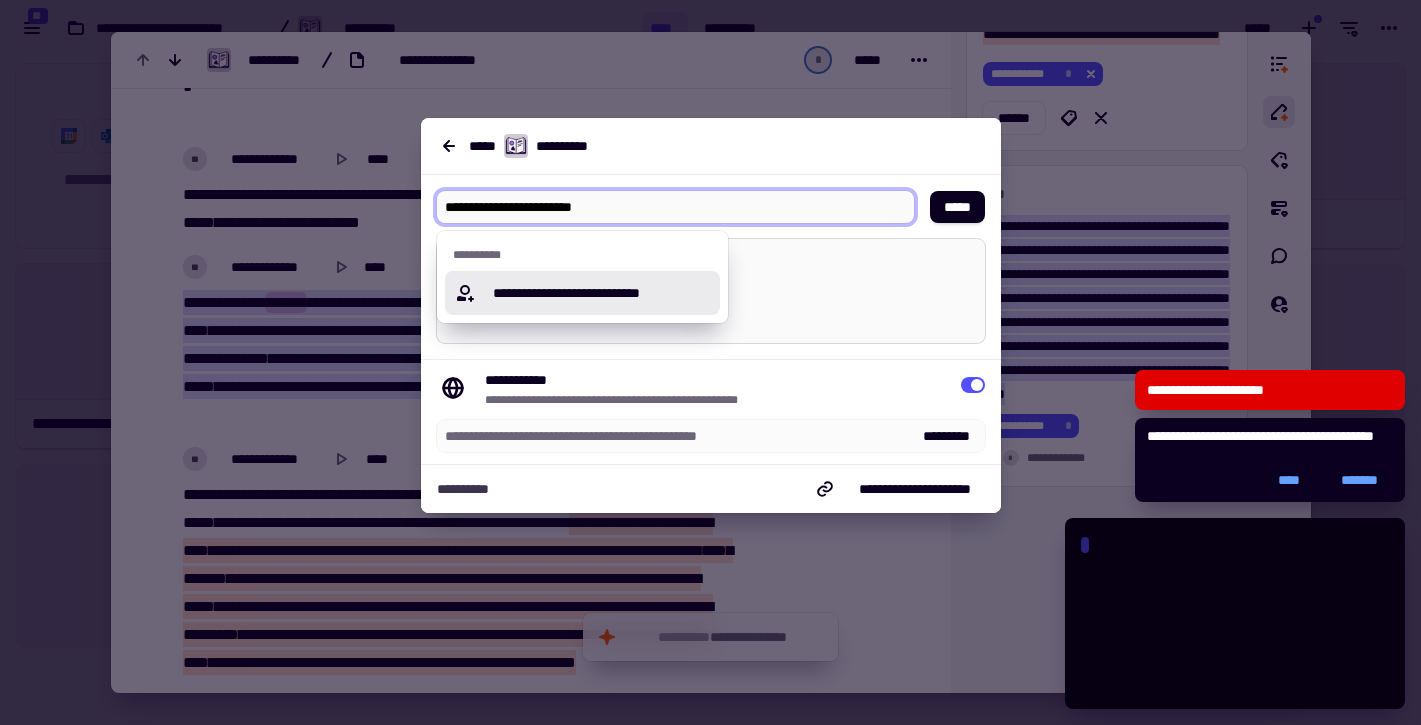 type on "**********" 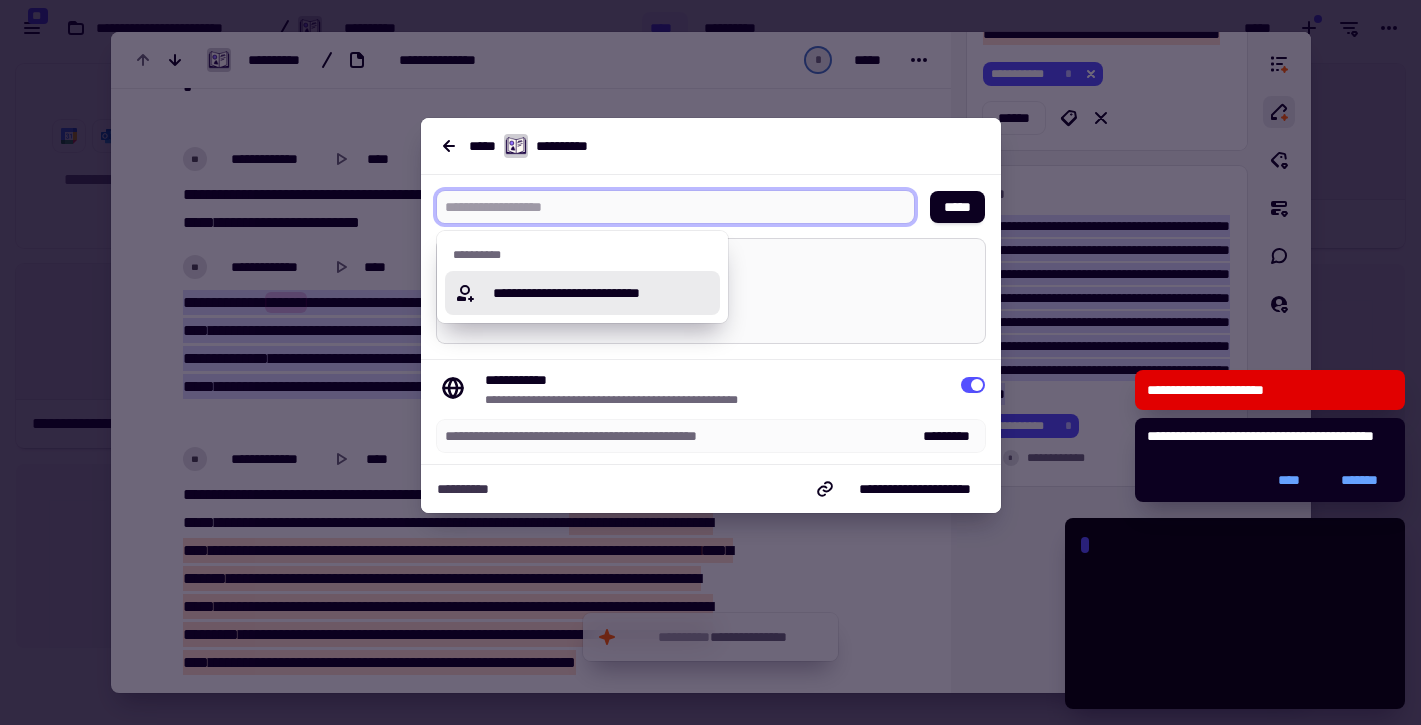 click at bounding box center (711, 291) 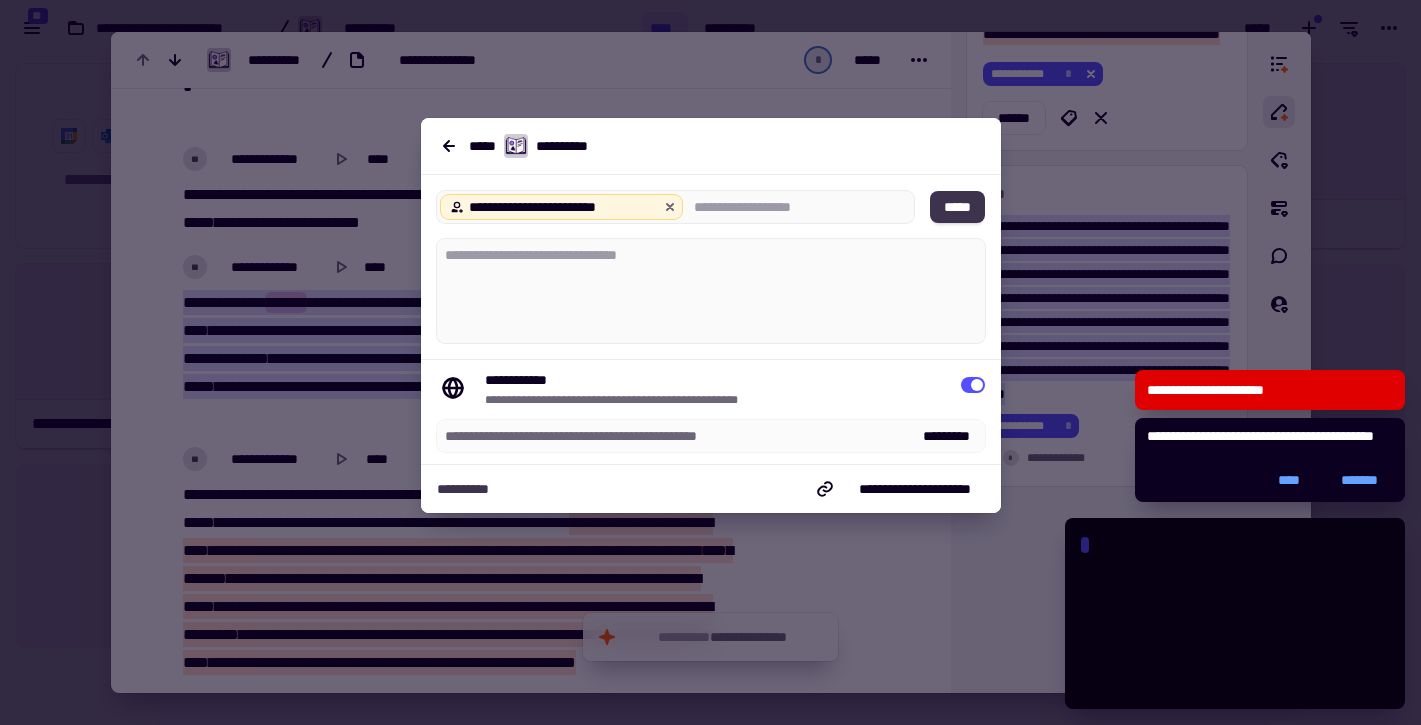 type on "*" 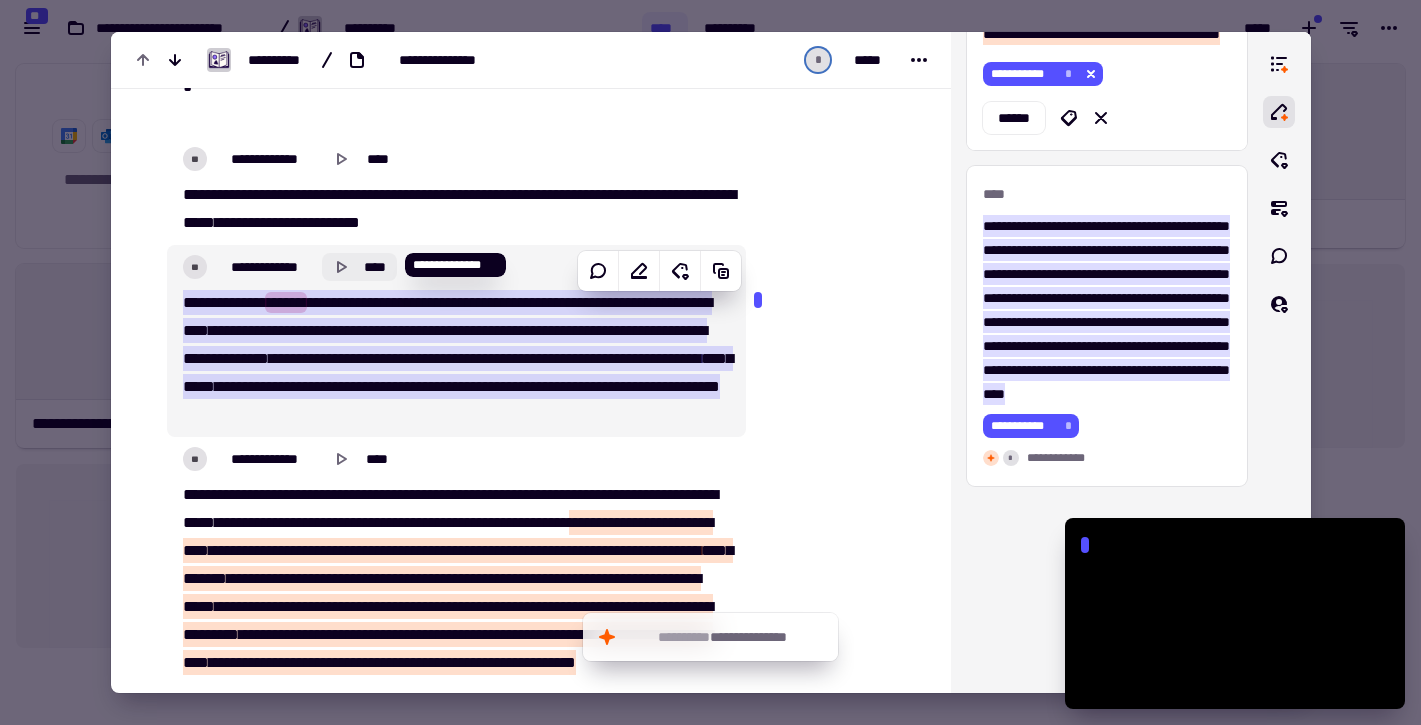 click 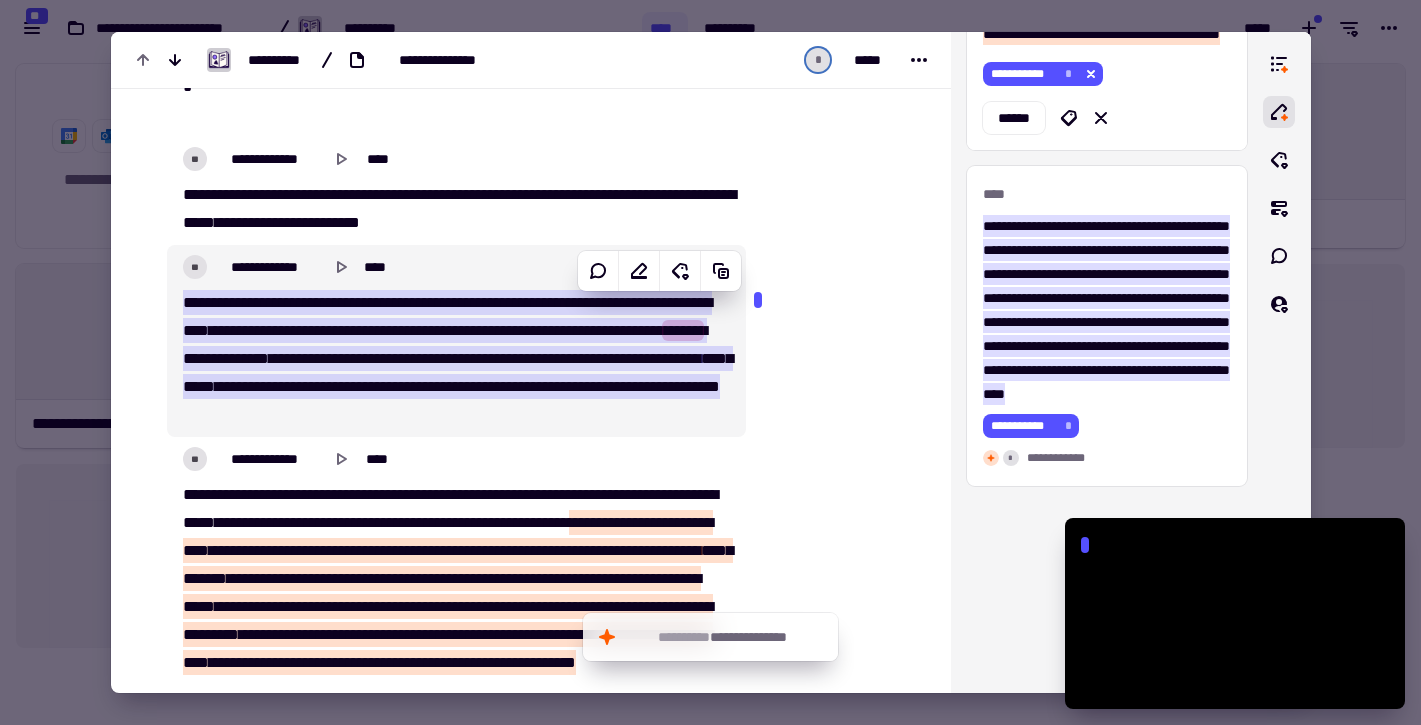 click on "**" at bounding box center (195, 267) 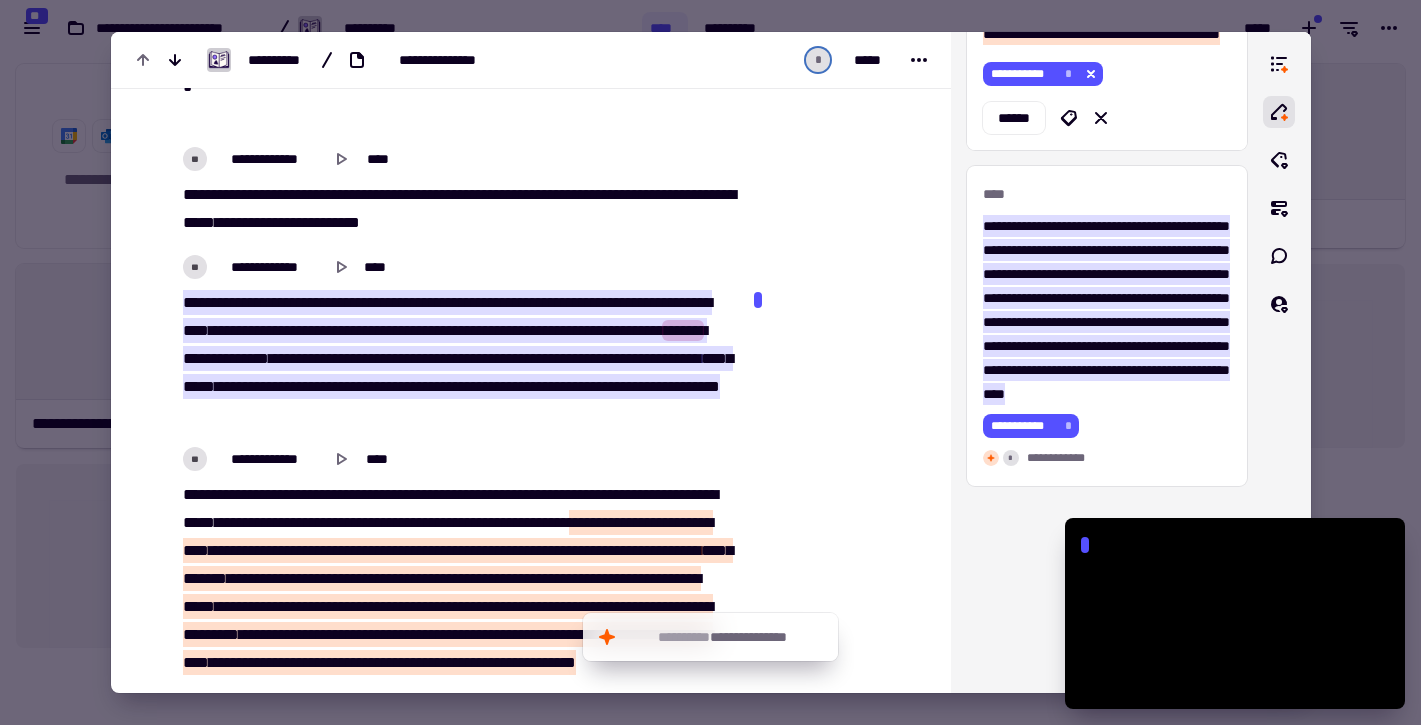 click on "**" at bounding box center (195, 267) 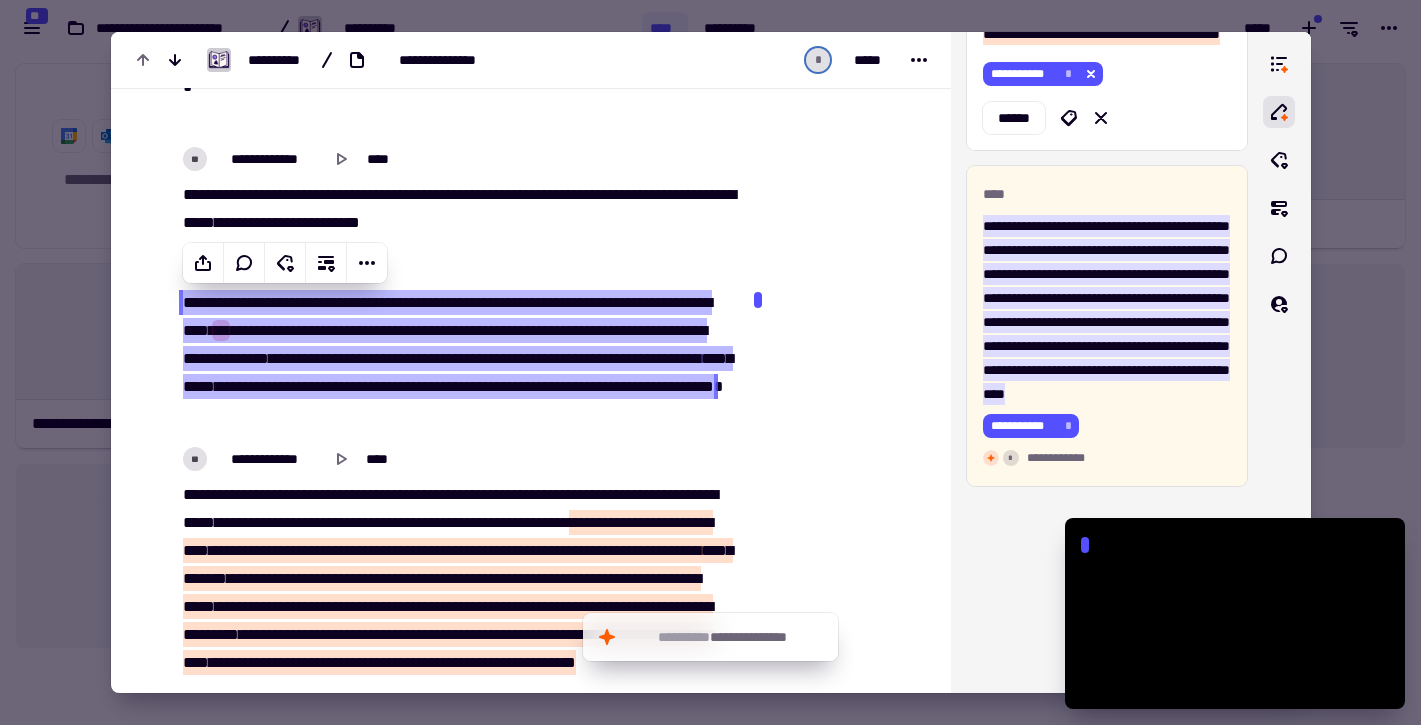 click on "**********" at bounding box center [456, 267] 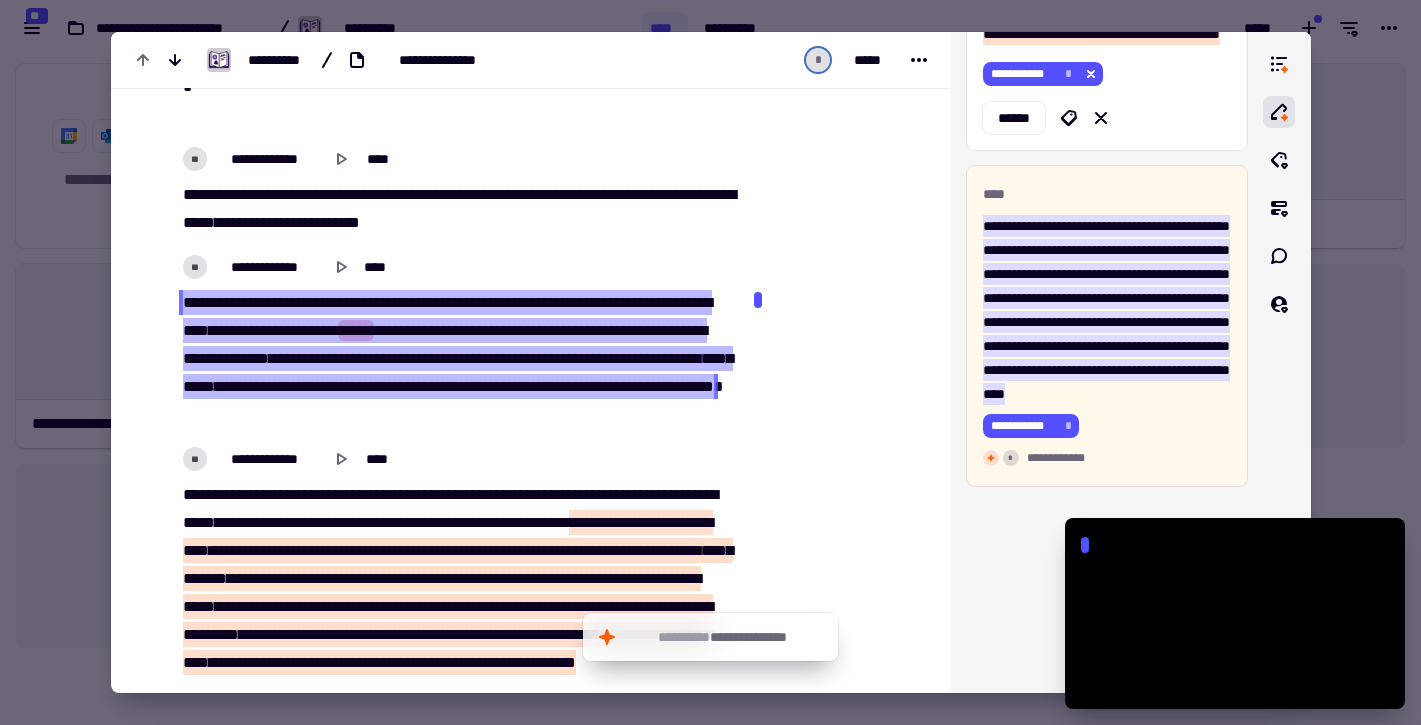 click on "**" at bounding box center [195, 267] 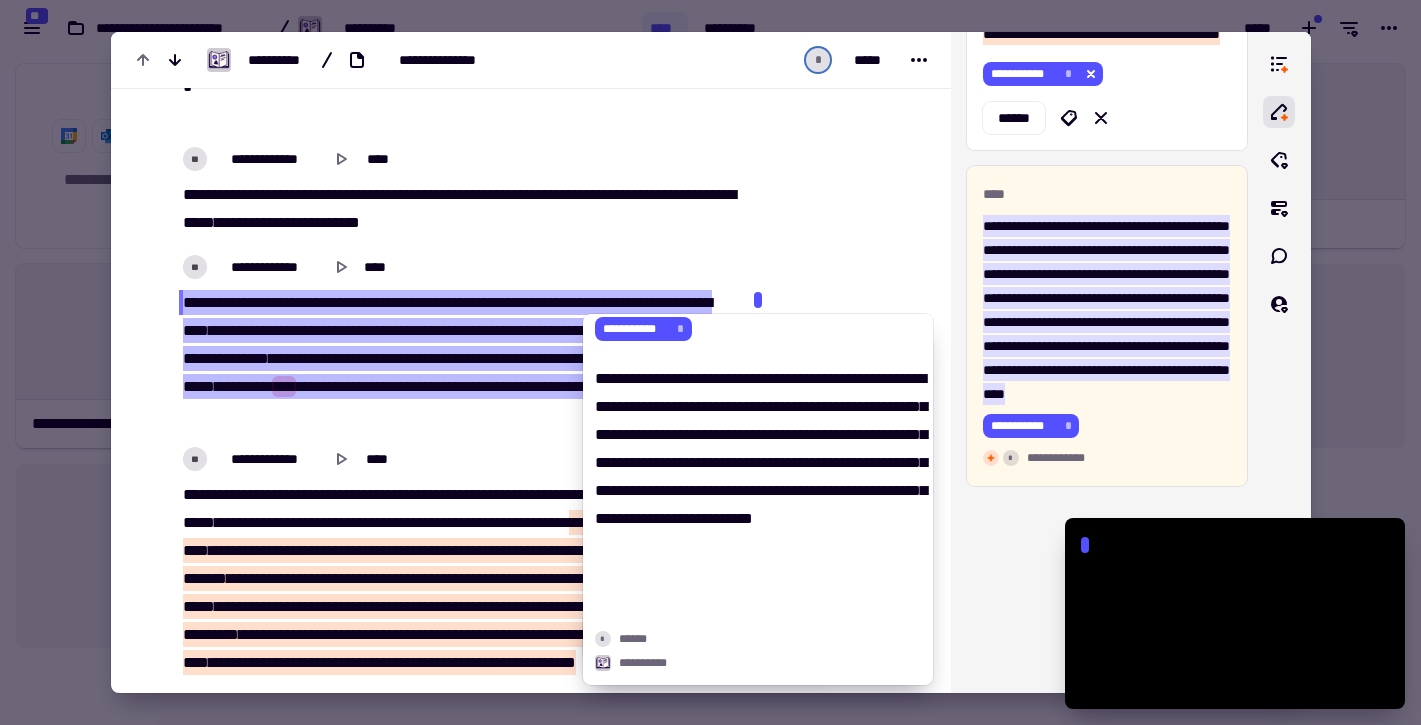 scroll, scrollTop: 9, scrollLeft: 0, axis: vertical 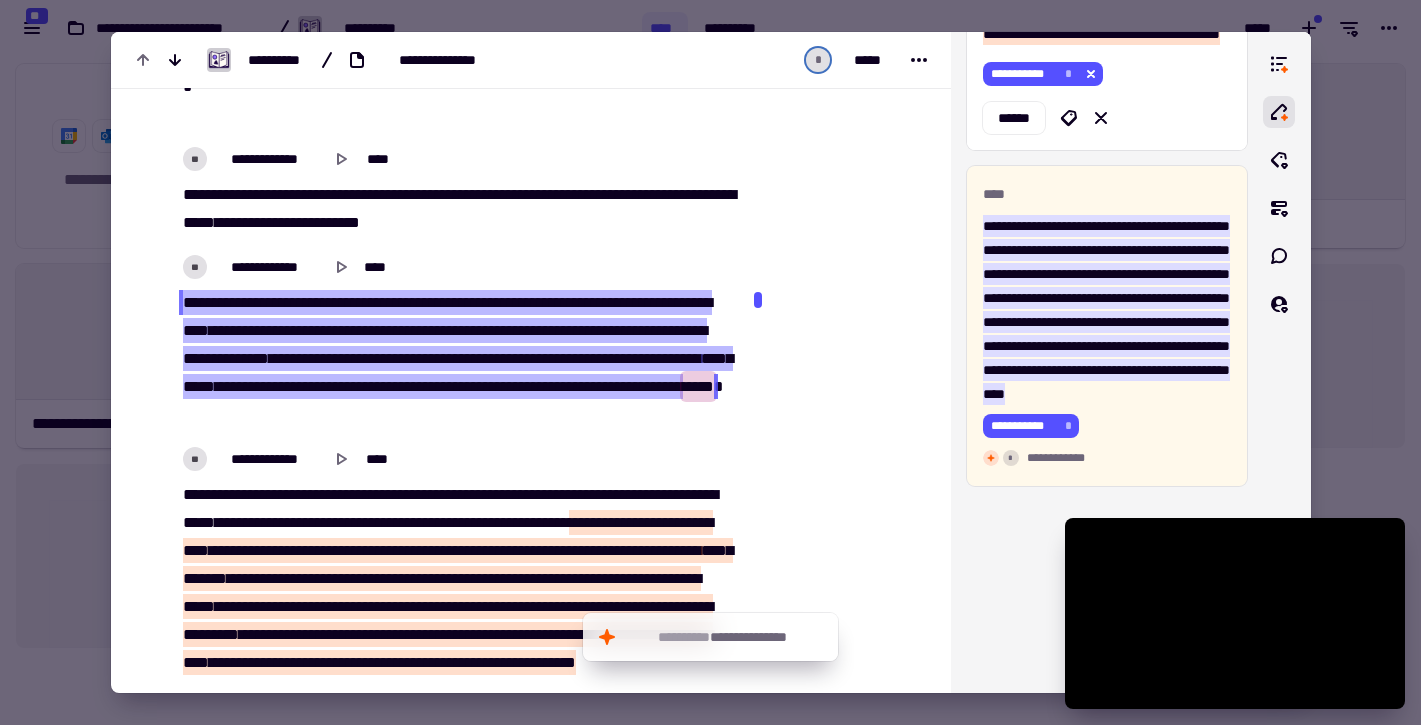 click on "[FIRST] [LAST] [MIDDLE] [INITIAL] [STREET_NAME] [STREET_TYPE] [CITY] [STATE] [ZIP_CODE] [COUNTRY] [APT_SUITE] [BUILDING_NAME] [FLOOR] [UNIT] [ROOM] [HOUSE_NUMBER] [POSTAL_CODE] [ADDRESS_LINE_1] [ADDRESS_LINE_2] [ADDRESS_LINE_3] [ADDRESS_LINE_4] [ADDRESS_LINE_5] [ADDRESS_LINE_6] [ADDRESS_LINE_7] [ADDRESS_LINE_8] [ADDRESS_LINE_9] [ADDRESS_LINE_10] [ADDRESS_LINE_11] [ADDRESS_LINE_12] [ADDRESS_LINE_13] [ADDRESS_LINE_14] [ADDRESS_LINE_15] [ADDRESS_LINE_16] [ADDRESS_LINE_17] [ADDRESS_LINE_18] [ADDRESS_LINE_19] [ADDRESS_LINE_20] [ADDRESS_LINE_21] [ADDRESS_LINE_22] [ADDRESS_LINE_23] [ADDRESS_LINE_24] [ADDRESS_LINE_25] [ADDRESS_LINE_26] [ADDRESS_LINE_27] [ADDRESS_LINE_28] [ADDRESS_LINE_29] [ADDRESS_LINE_30] [ADDRESS_LINE_31] [ADDRESS_LINE_32] [ADDRESS_LINE_33] [ADDRESS_LINE_34] [ADDRESS_LINE_35] [ADDRESS_LINE_36] [ADDRESS_LINE_37] [ADDRESS_LINE_38] [ADDRESS_LINE_39] [ADDRESS_LINE_40] [ADDRESS_LINE_41] [ADDRESS_LINE_42] [ADDRESS_LINE_43] [ADDRESS_LINE_44] [ADDRESS_LINE_45] [ADDRESS_LINE_46] [ADDRESS_LINE_47] [ADDRESS_LINE_48] [ADDRESS_LINE_49] [ADDRESS_LINE_50] [ADDRESS_LINE_51] [ADDRESS_LINE_52] [ADDRESS_LINE_53] [ADDRESS_LINE_54] [ADDRESS_LINE_55] [ADDRESS_LINE_56] [ADDRESS_LINE_57] [ADDRESS_LINE_58] [ADDRESS_LINE_59] [ADDRESS_LINE_60] [ADDRESS_LINE_61] [ADDRESS_LINE_62] [ADDRESS_LINE_63] [ADDRESS_LINE_64] [ADDRESS_LINE_65] [ADDRESS_LINE_66] [ADDRESS_LINE_67] [ADDRESS_LINE_68] [ADDRESS_LINE_69] [ADDRESS_LINE_70] [ADDRESS_LINE_71] [ADDRESS_LINE_72] [ADDRESS_LINE_73] [ADDRESS_LINE_74] [ADDRESS_LINE_75] [ADDRESS_LINE_76] [ADDRESS_LINE_77] [ADDRESS_LINE_78] [ADDRESS_LINE_79] [ADDRESS_LINE_80] [ADDRESS_LINE_81] [ADDRESS_LINE_82] [ADDRESS_LINE_83] [ADDRESS_LINE_84] [ADDRESS_LINE_85] [ADDRESS_LINE_86] [ADDRESS_LINE_87] [ADDRESS_LINE_88] [ADDRESS_LINE_89] [ADDRESS_LINE_90] [ADDRESS_LINE_91] [ADDRESS_LINE_92] [ADDRESS_LINE_93] [ADDRESS_LINE_94] [ADDRESS_LINE_95] [ADDRESS_LINE_96] [ADDRESS_LINE_97] [ADDRESS_LINE_98] [ADDRESS_LINE_99] [ADDRESS_LINE_100]" at bounding box center [444, 598] 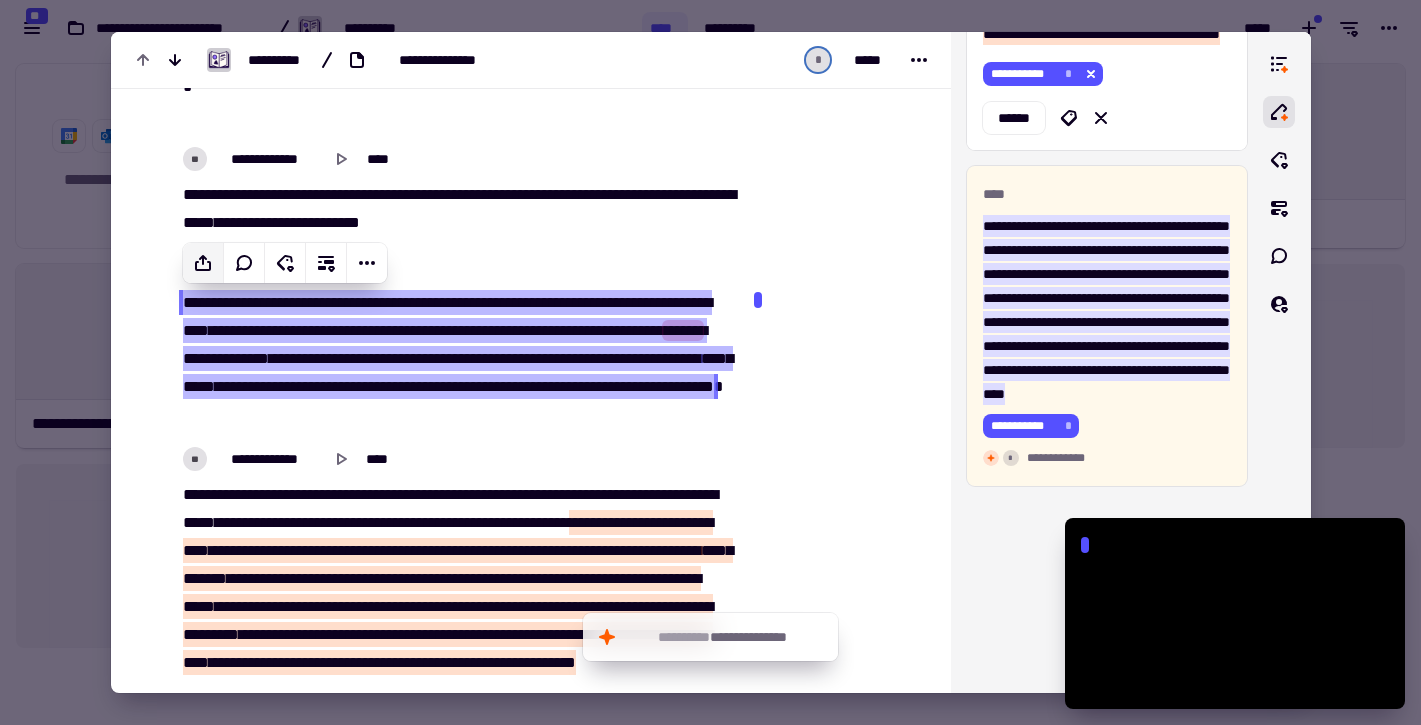 click 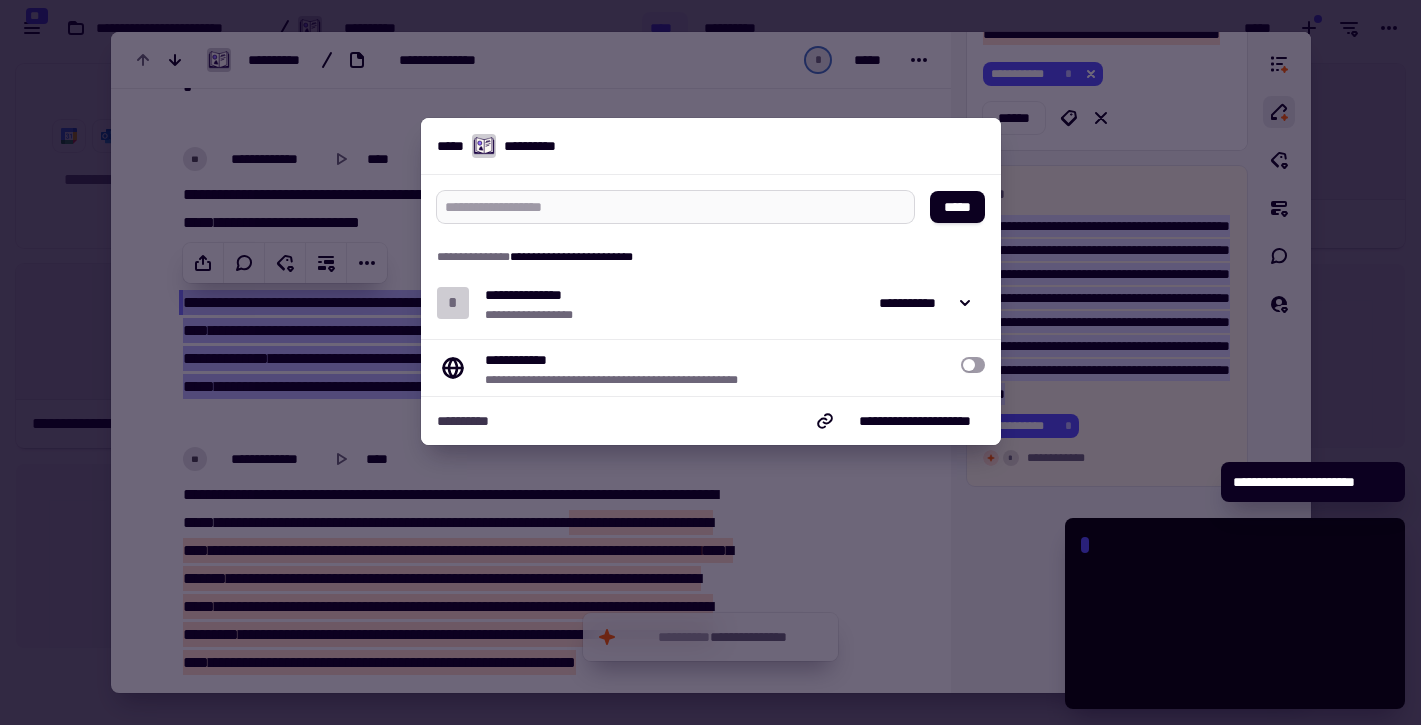 type on "******" 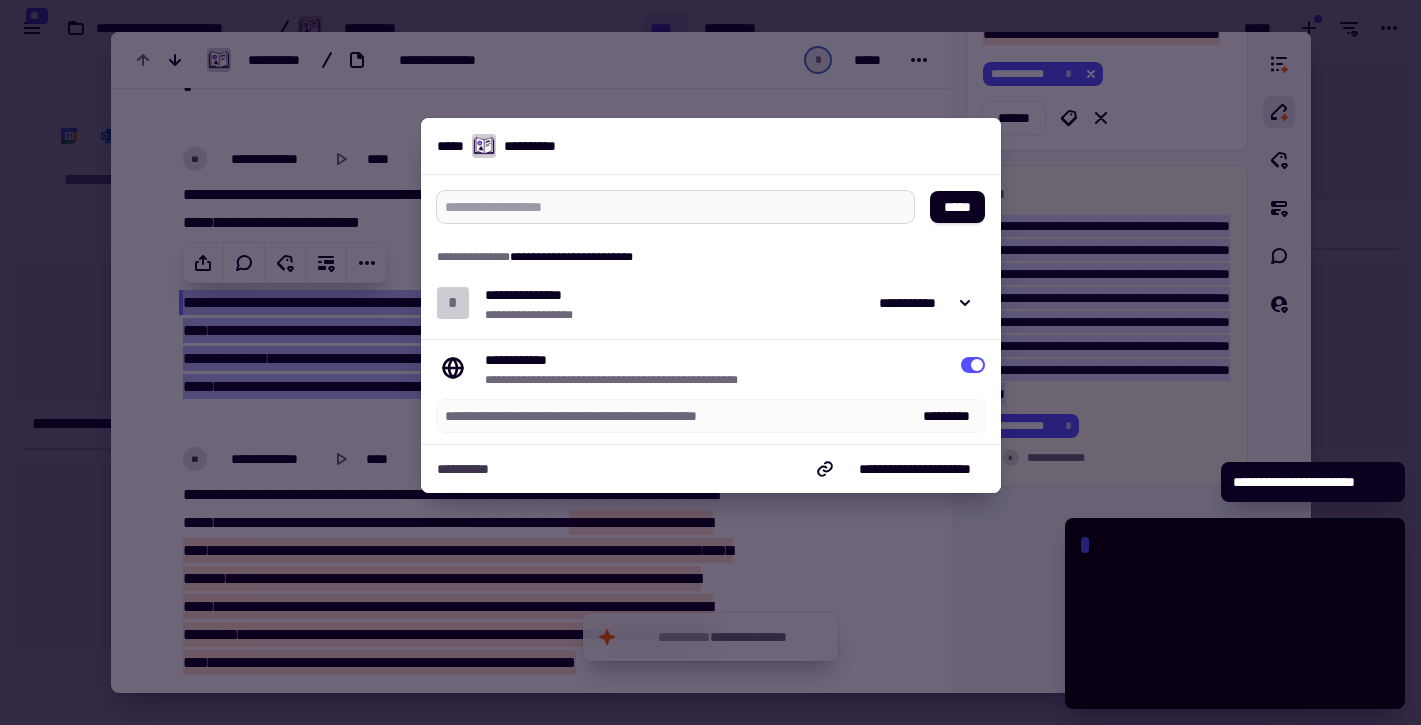 type on "*" 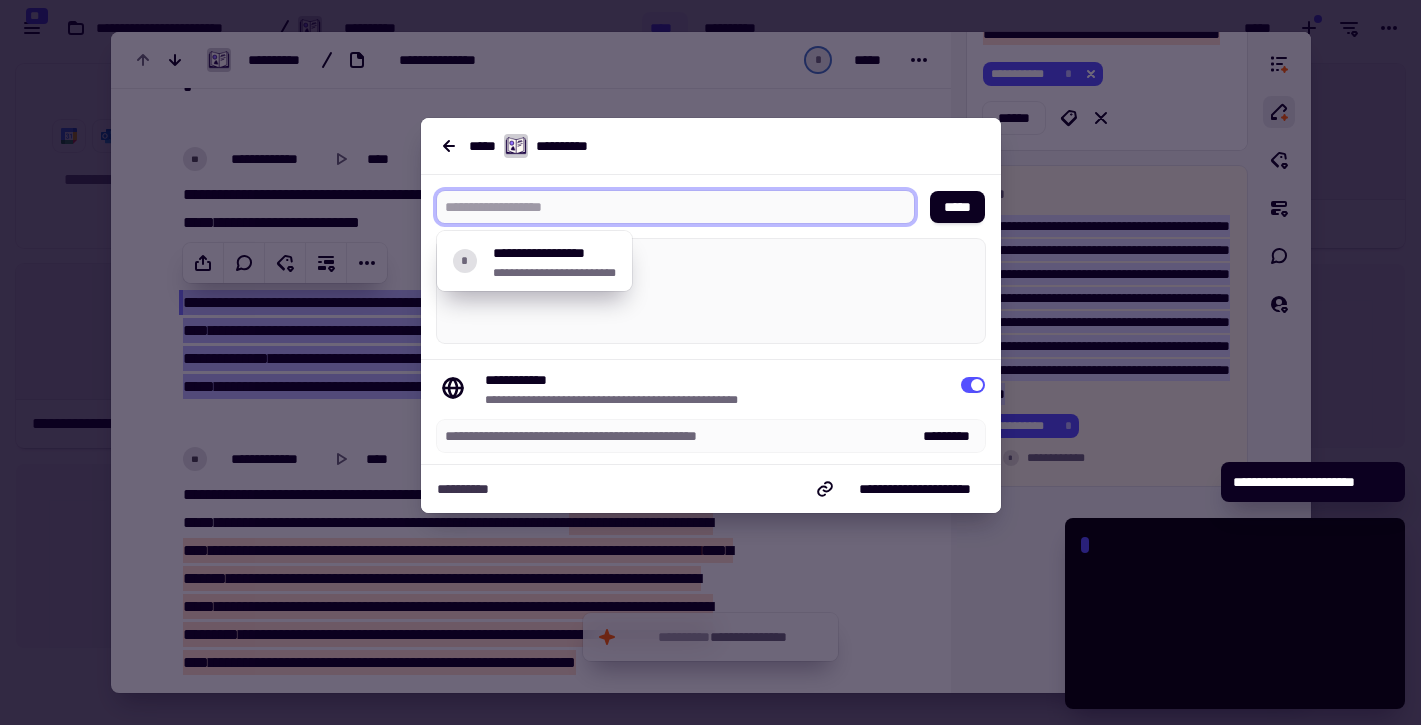 click at bounding box center (668, 207) 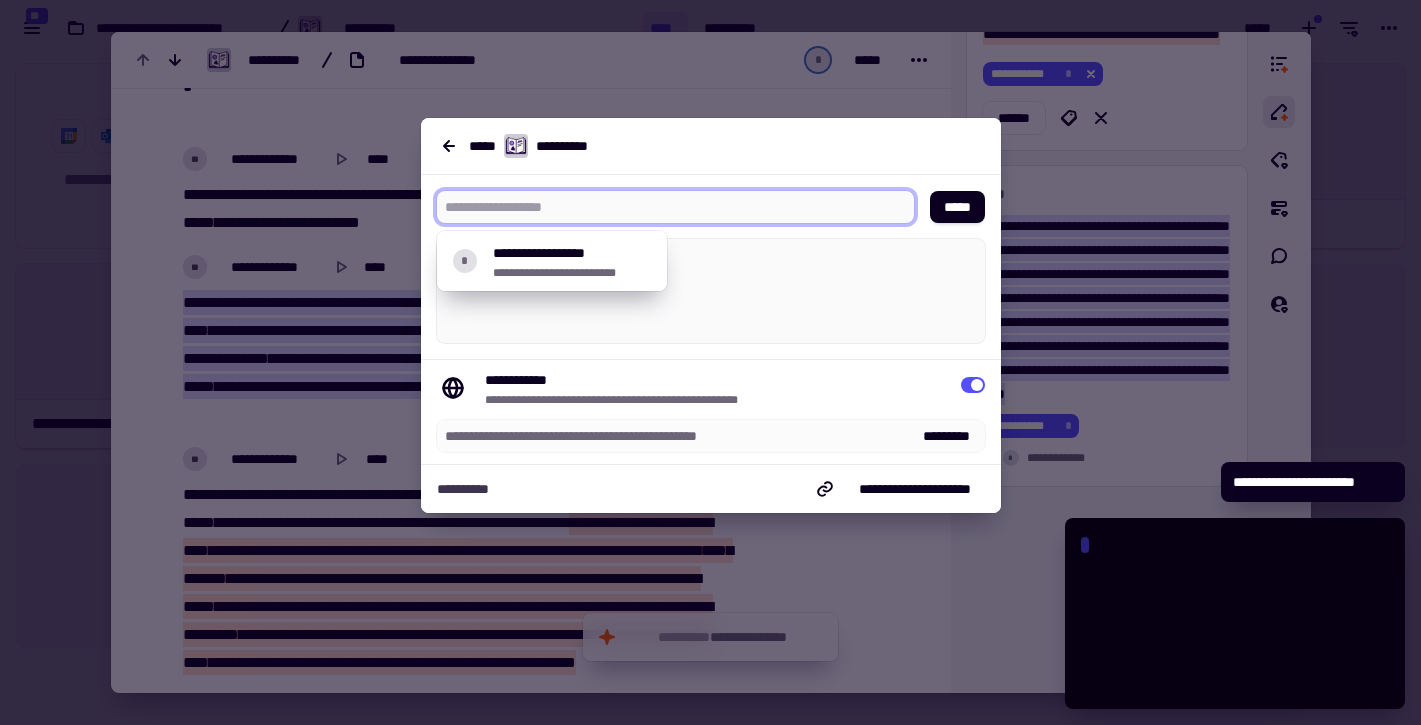 type on "*****" 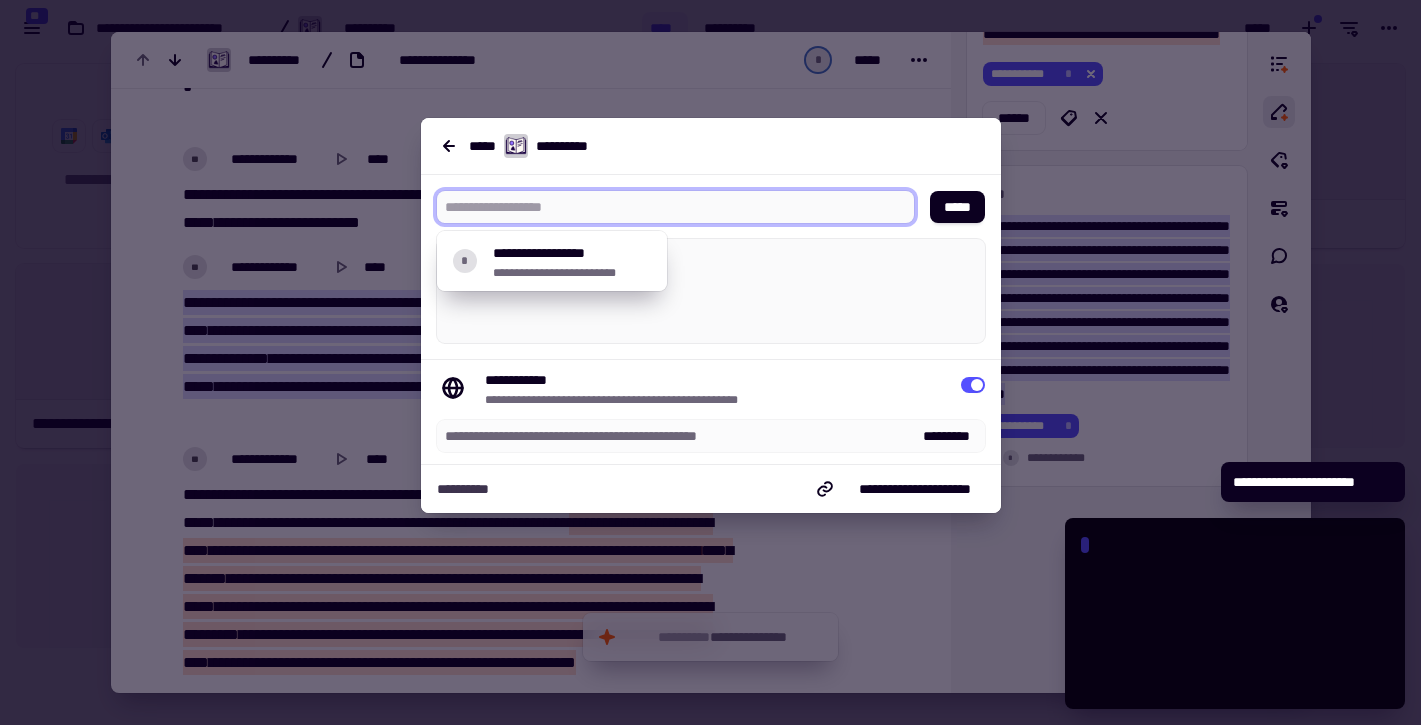 type on "*" 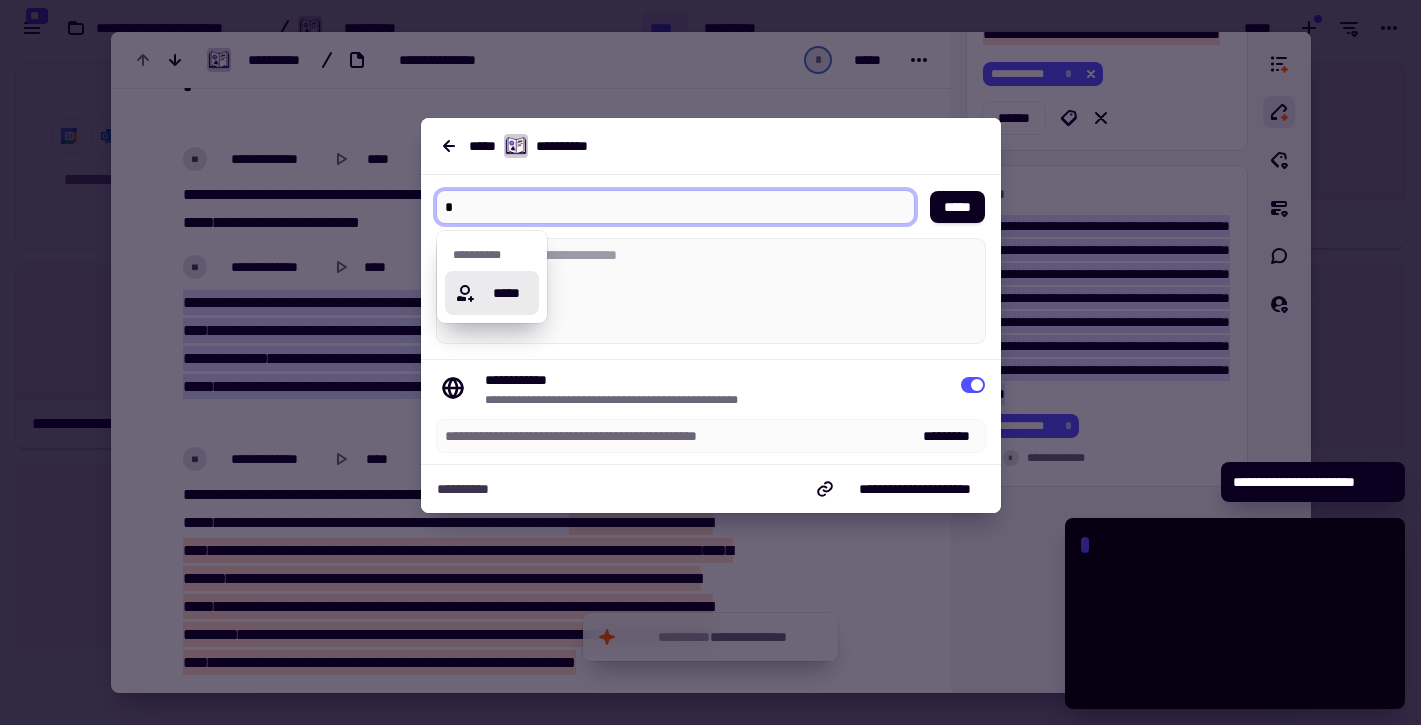 type on "******" 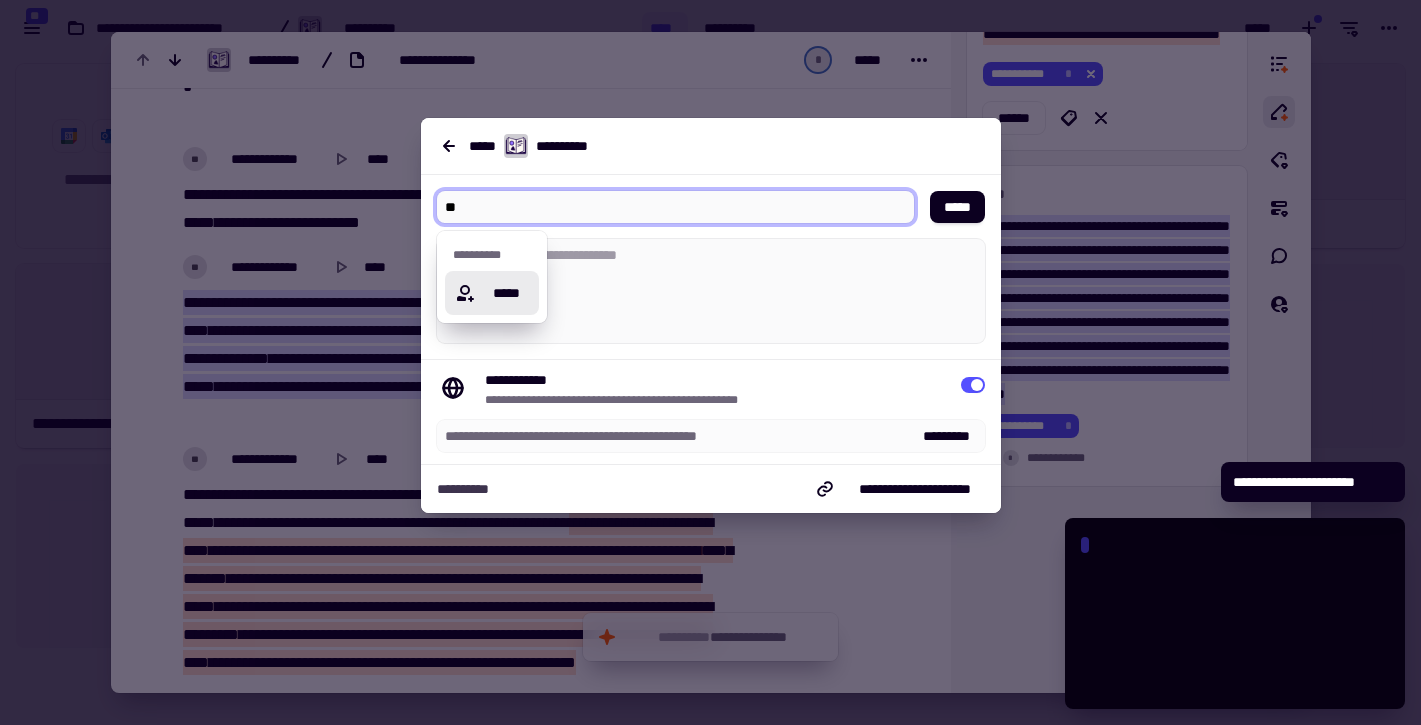 type on "***" 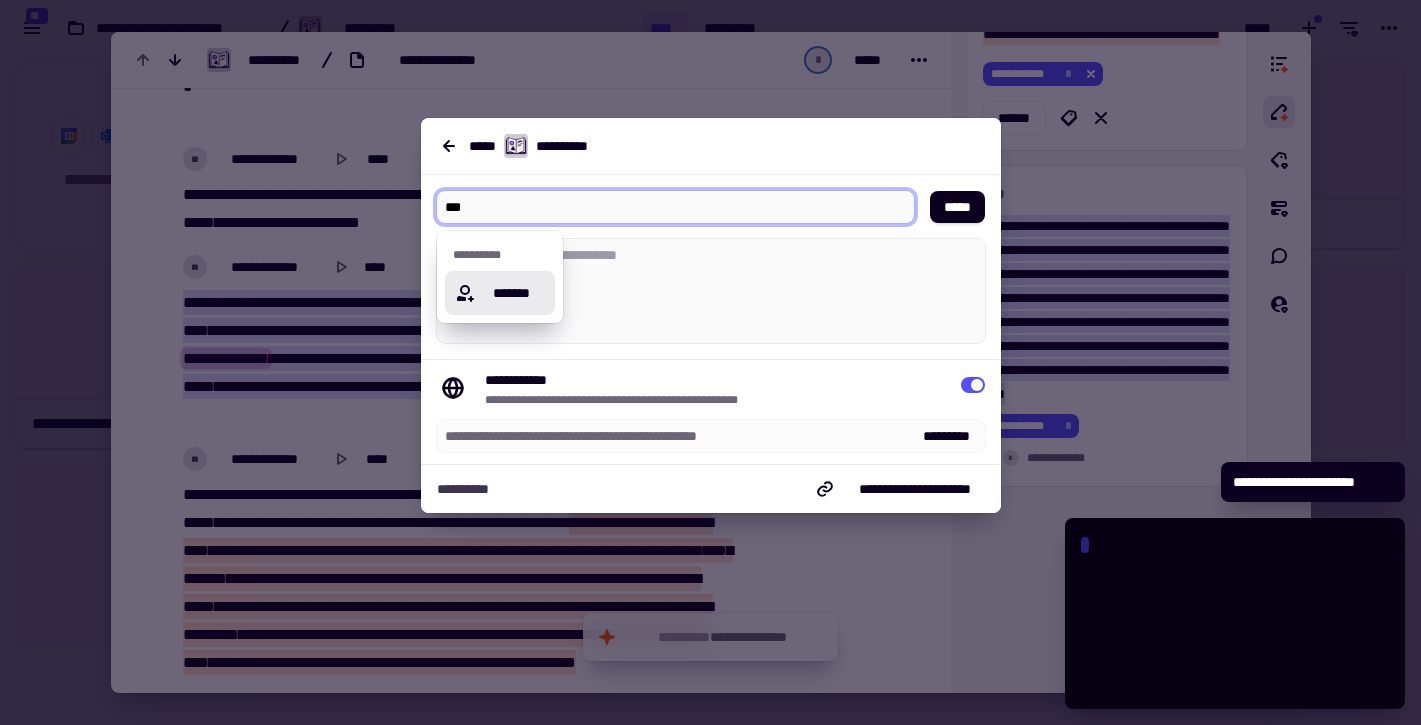 type on "******" 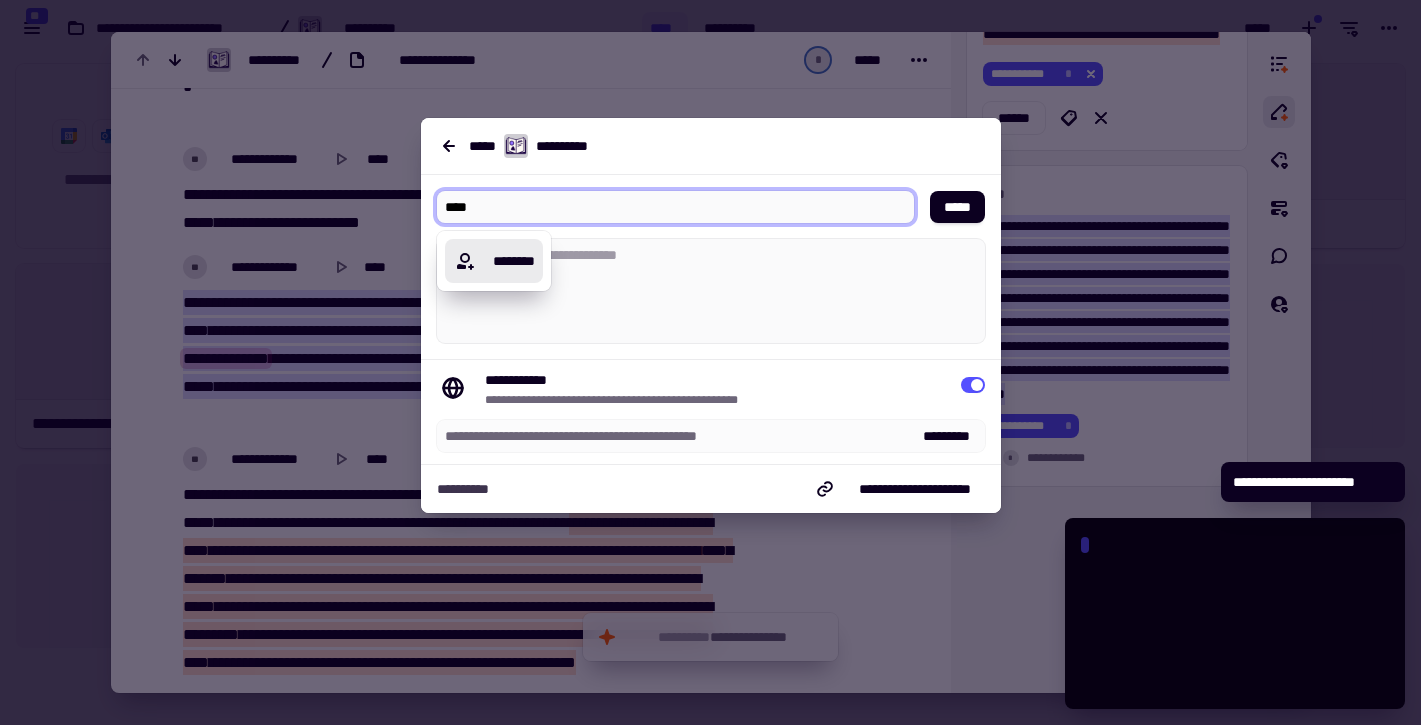 type on "*****" 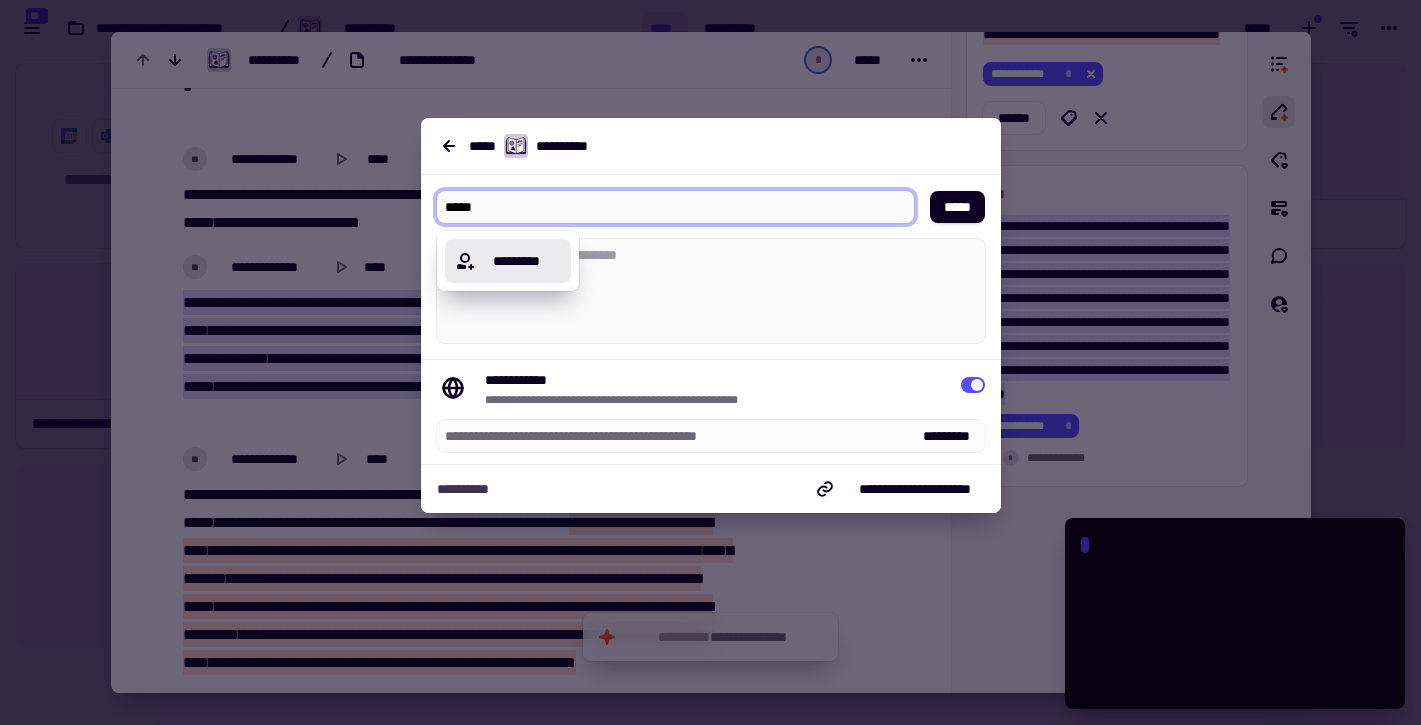 type on "******" 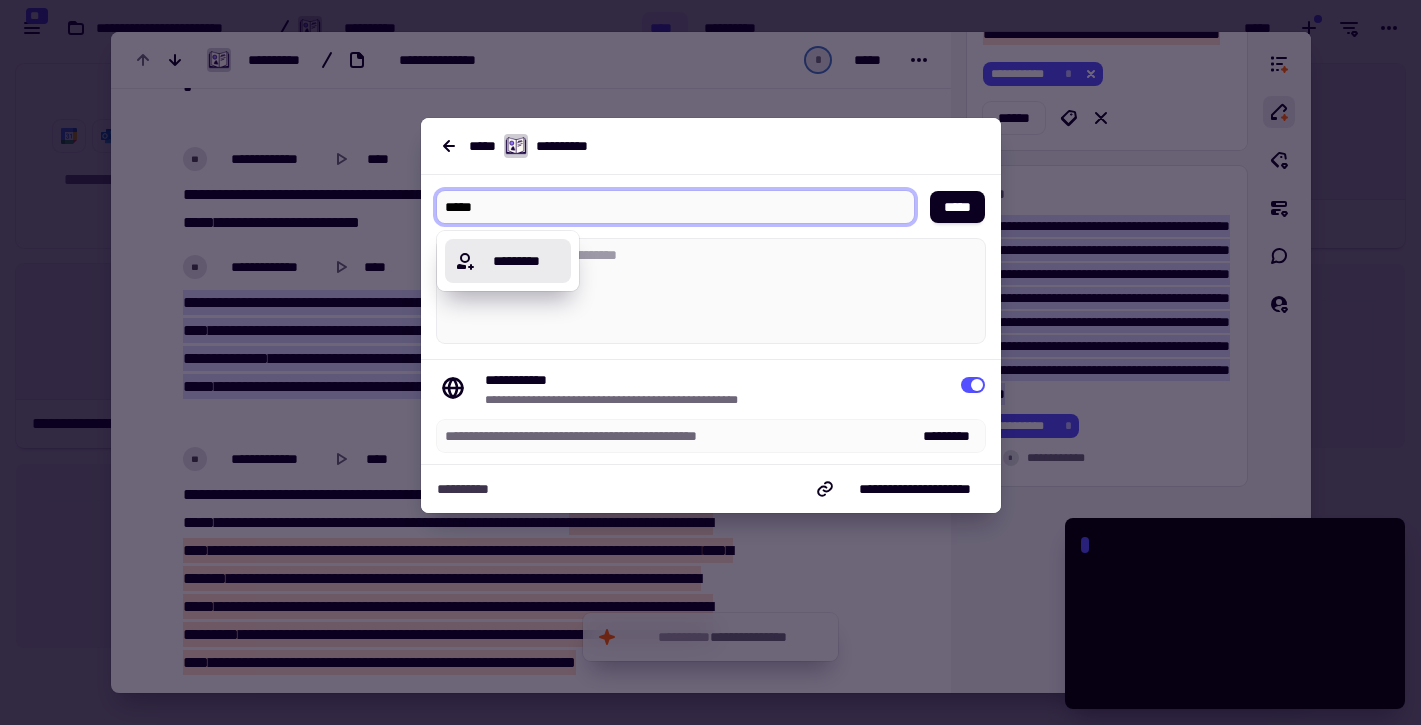 type on "*****" 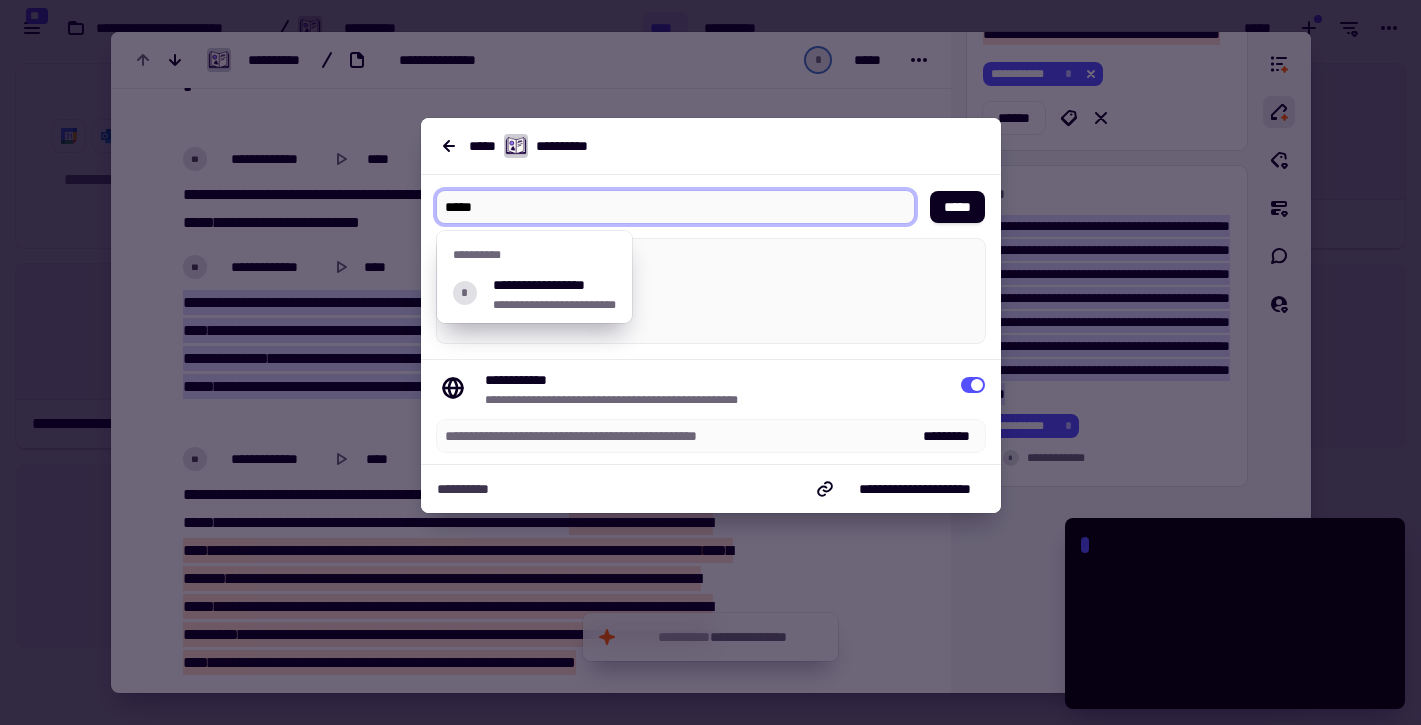type 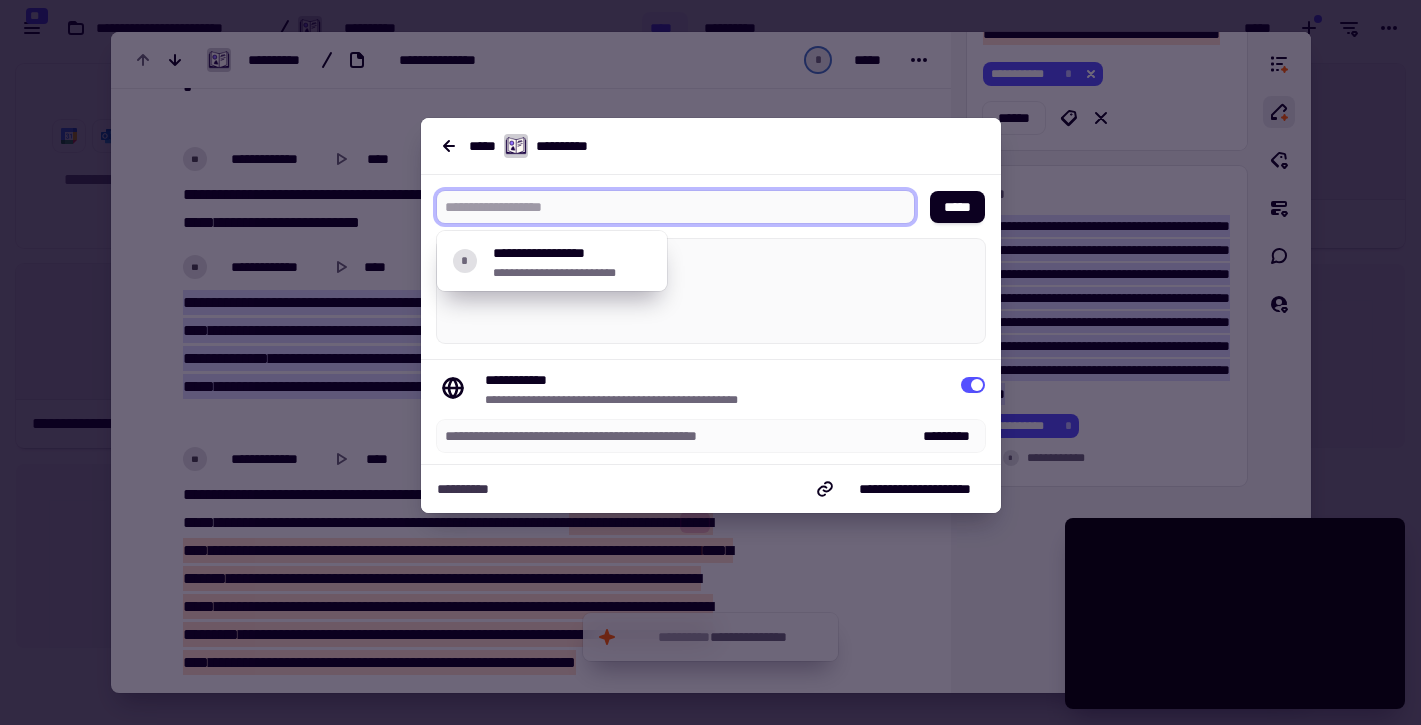 type on "******" 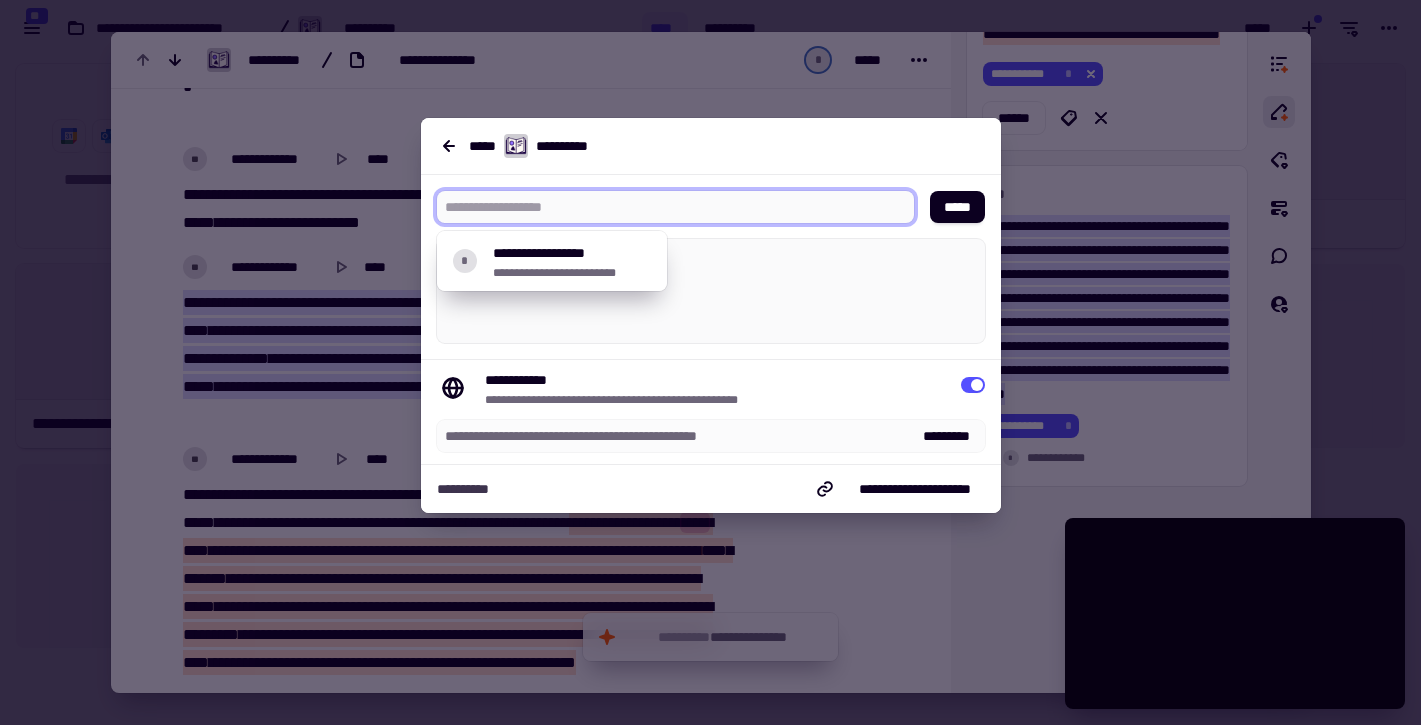 paste on "**********" 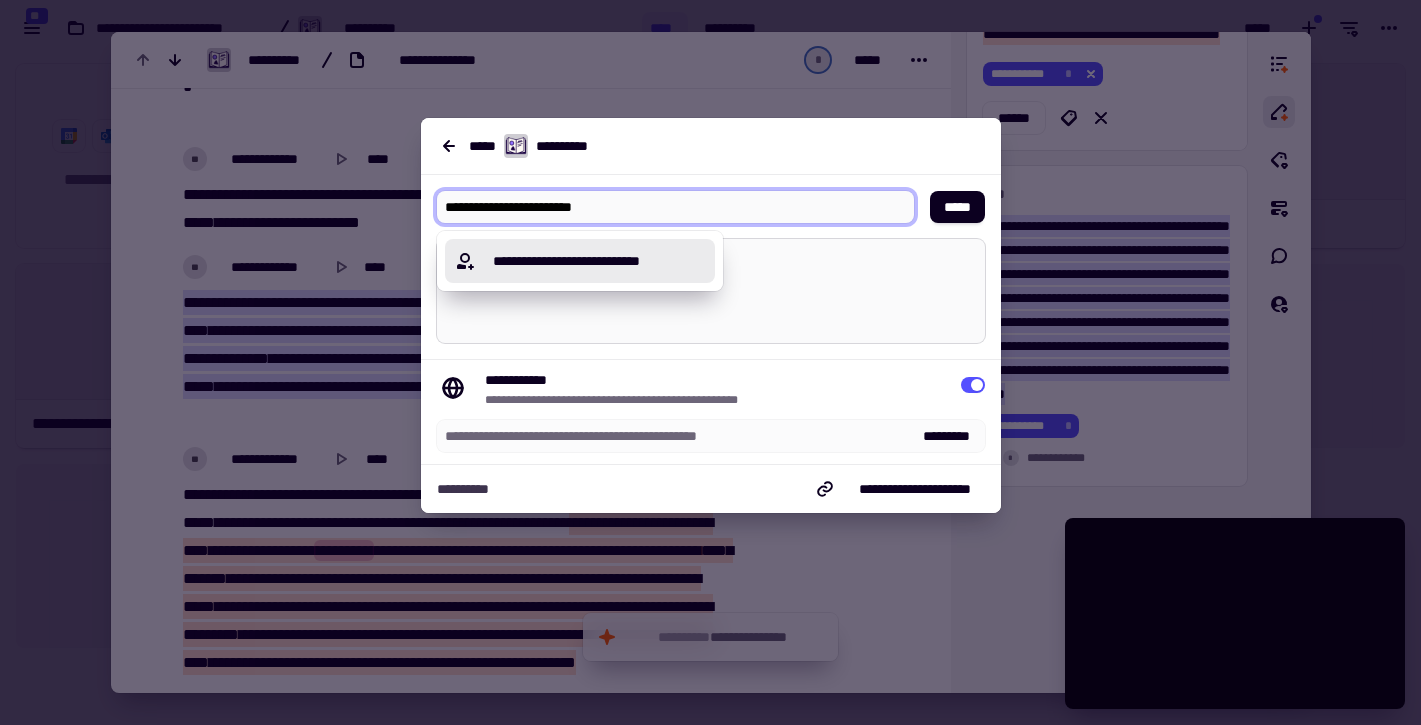 type on "******" 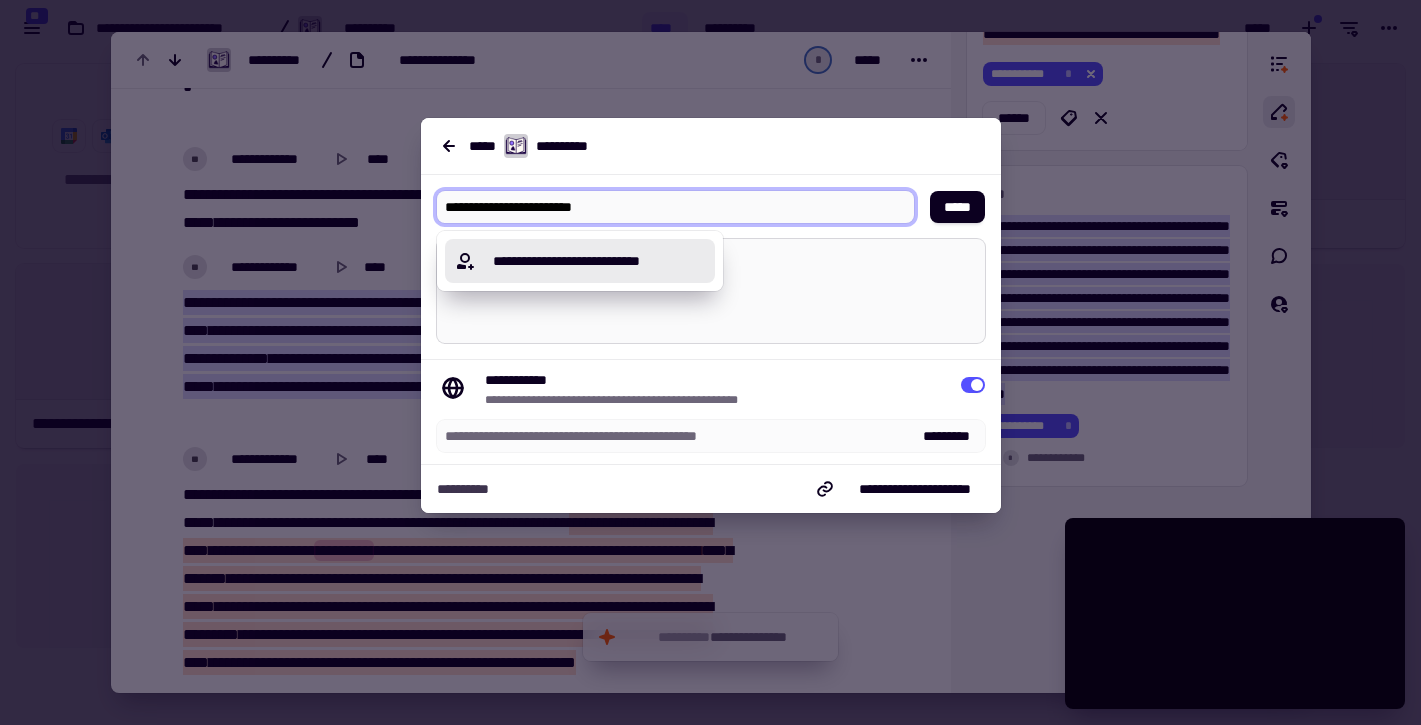 type on "**********" 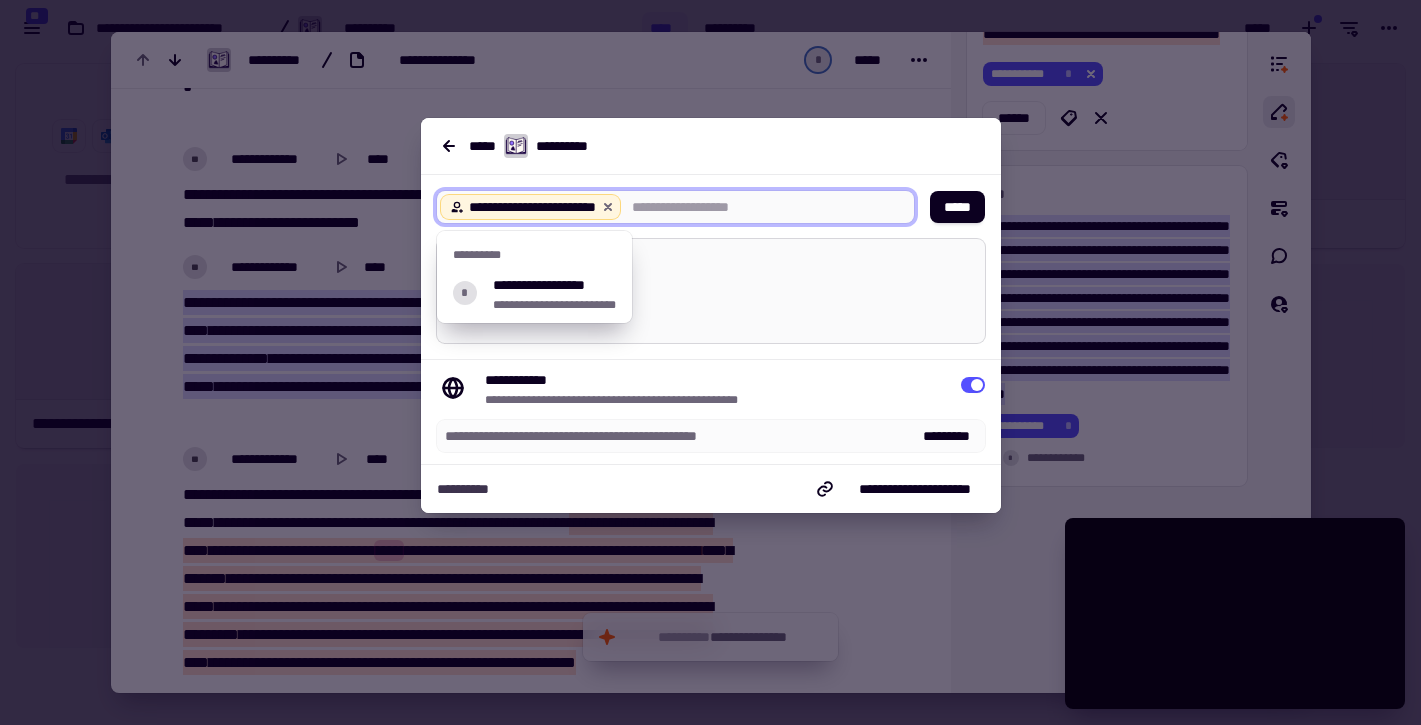 click at bounding box center (711, 291) 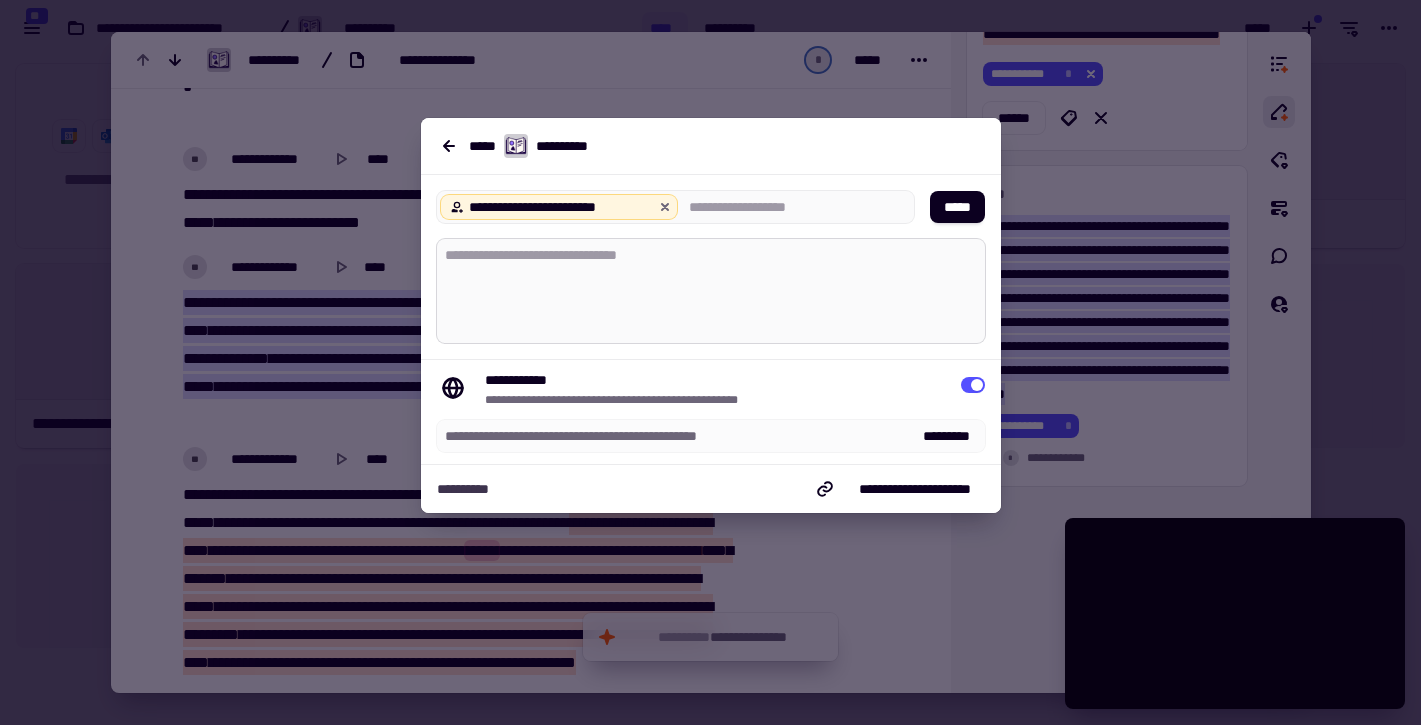 click at bounding box center [711, 291] 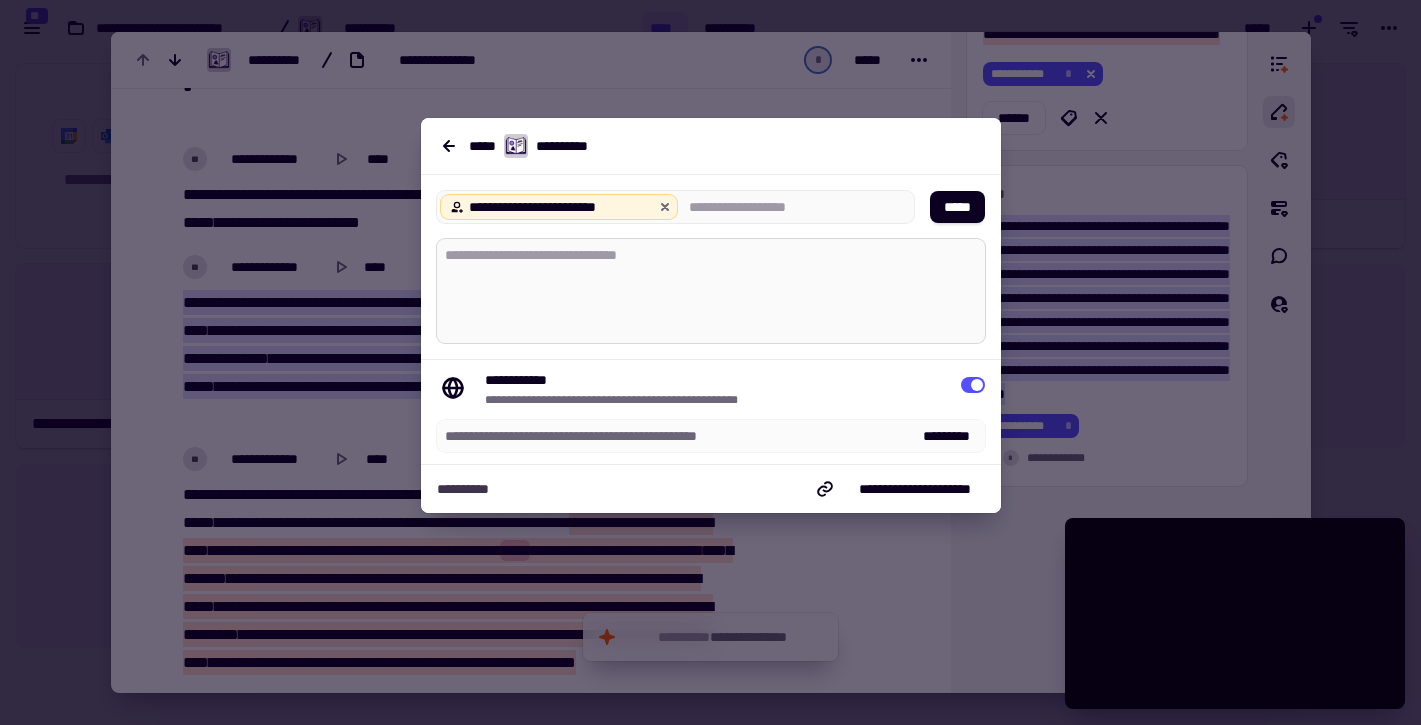 type on "*" 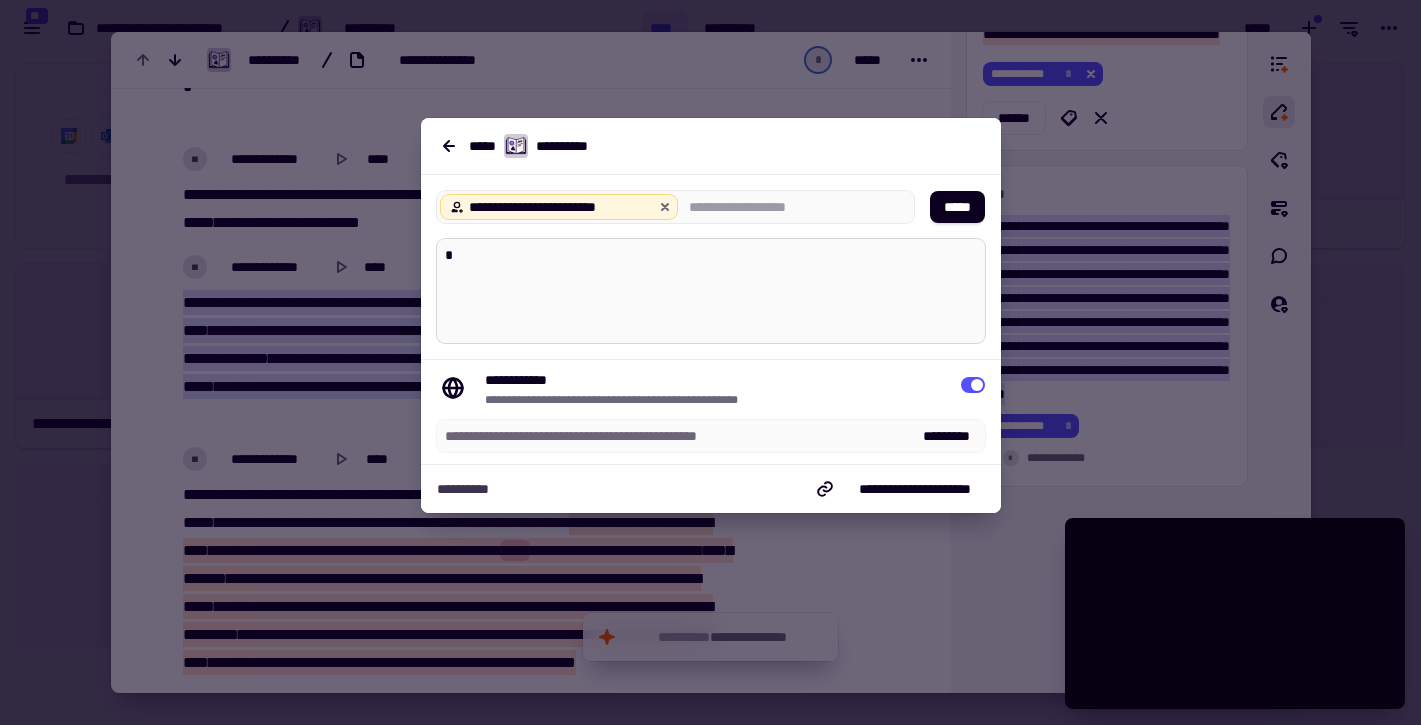 type on "******" 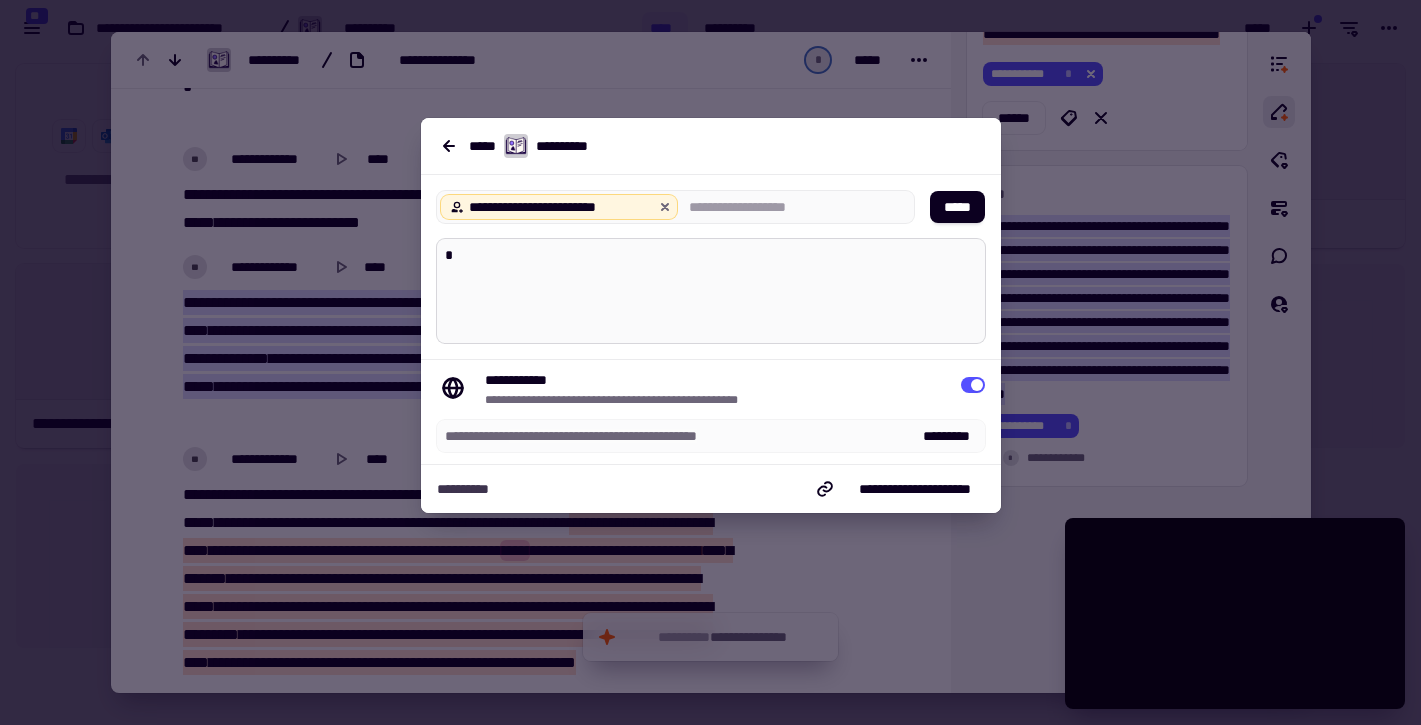 type on "*" 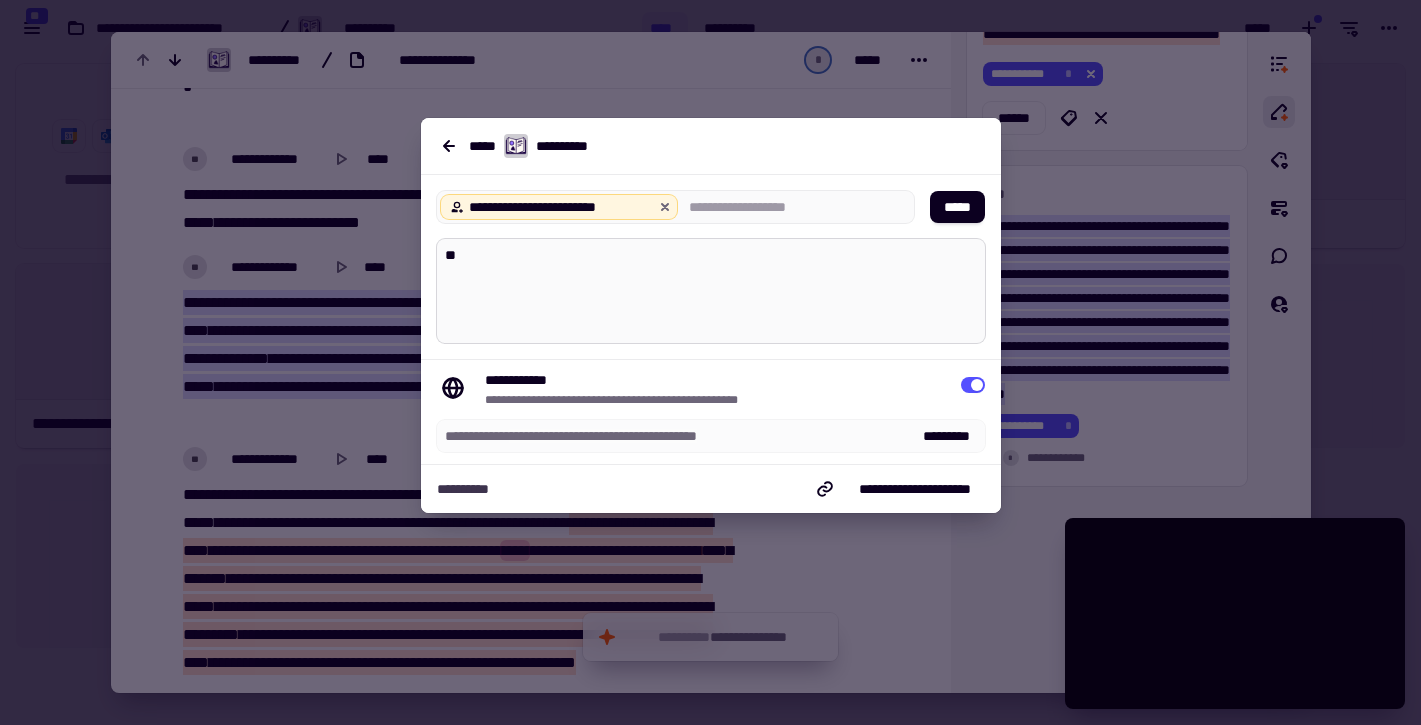 type on "******" 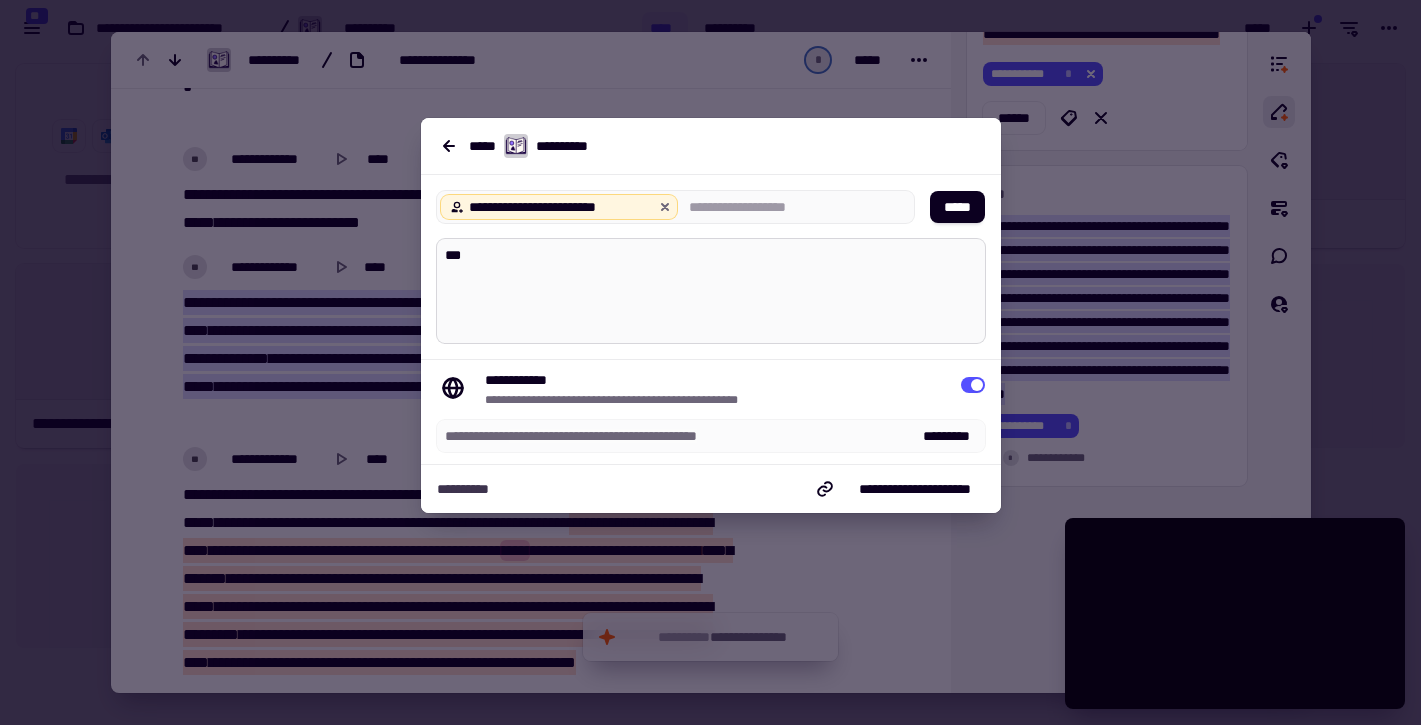 type on "******" 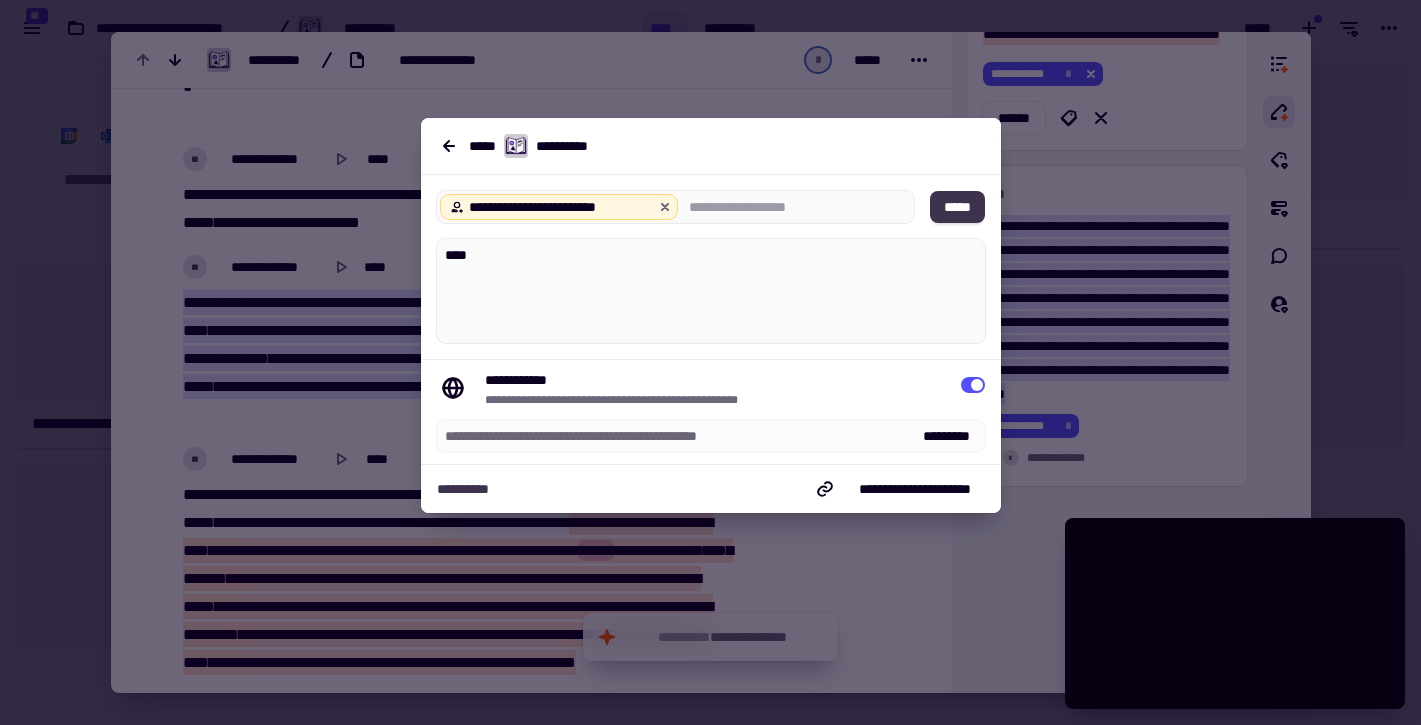 type on "******" 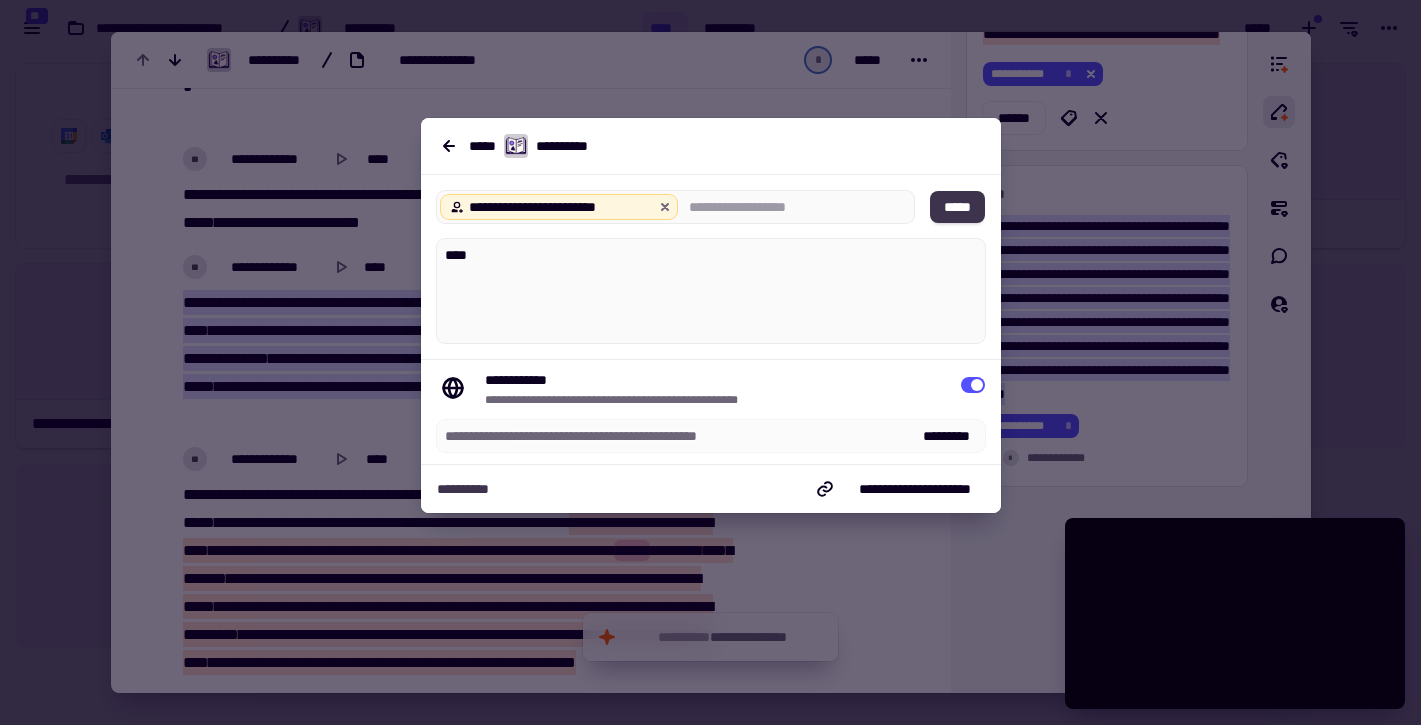 type on "****" 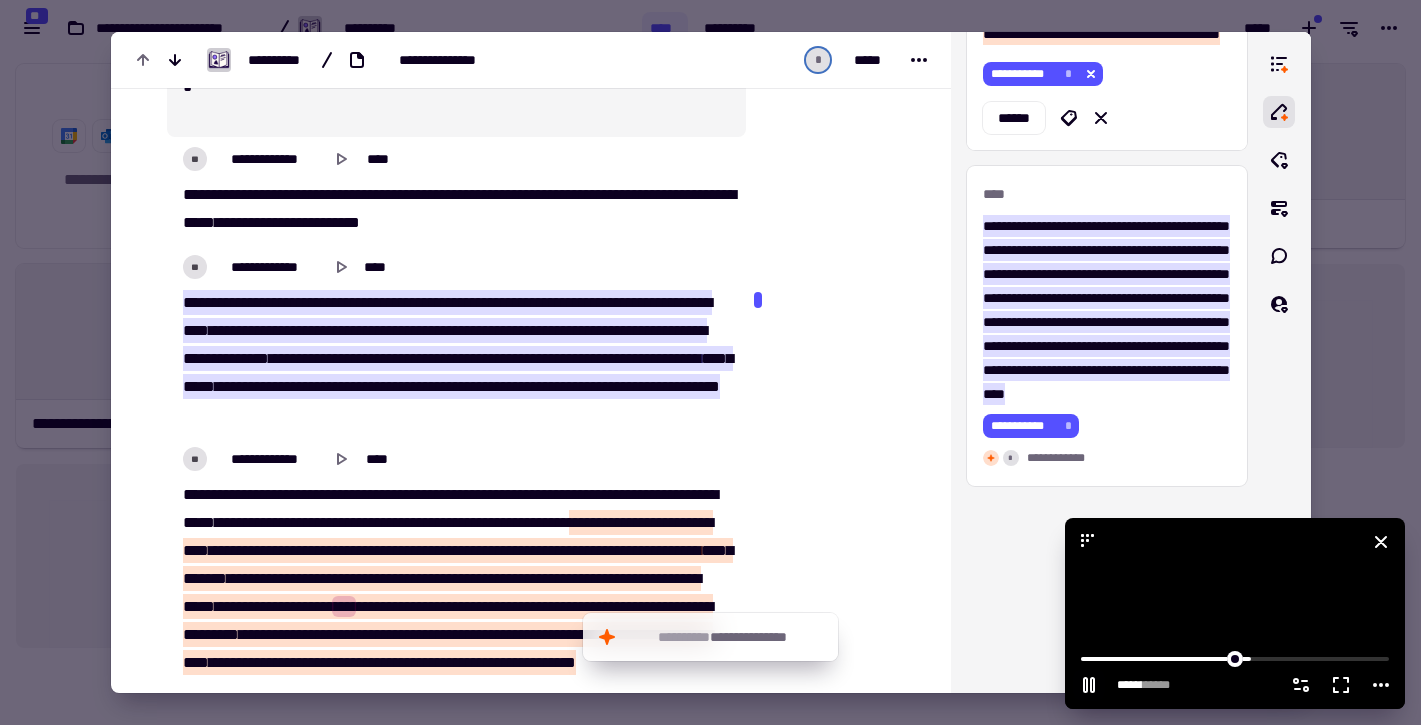 click 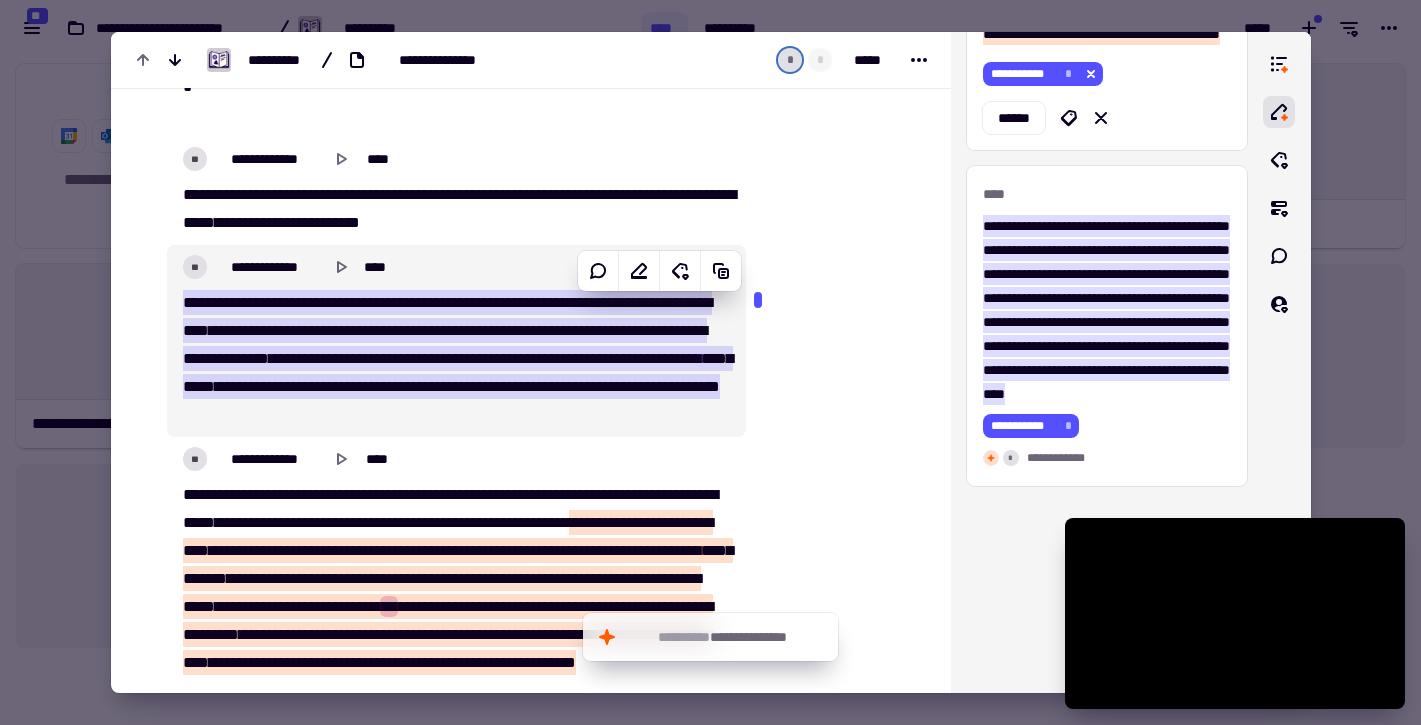click on "*****" at bounding box center [691, 302] 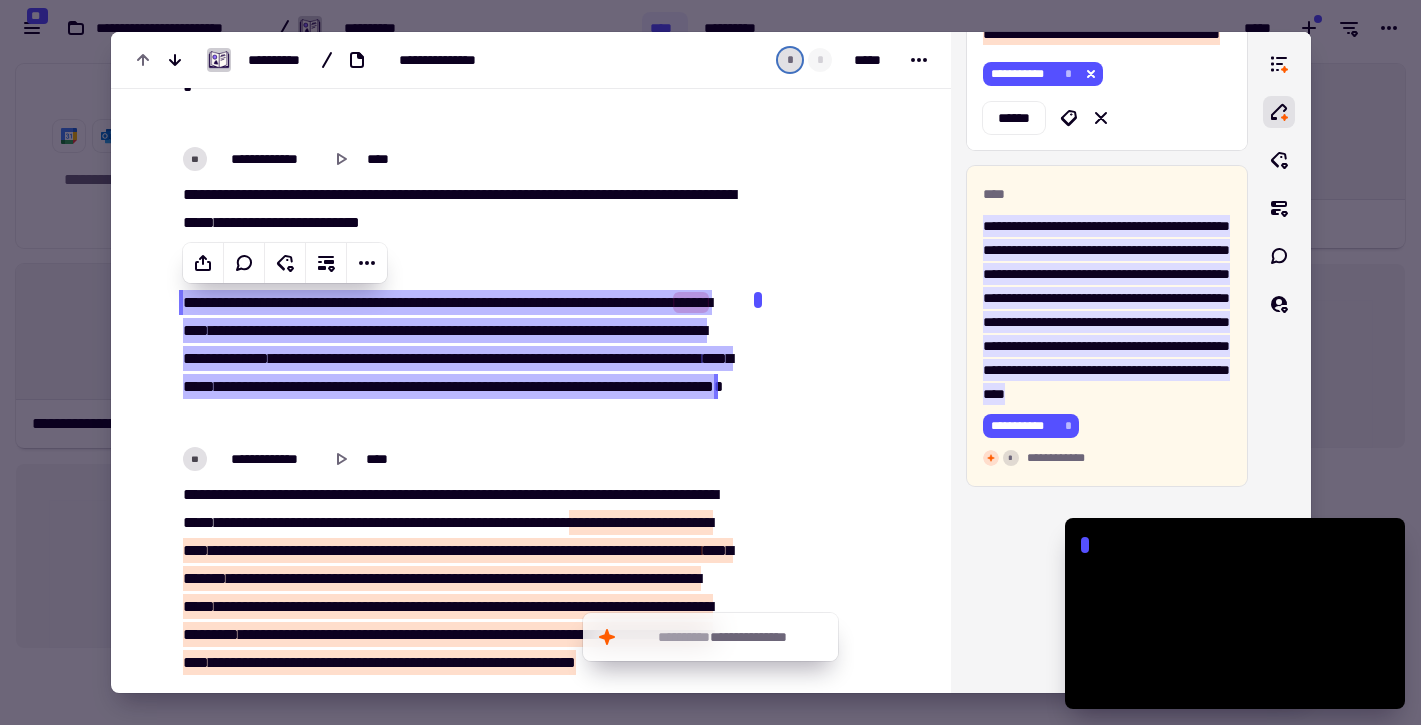 click at bounding box center (834, 582) 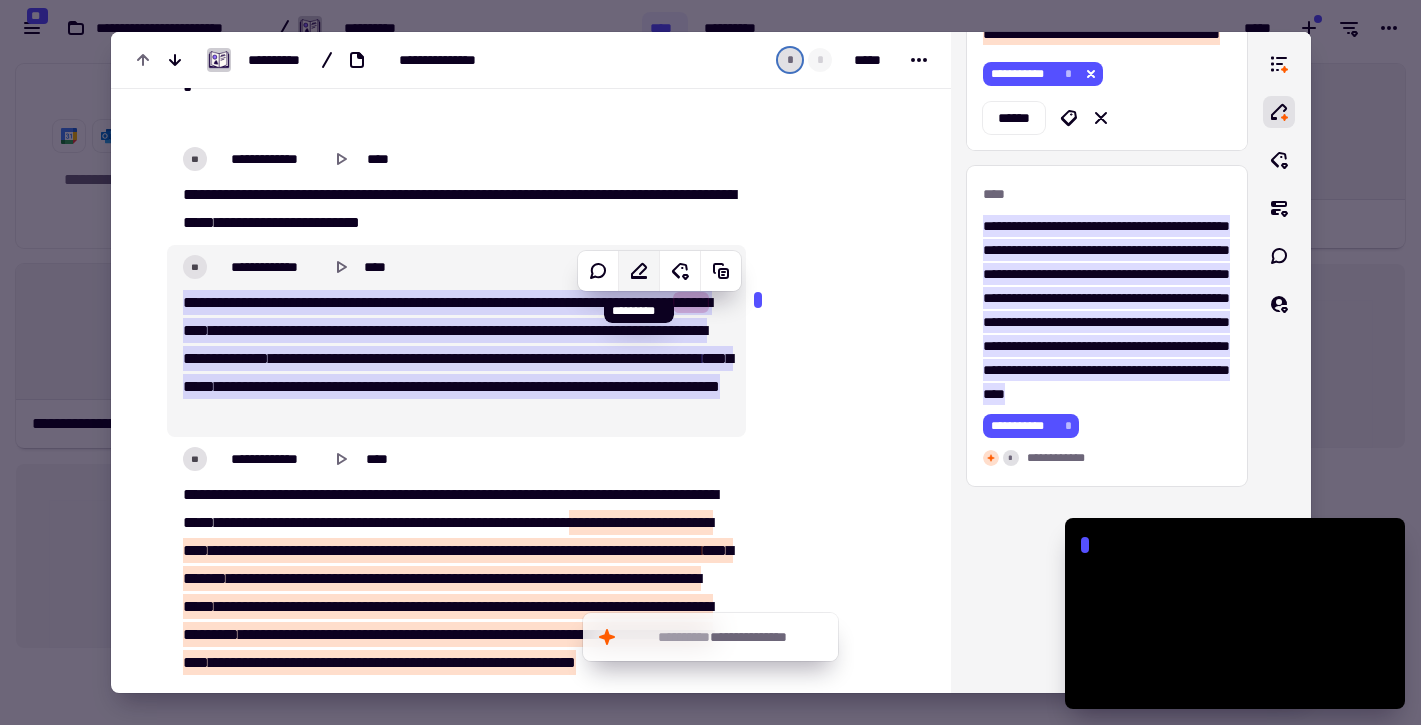 click 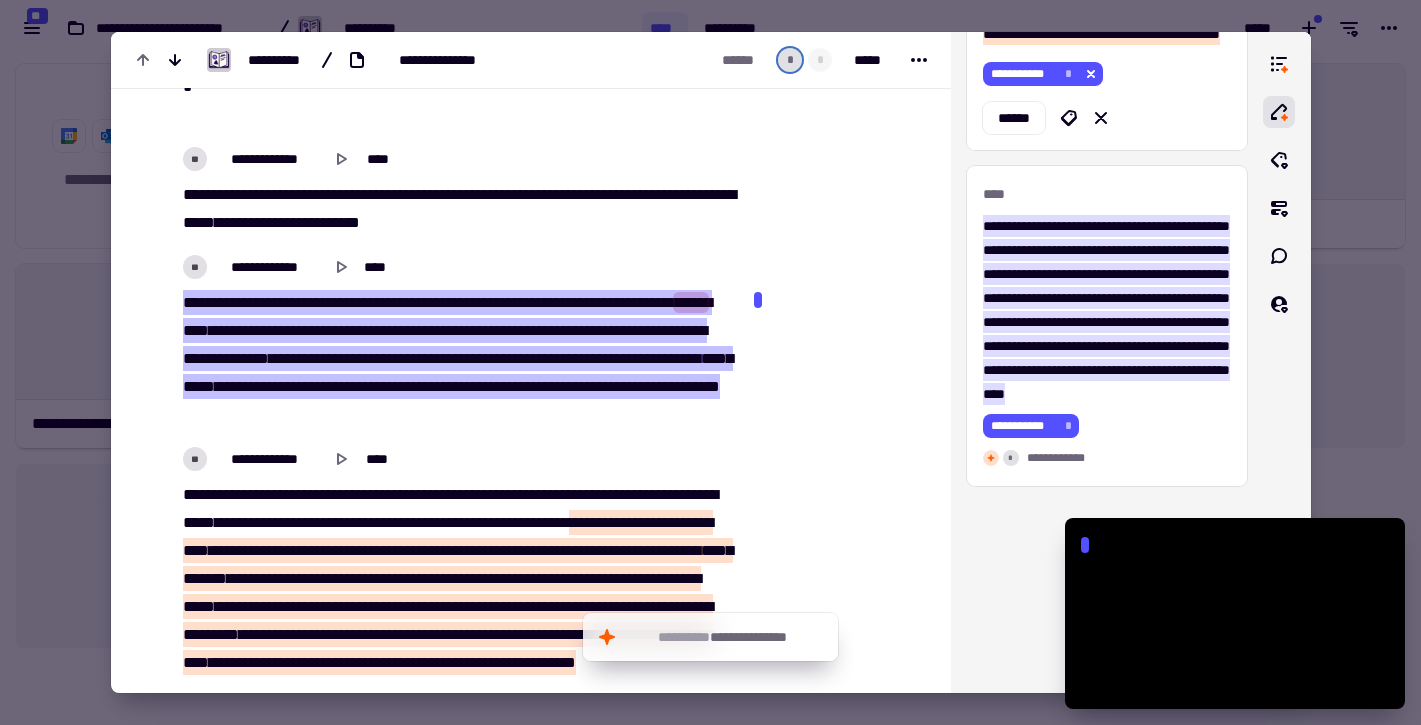 click at bounding box center [834, 582] 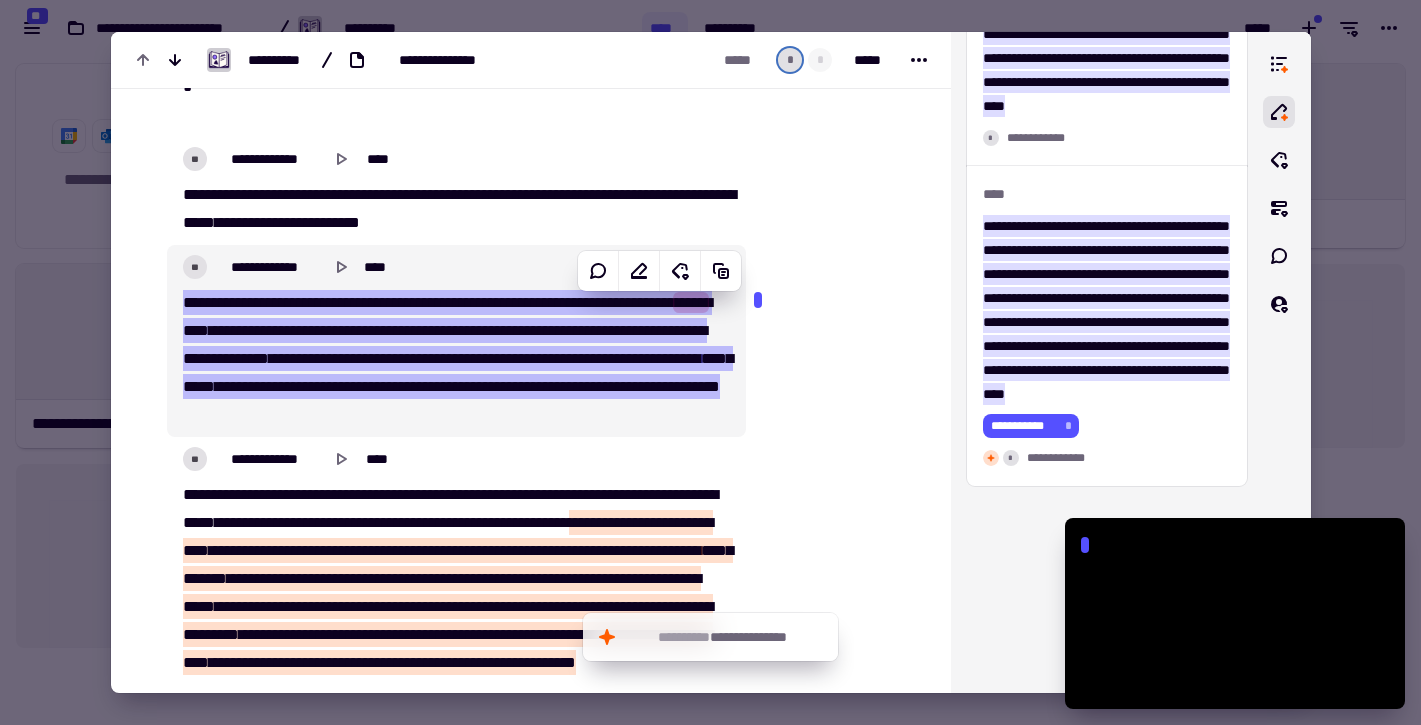 click at bounding box center (836, -756) 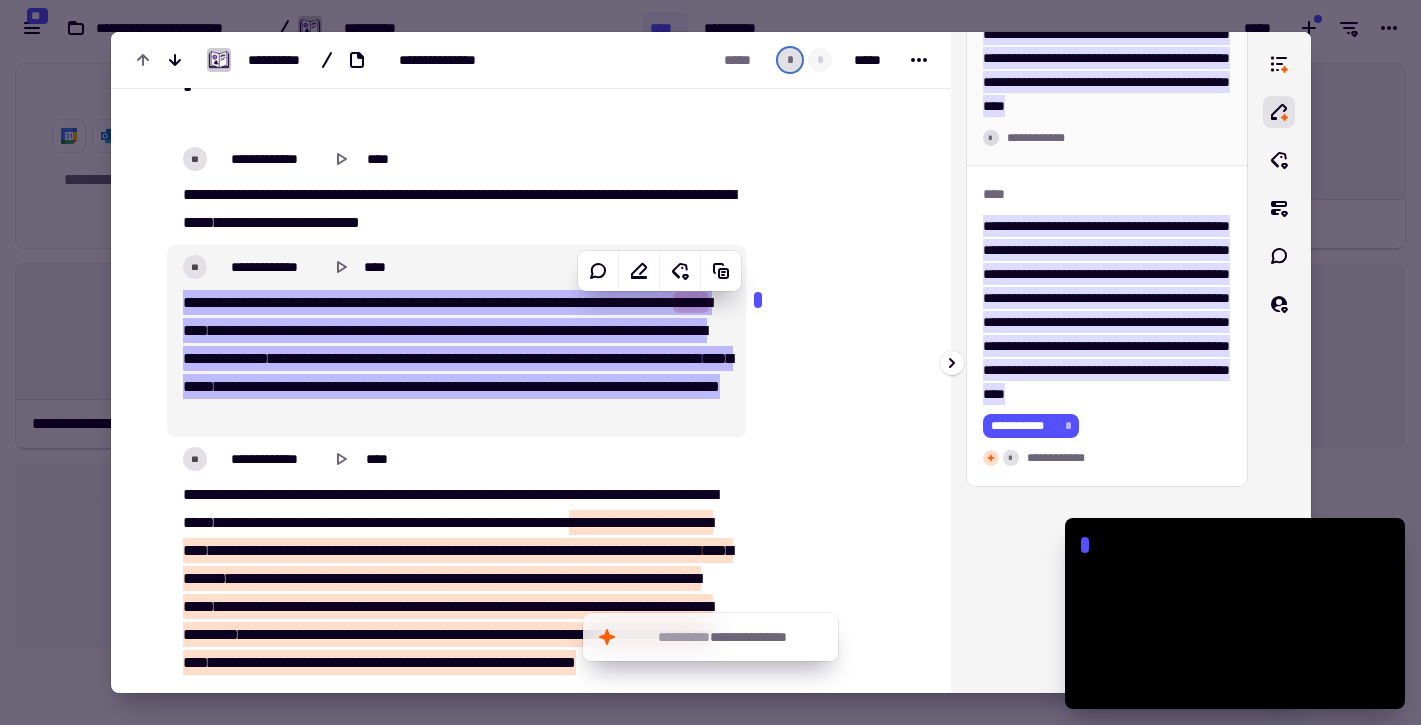 scroll, scrollTop: 3497, scrollLeft: 0, axis: vertical 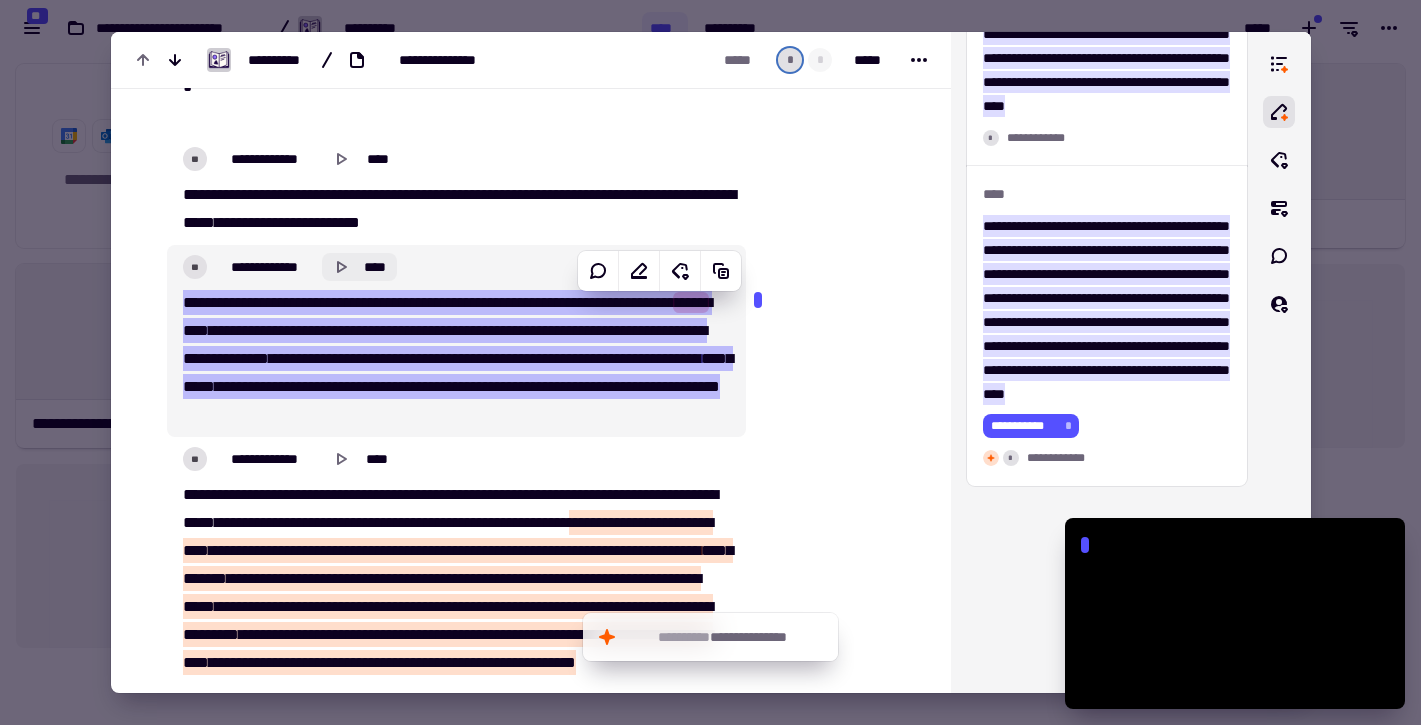 click 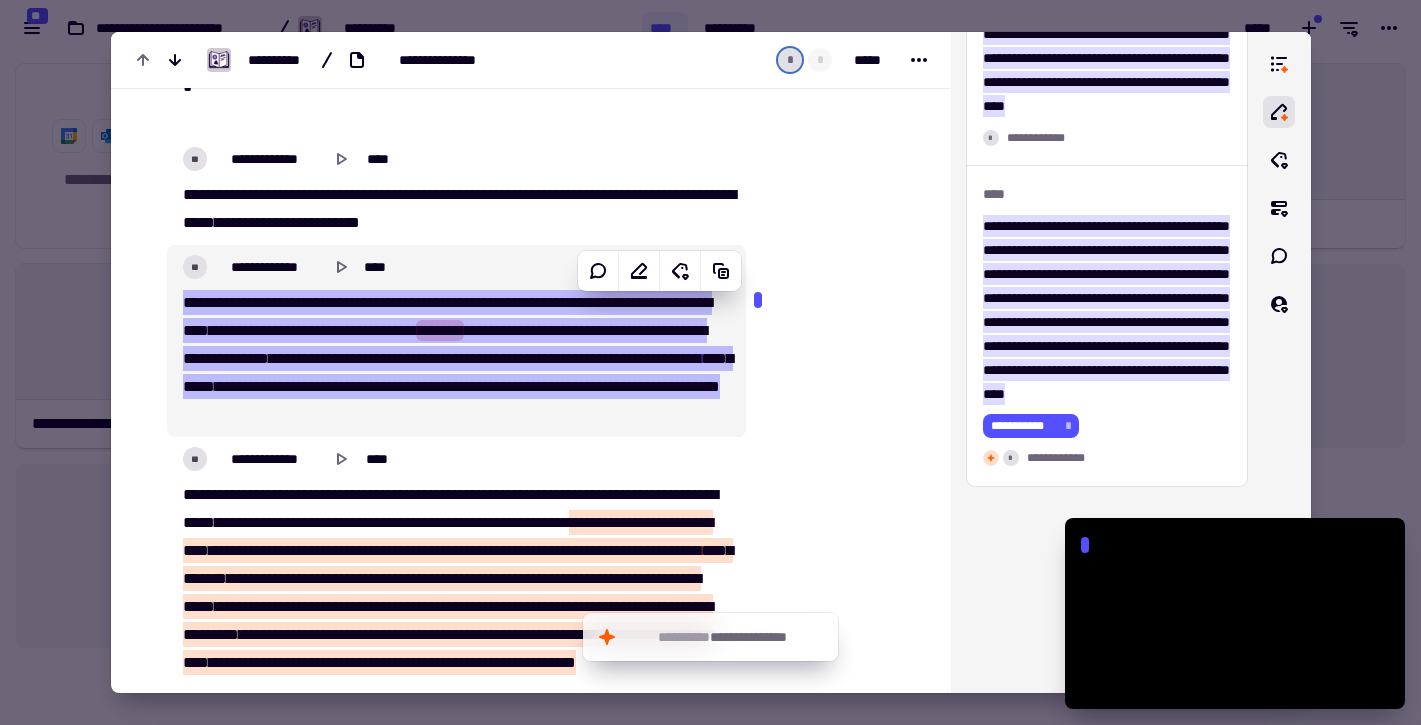 type on "*****" 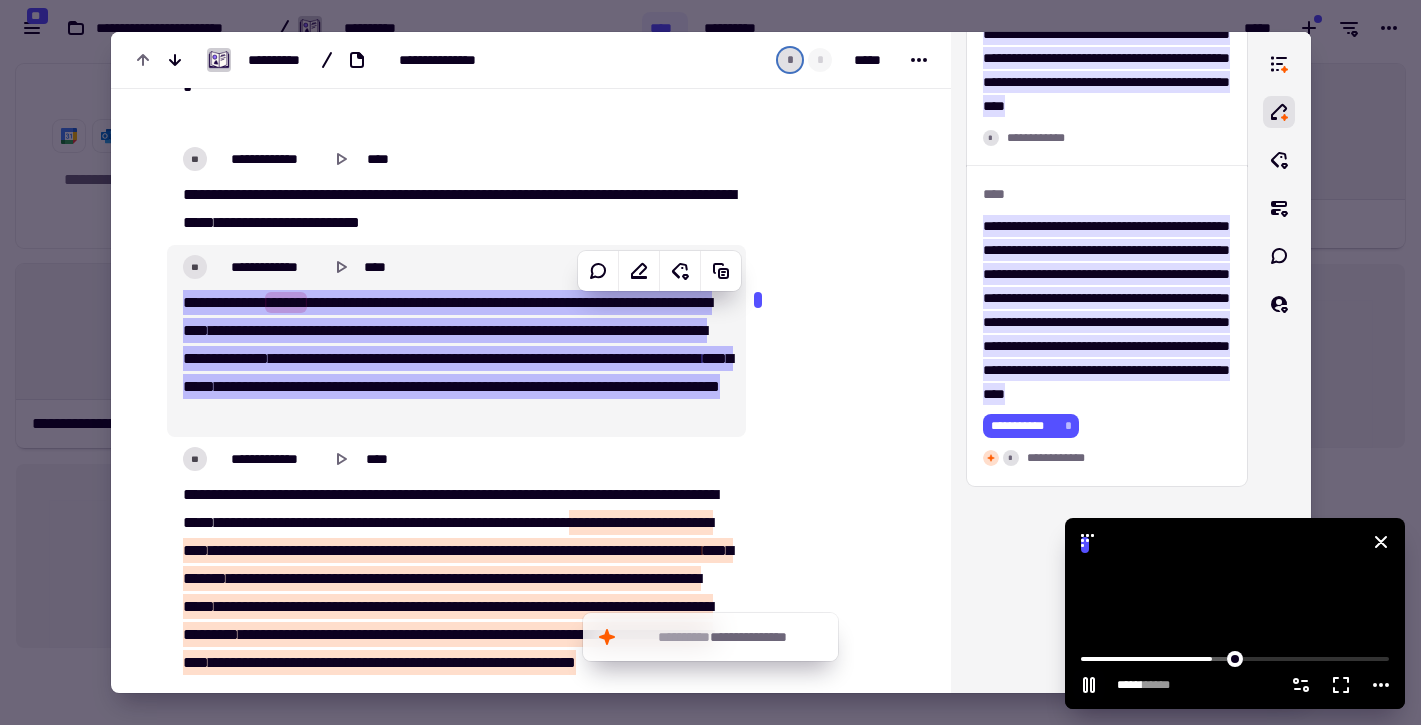 click 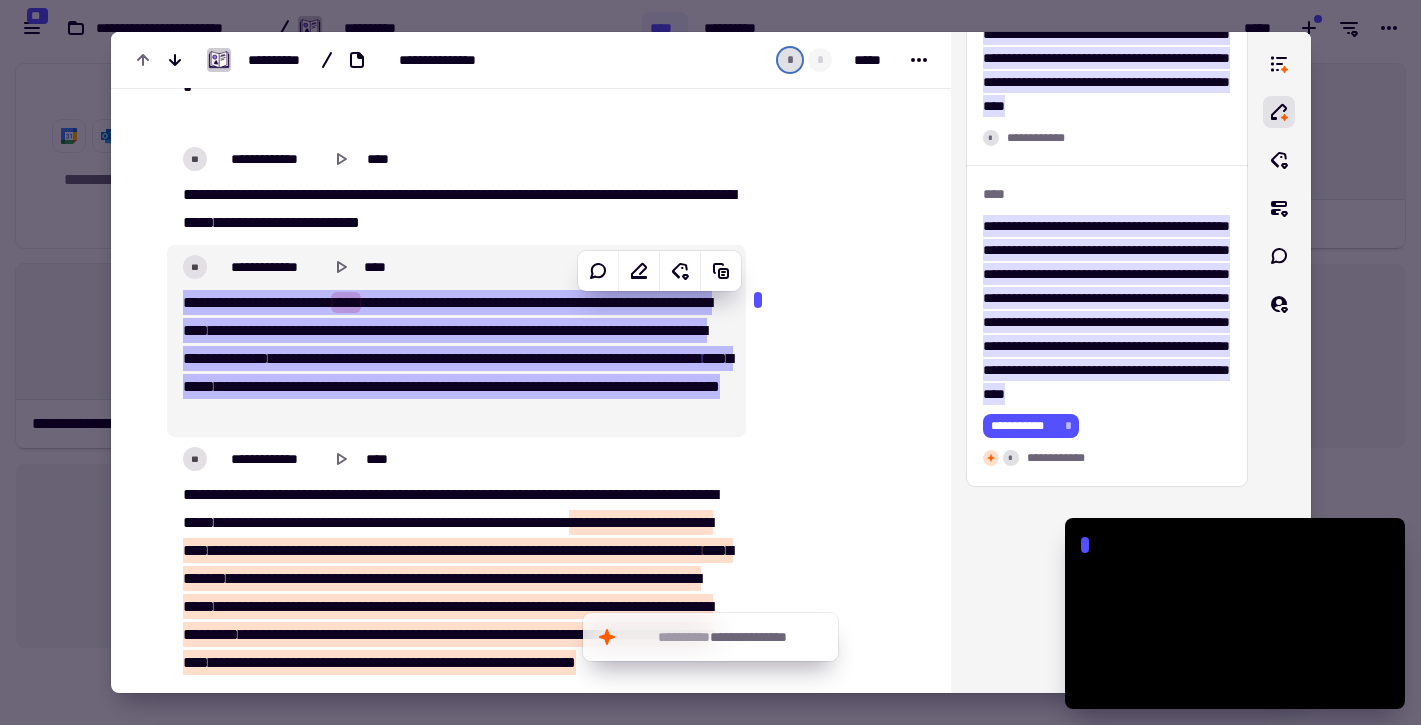 click on "**" at bounding box center [195, 267] 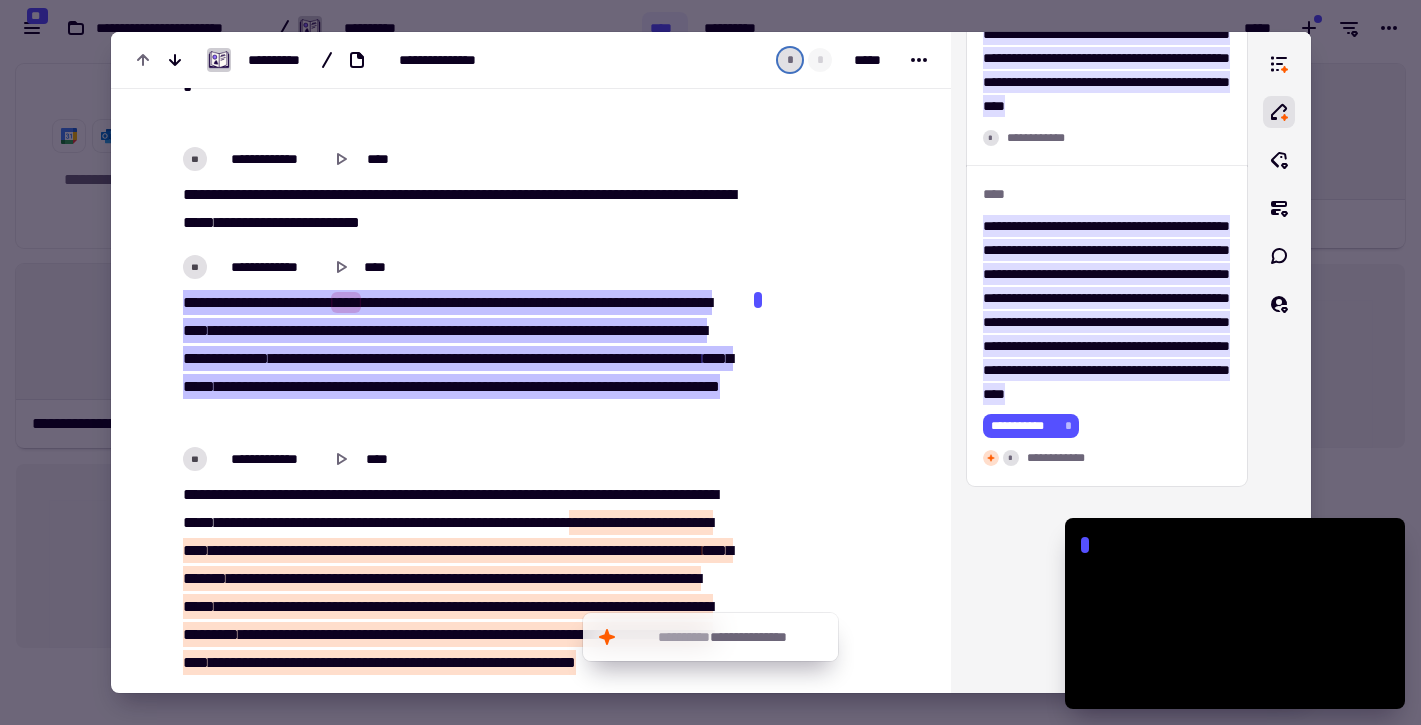 click at bounding box center (836, -740) 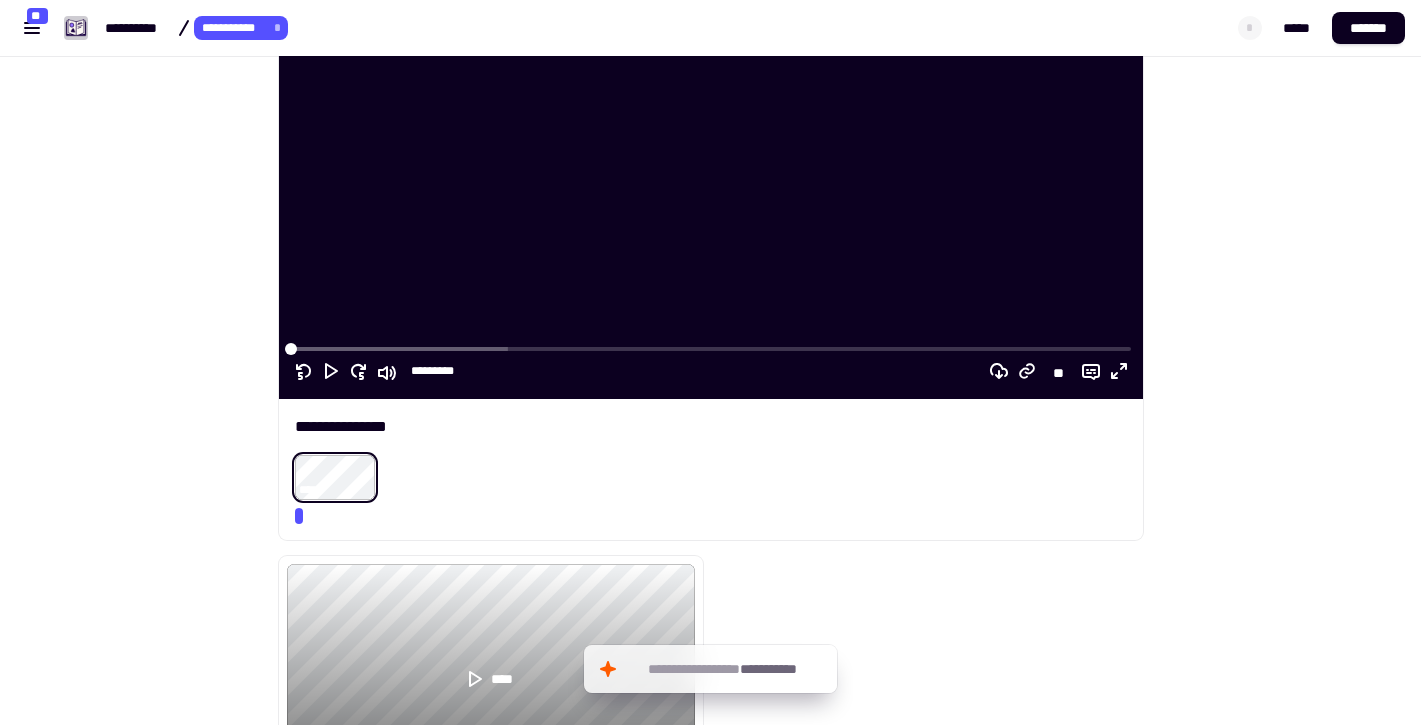 scroll, scrollTop: 224, scrollLeft: 0, axis: vertical 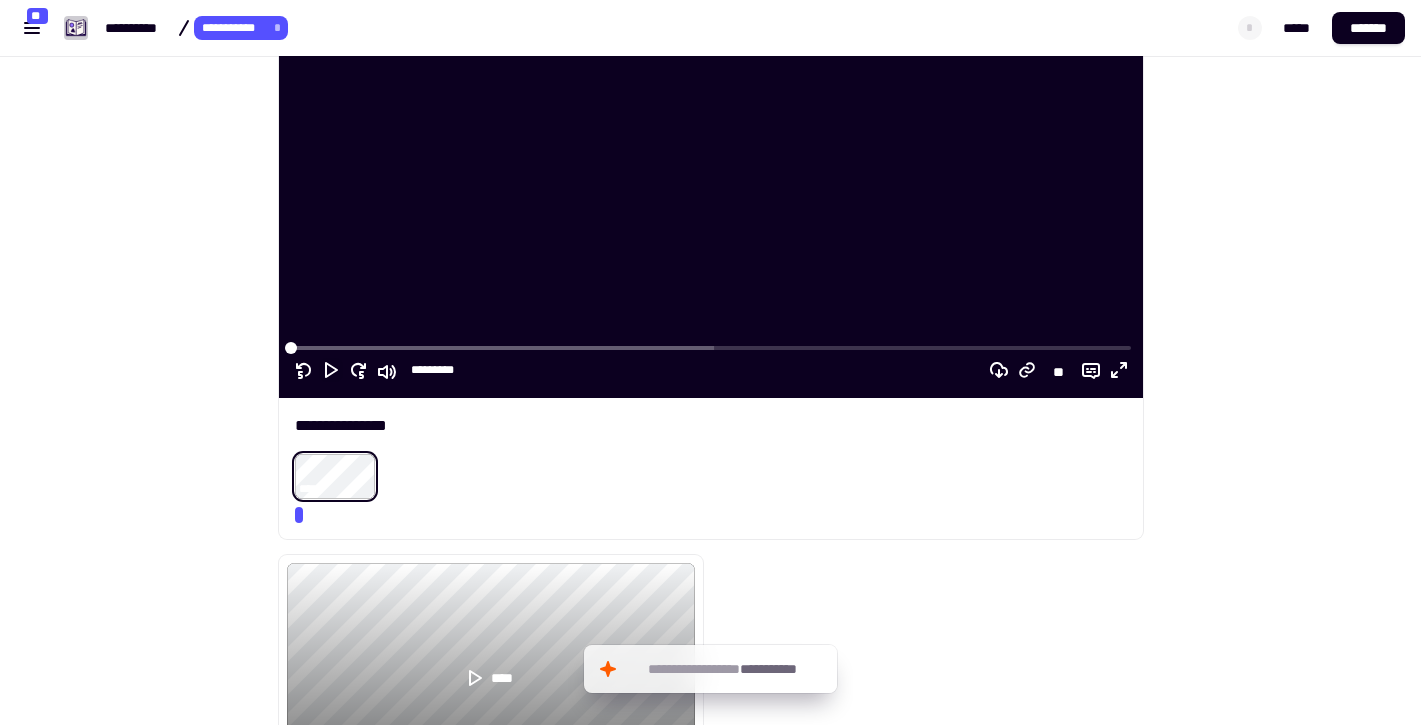 click 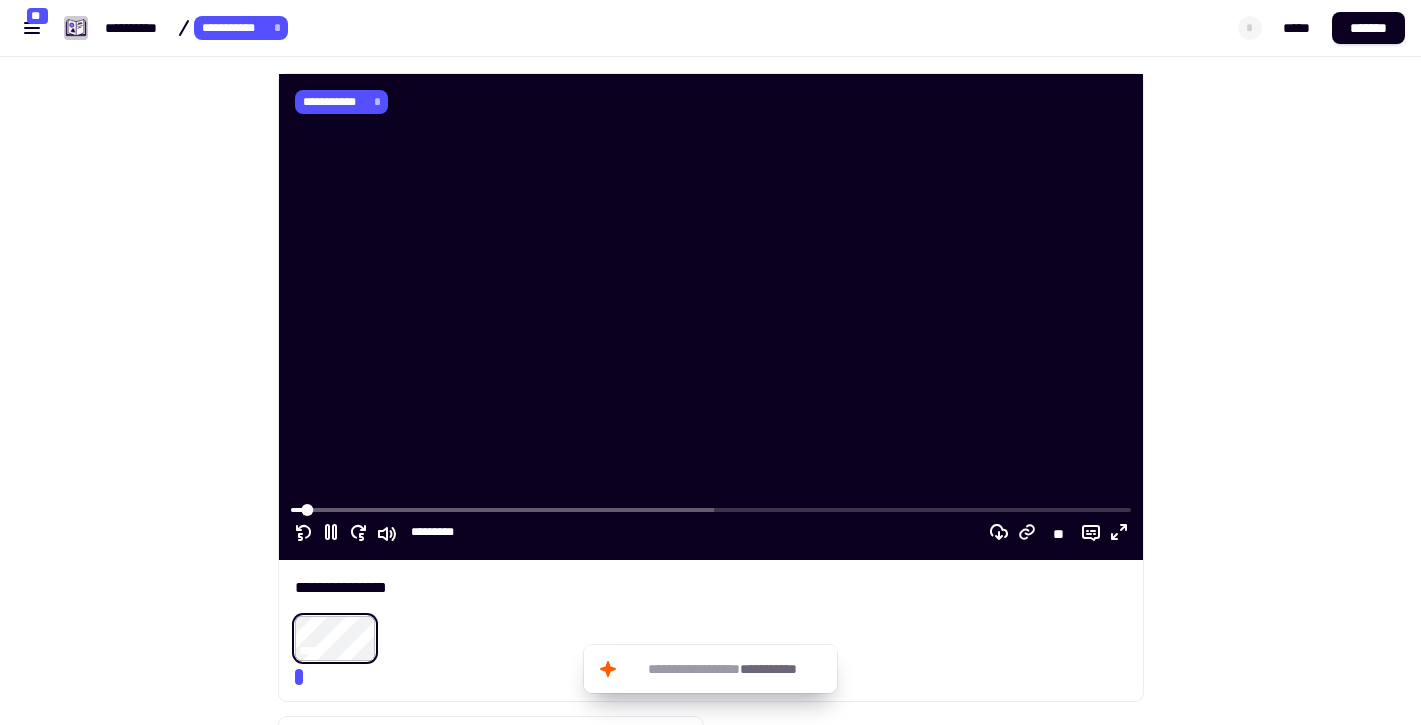 scroll, scrollTop: 0, scrollLeft: 0, axis: both 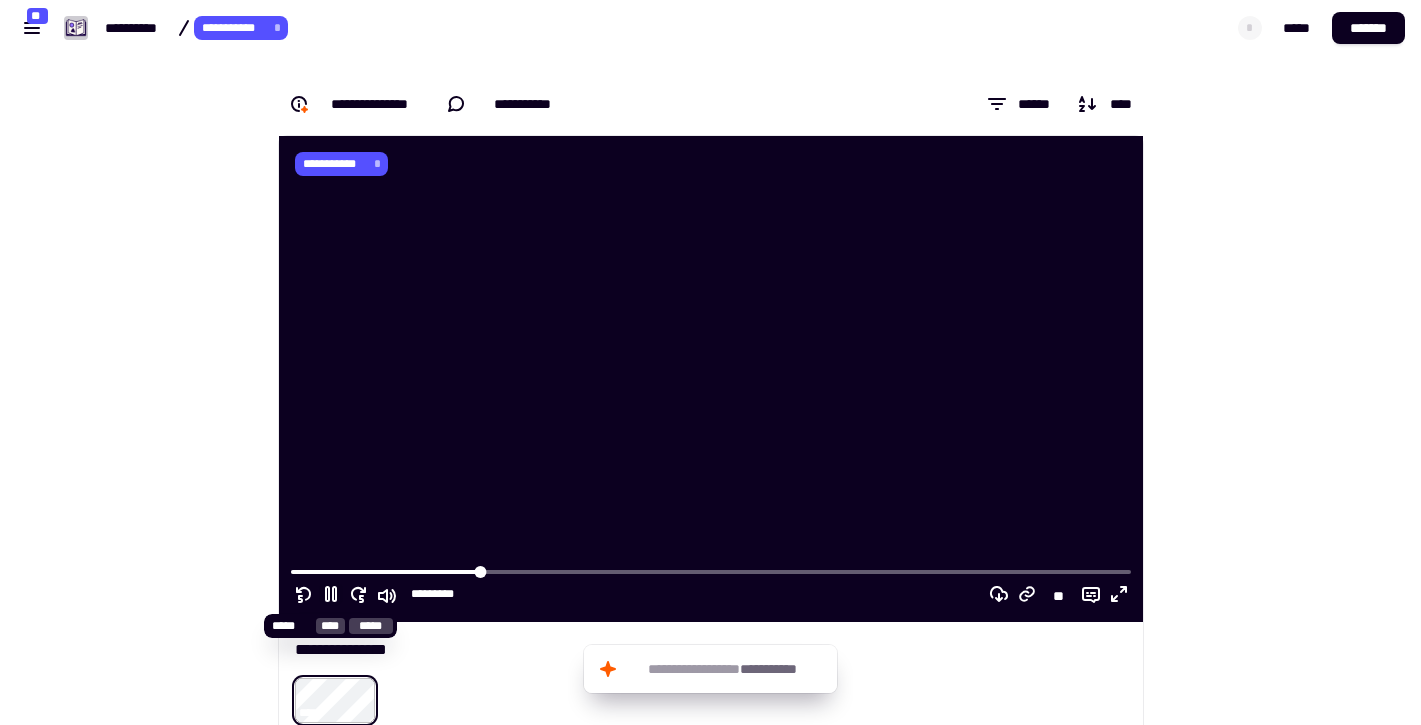 click 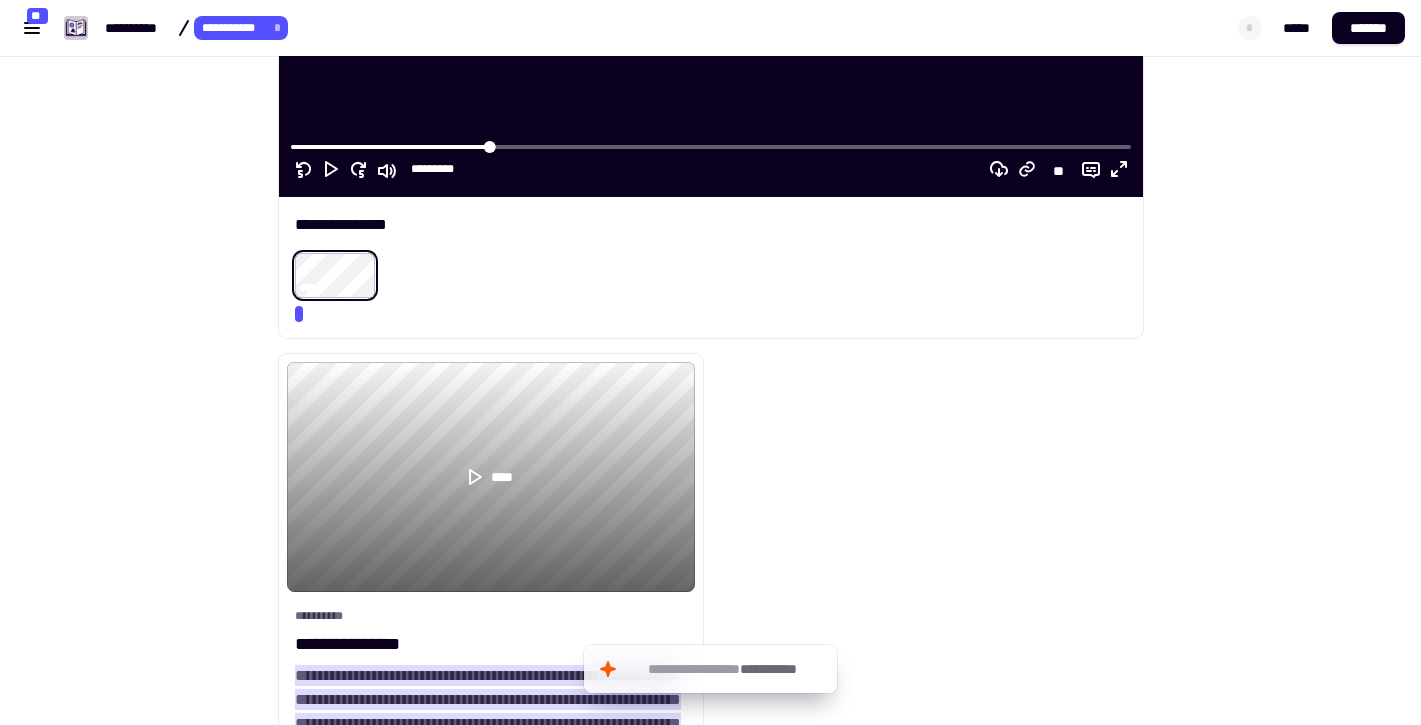 scroll, scrollTop: 0, scrollLeft: 0, axis: both 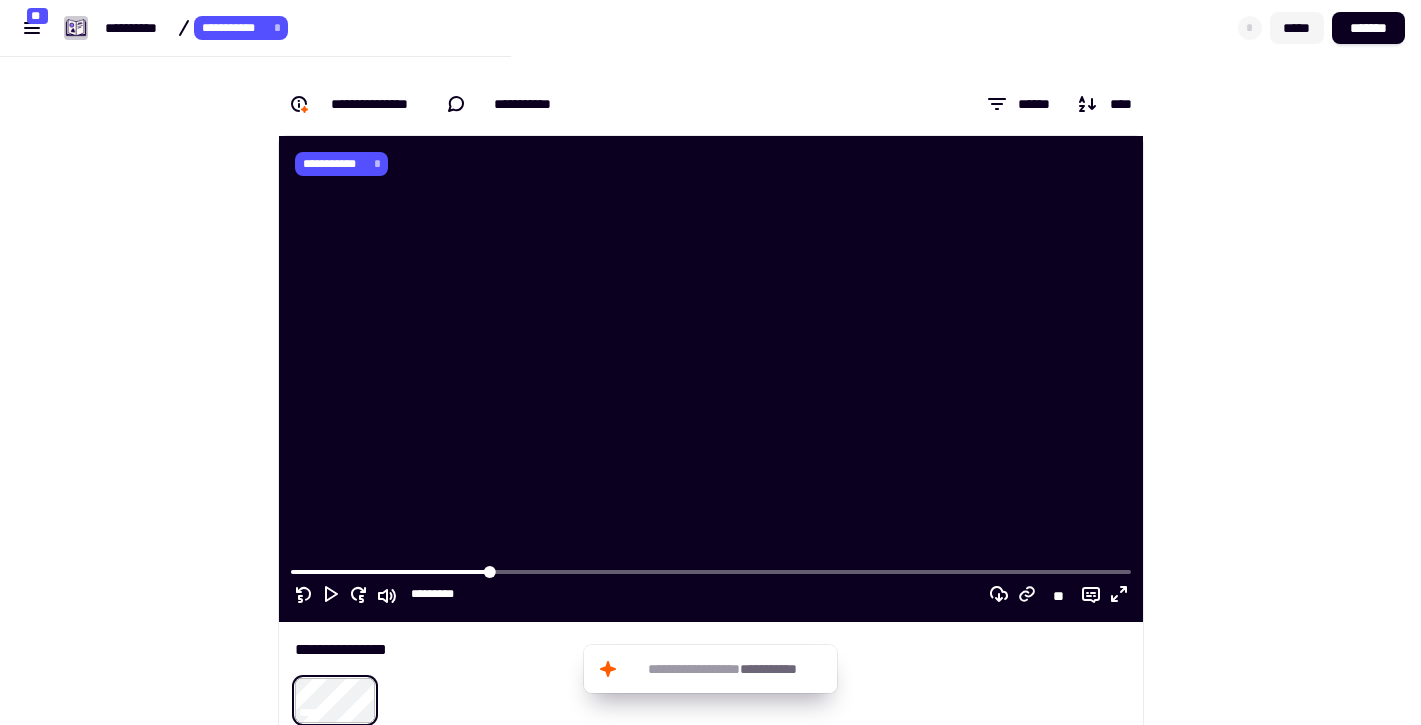 click on "*****" 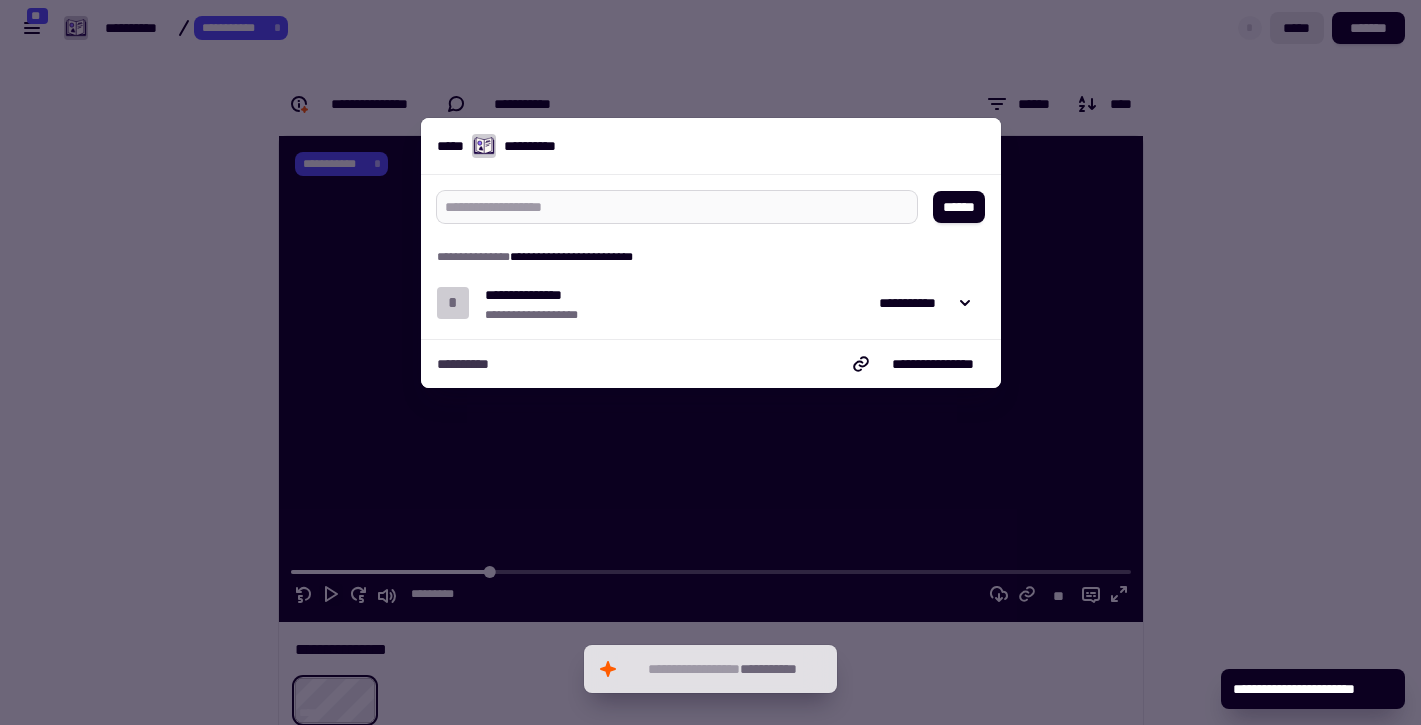 click at bounding box center (669, 207) 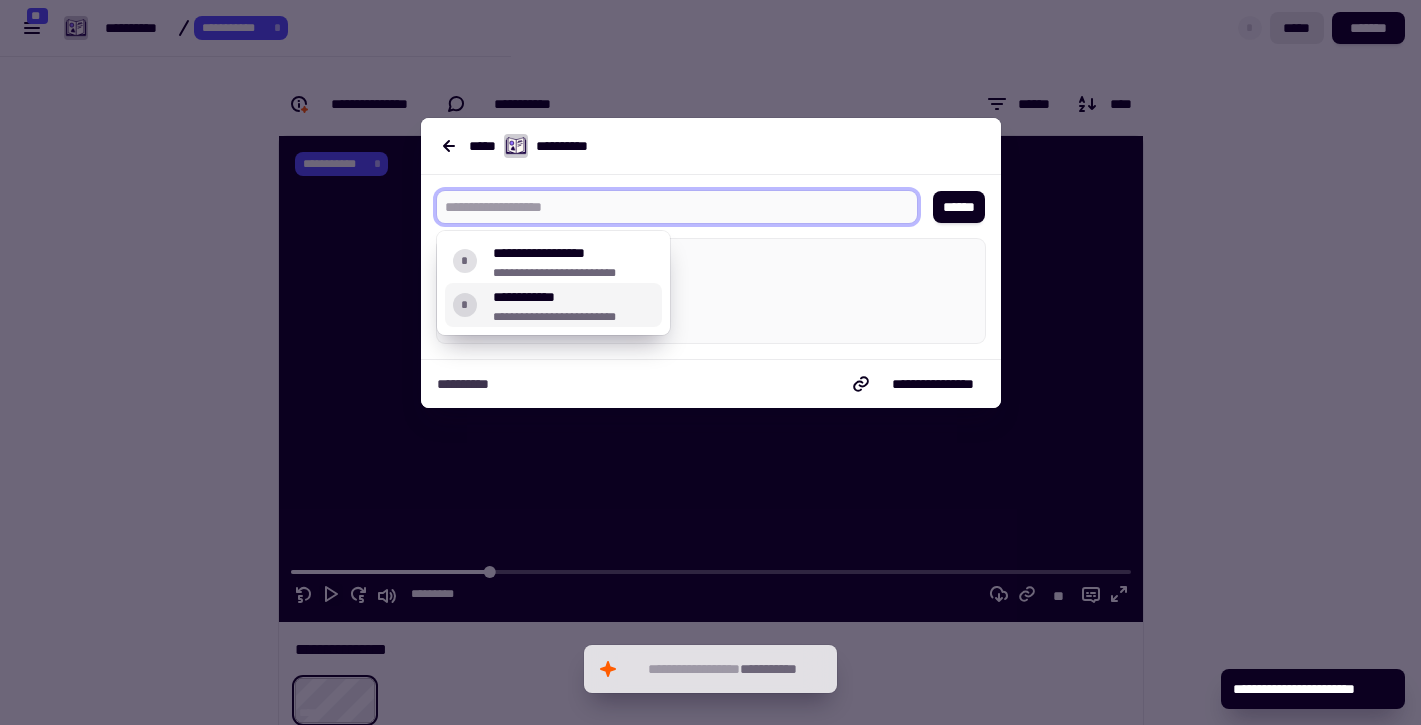click on "**********" at bounding box center (574, 317) 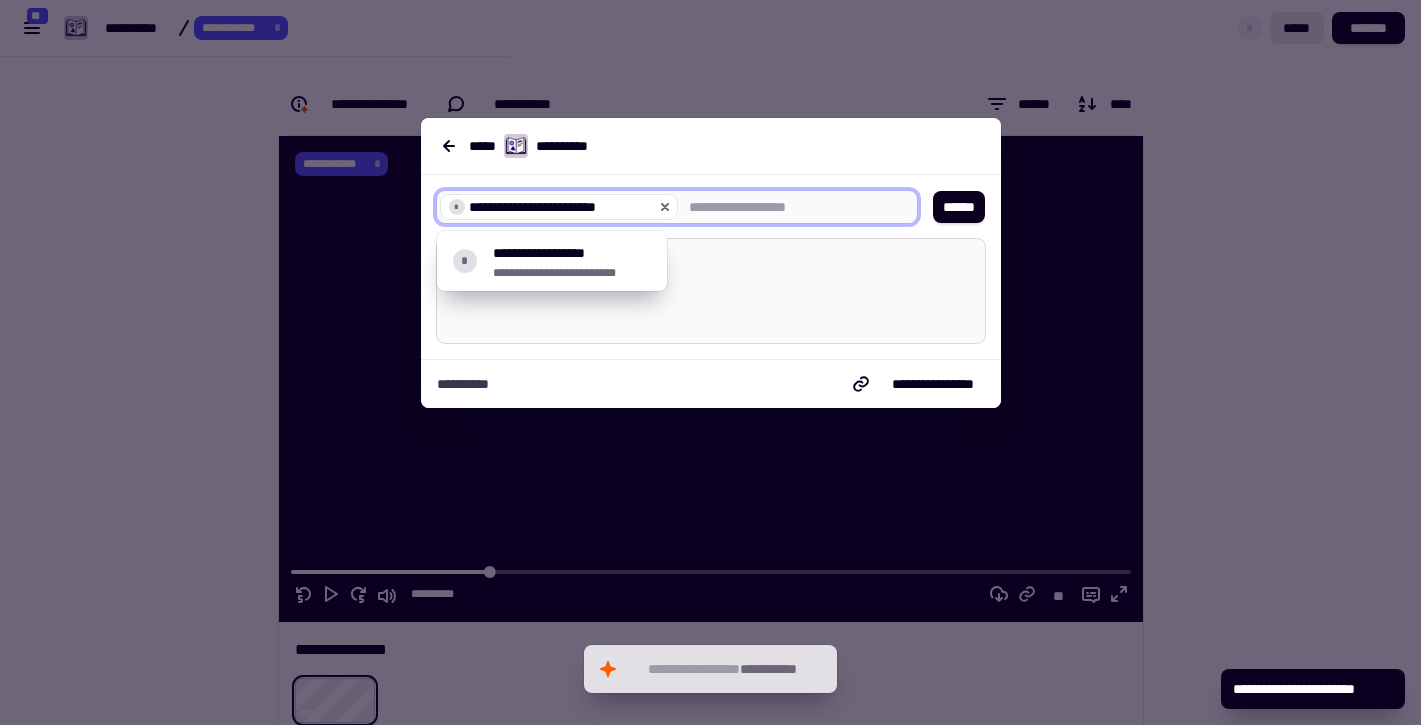 click at bounding box center [711, 291] 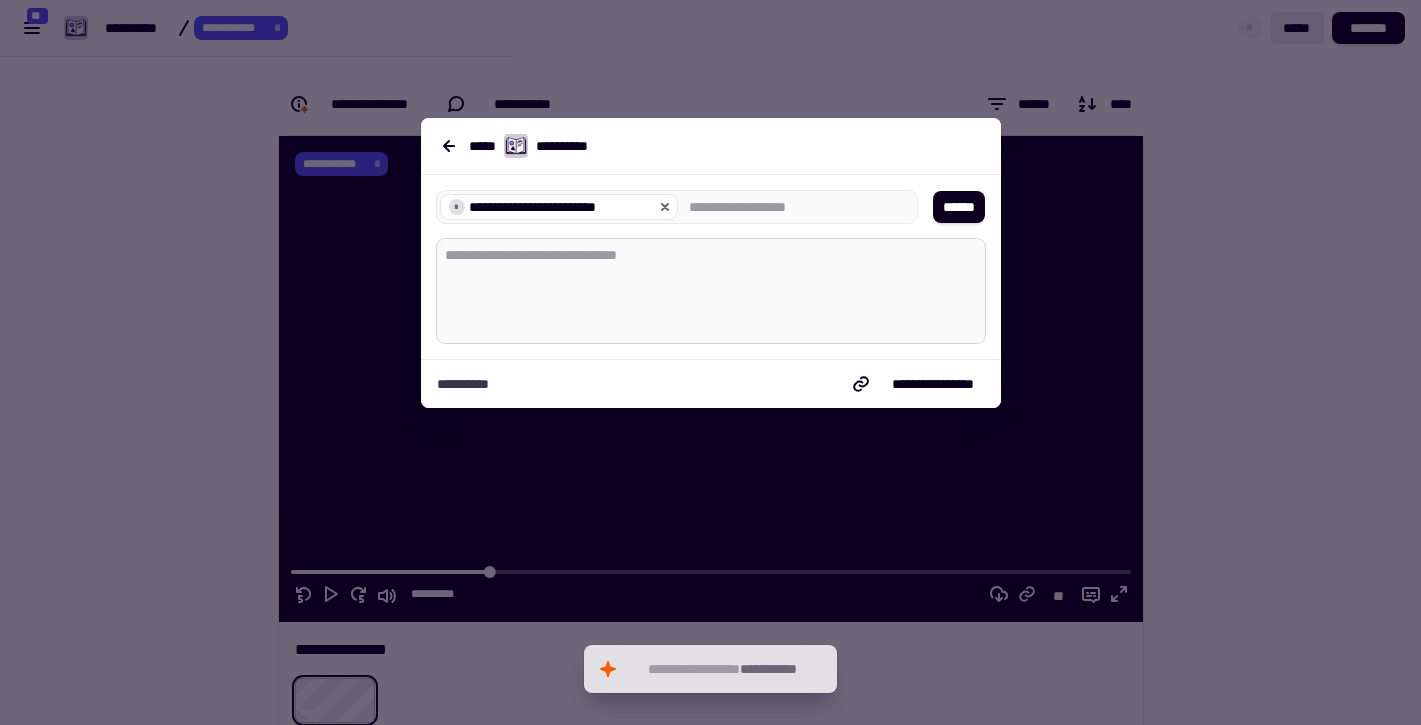 type on "*" 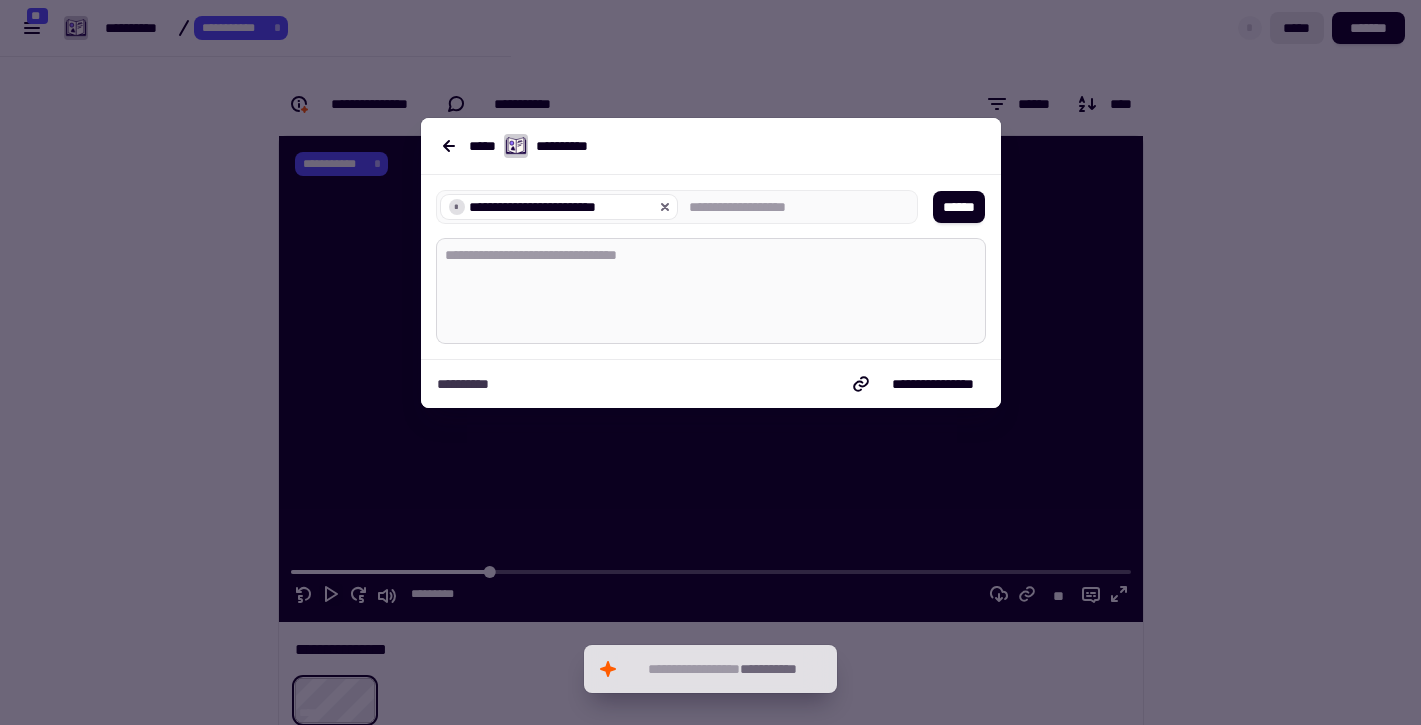 type on "*" 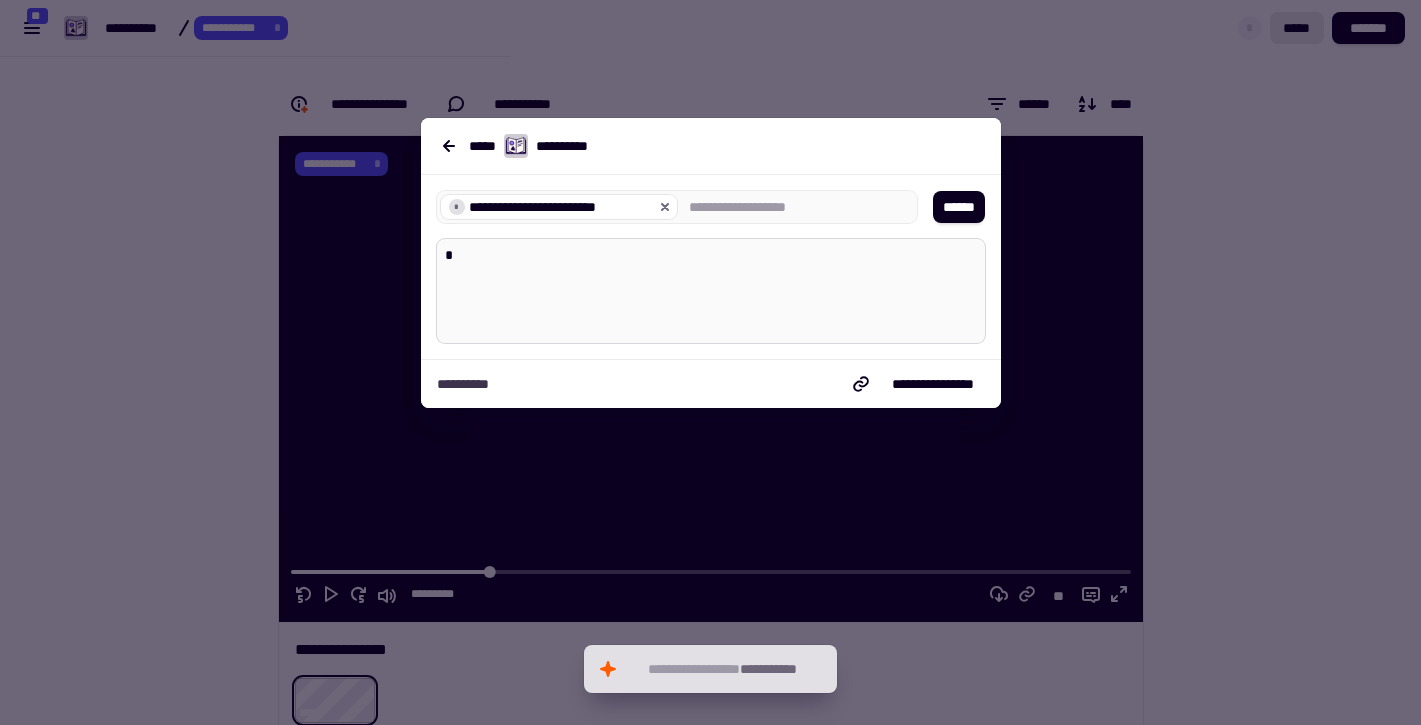 type on "*" 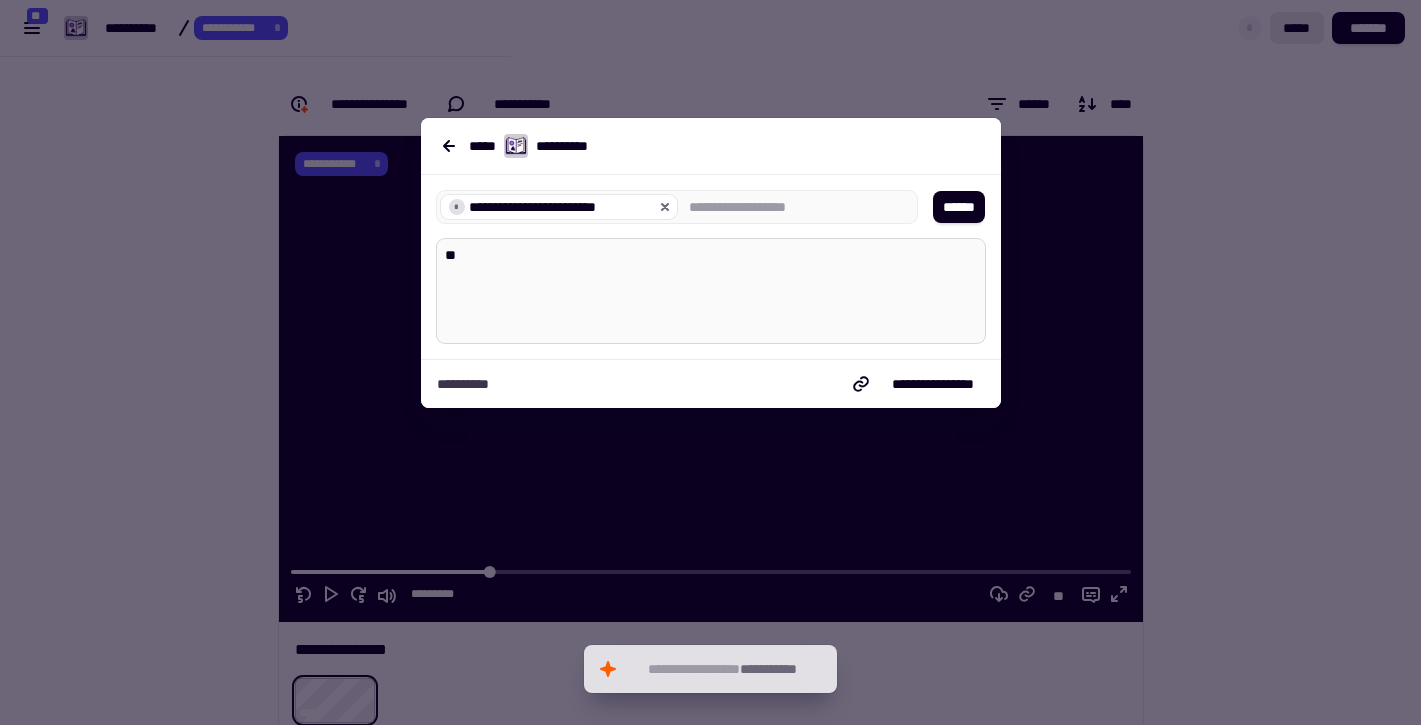 type on "*" 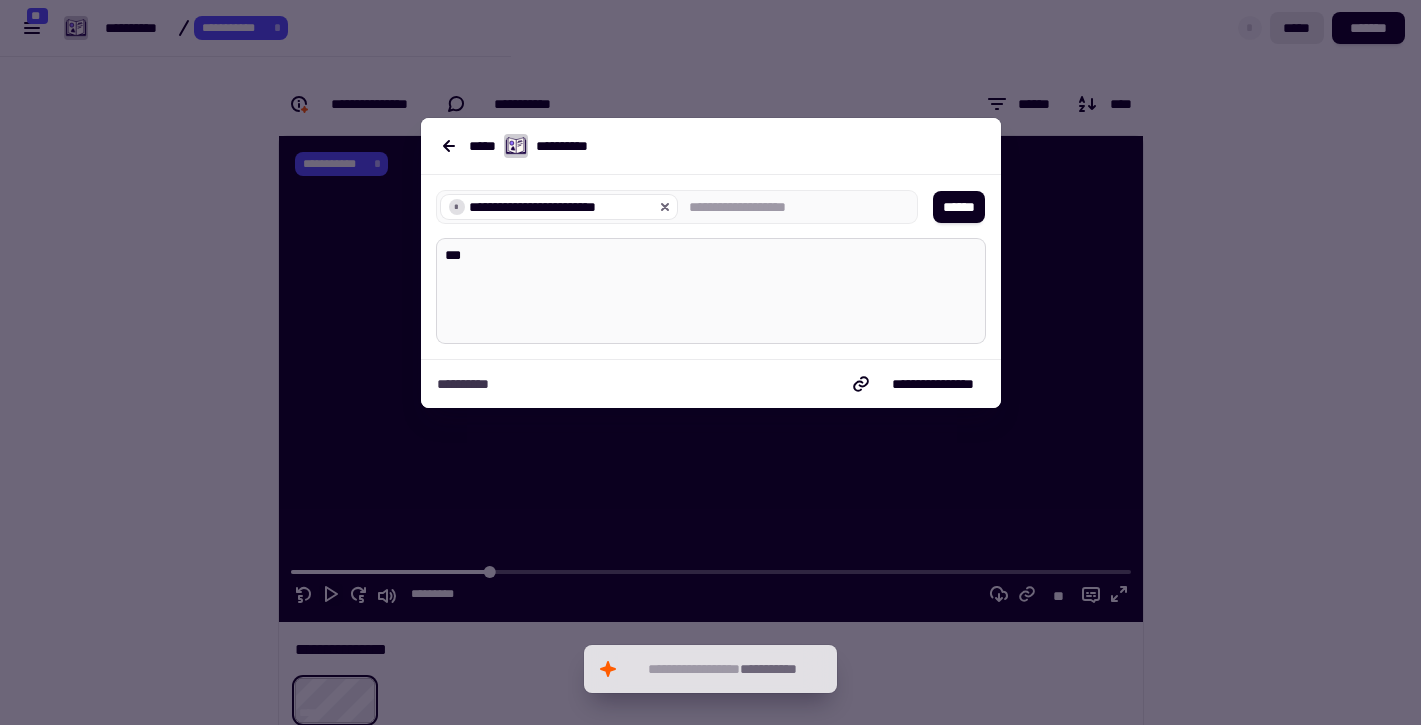 type on "*" 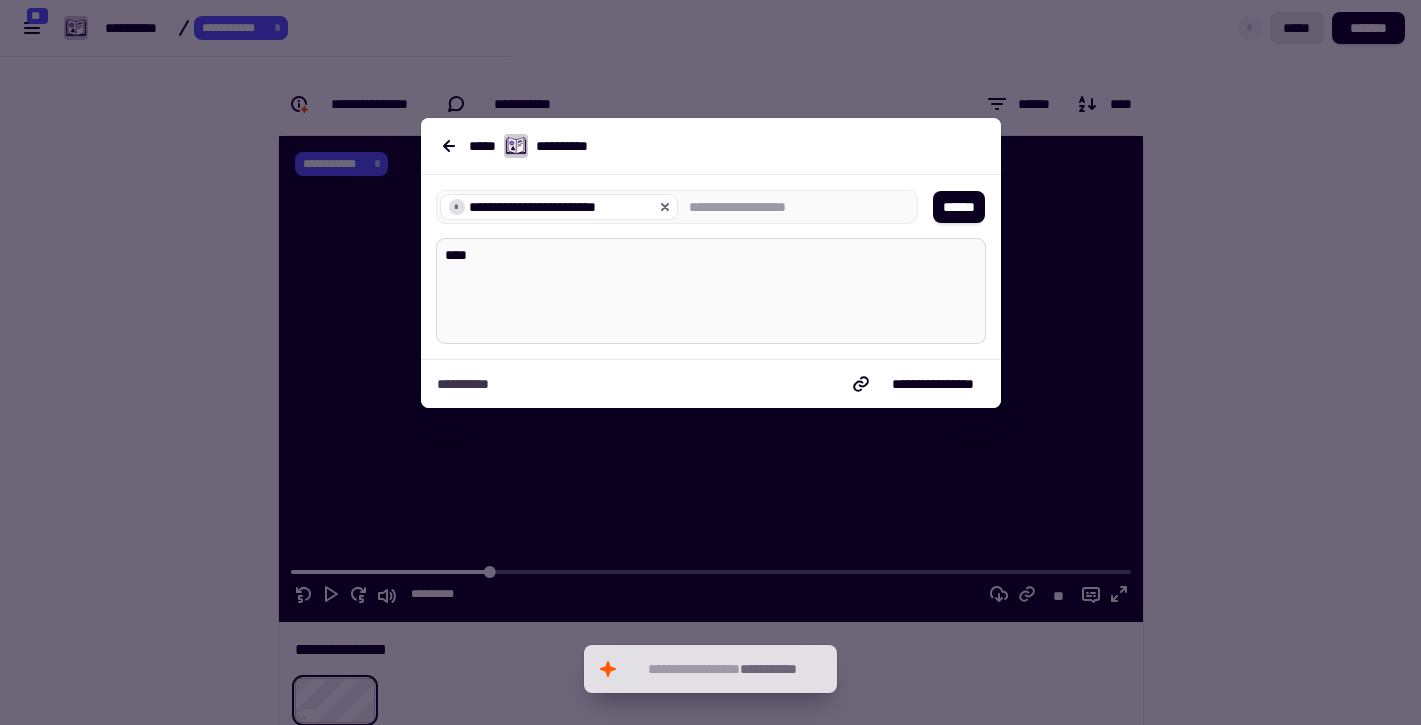 type on "*" 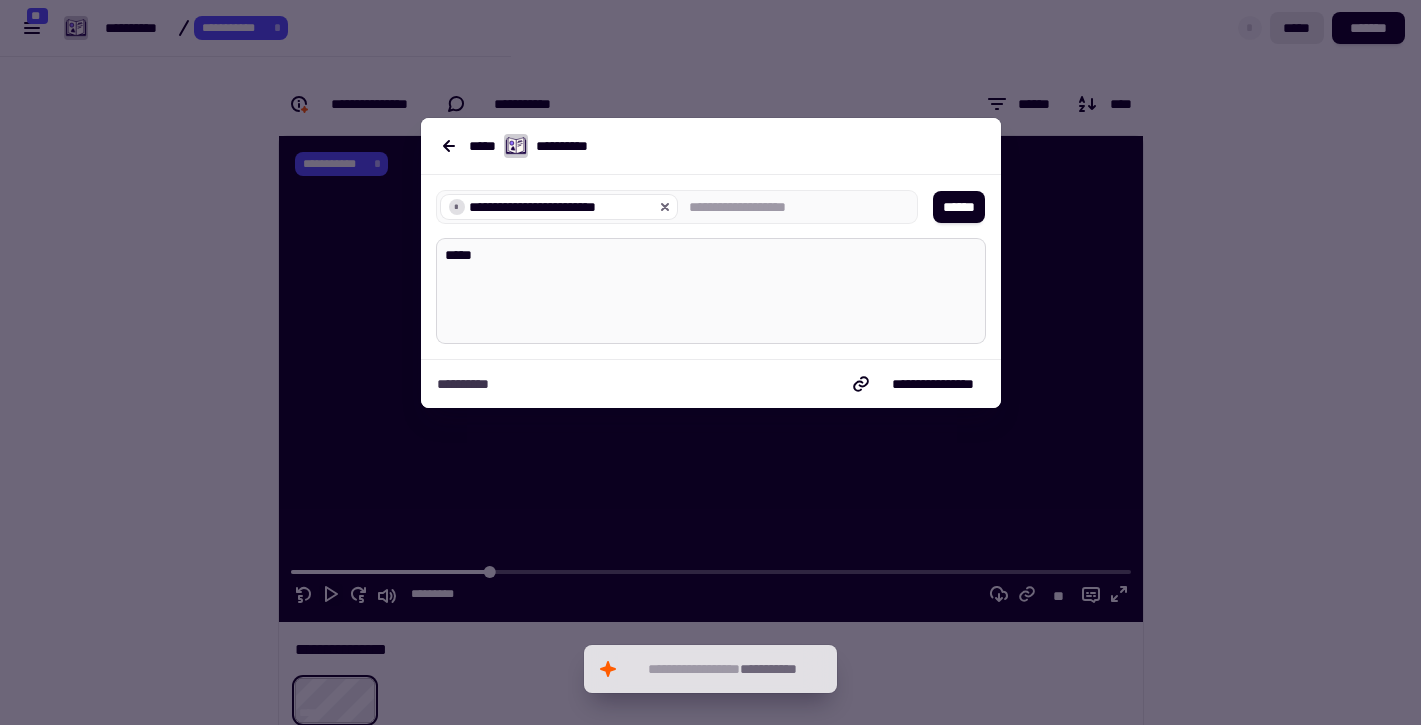 type on "*" 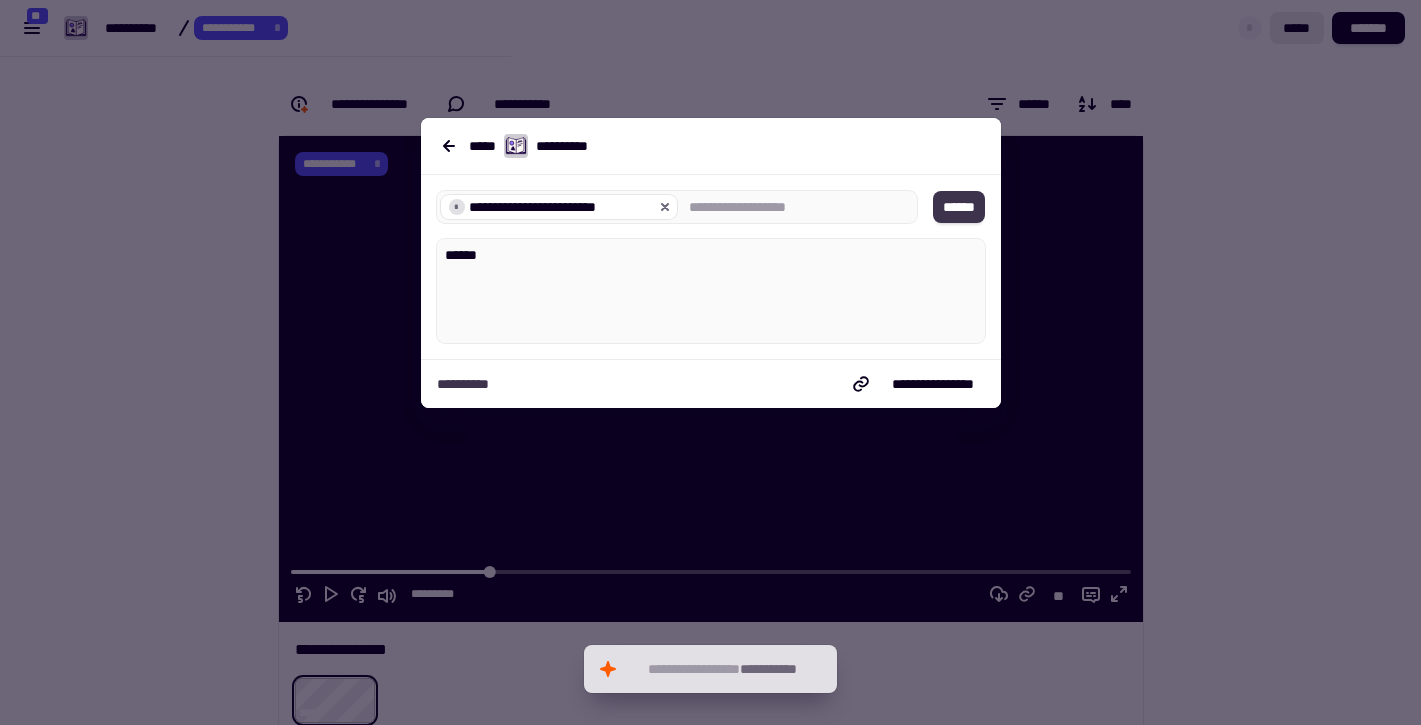 type on "******" 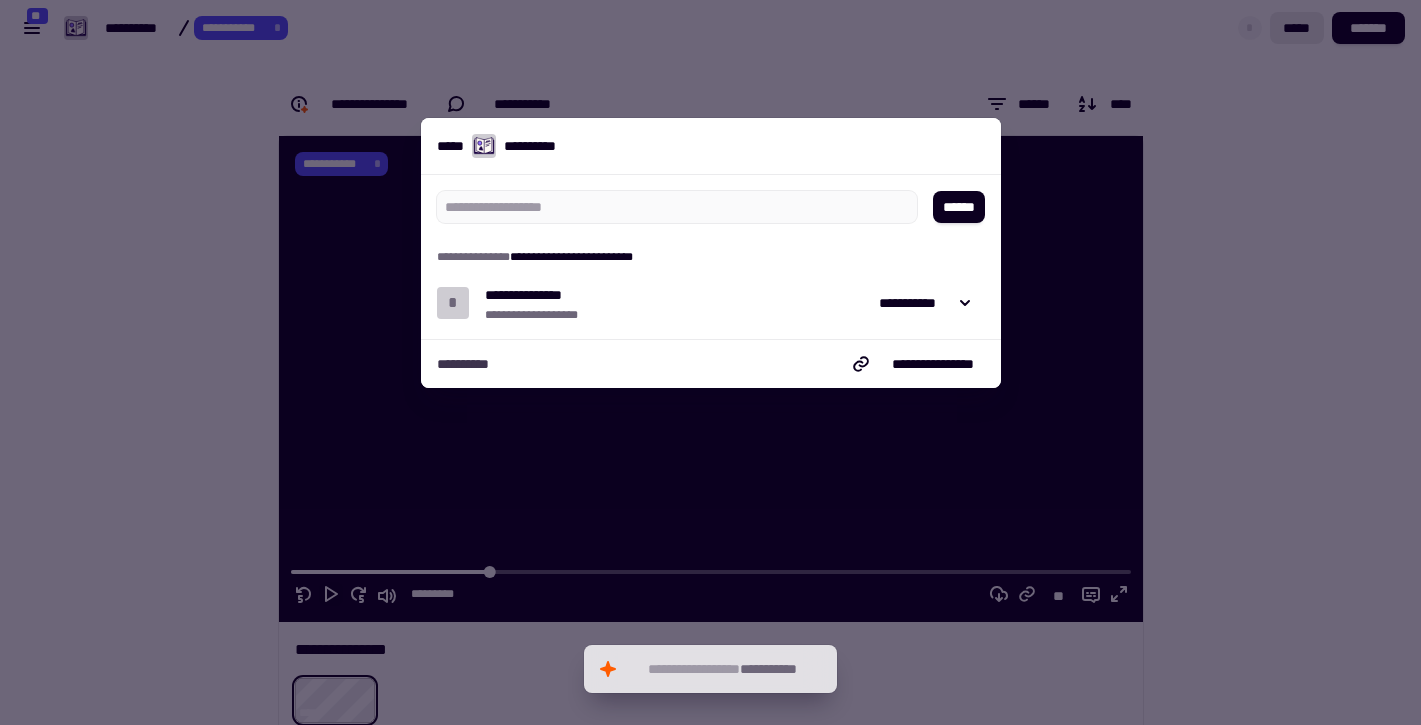 click at bounding box center (710, 362) 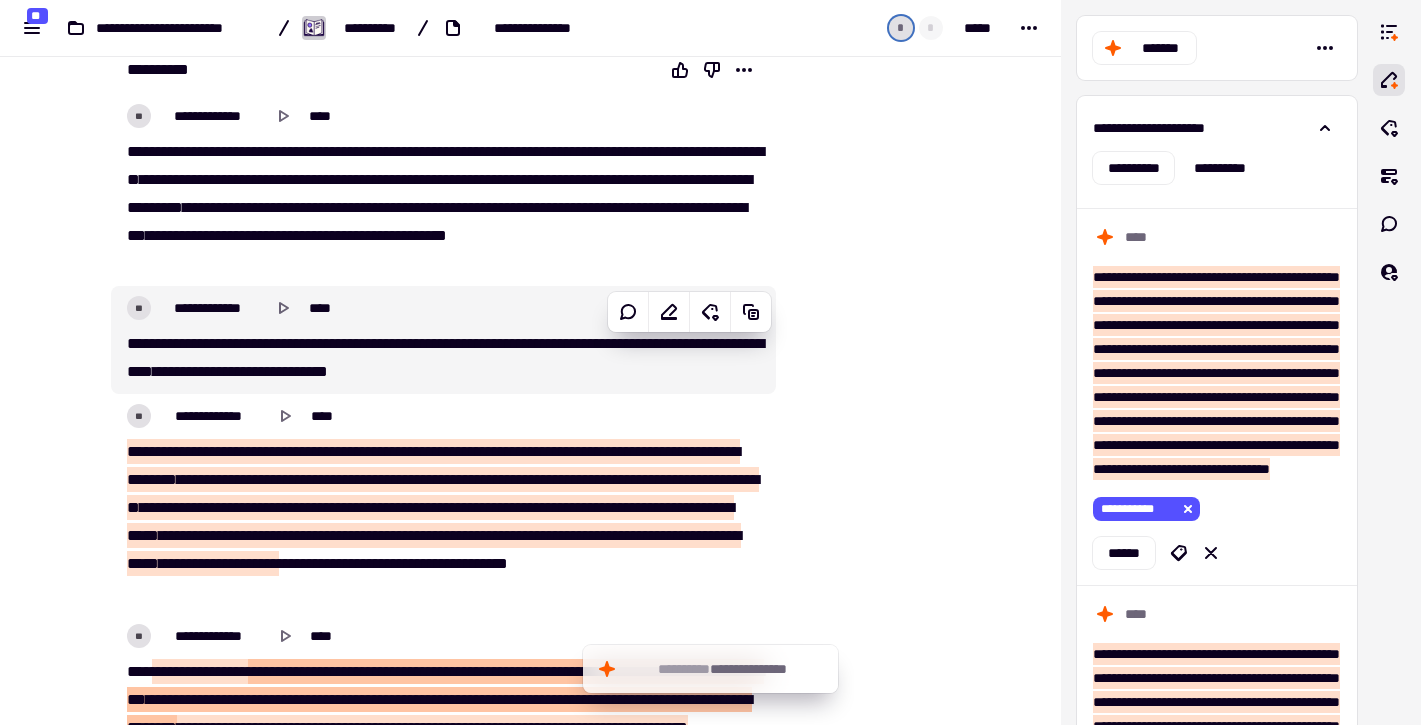 scroll, scrollTop: 564, scrollLeft: 0, axis: vertical 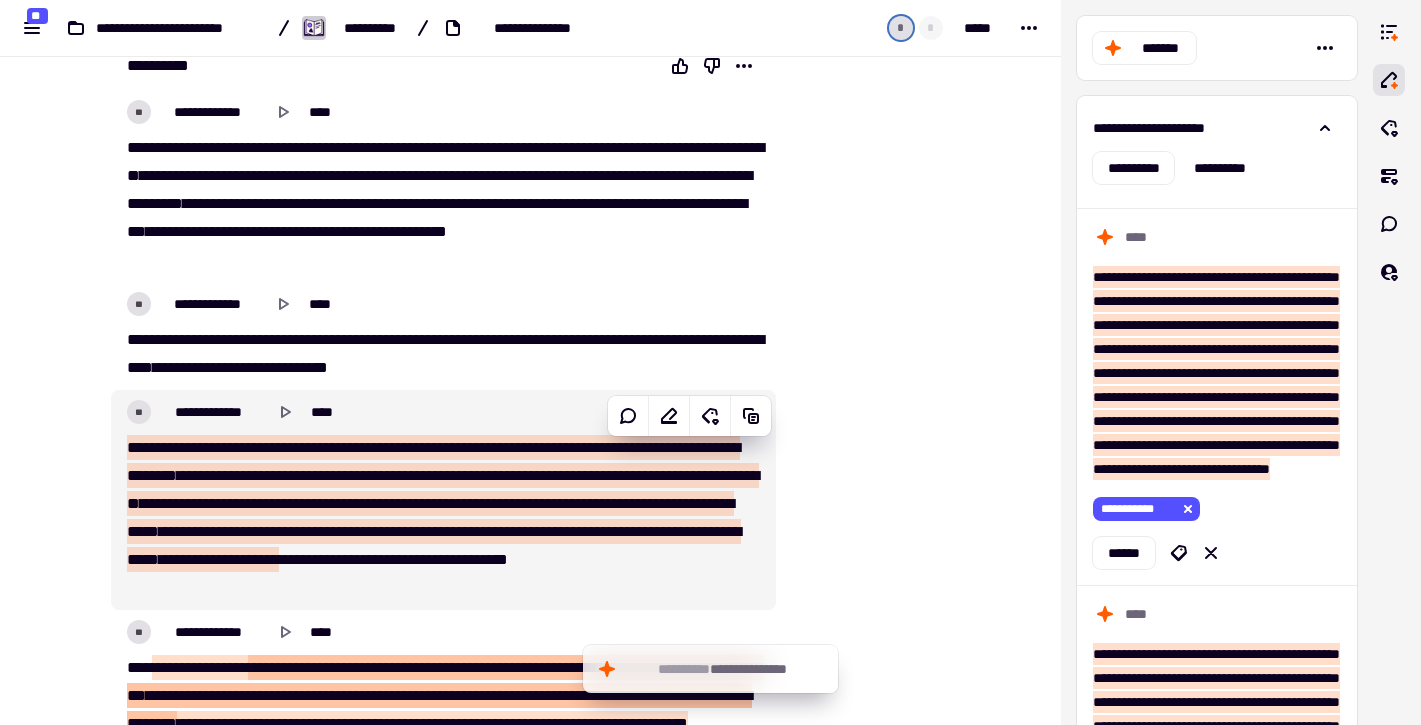 click on "**********" at bounding box center (443, 412) 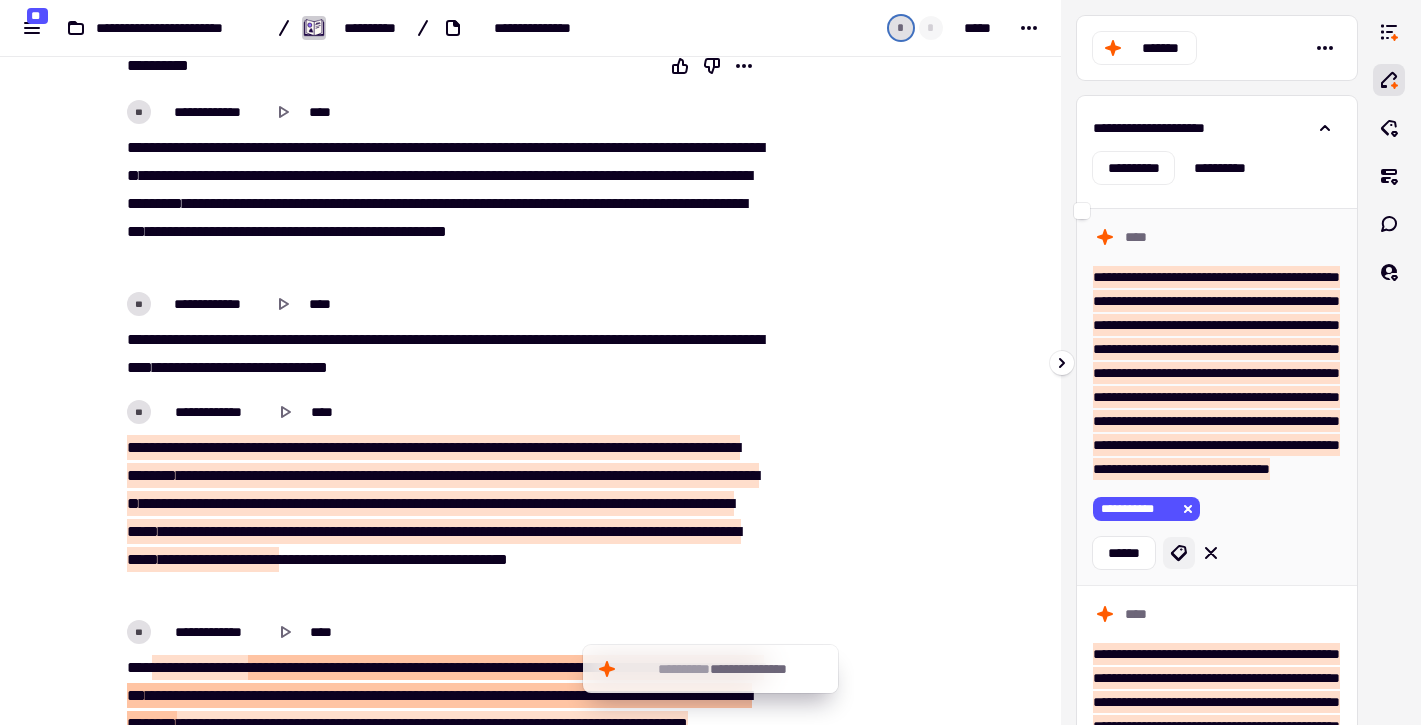 click 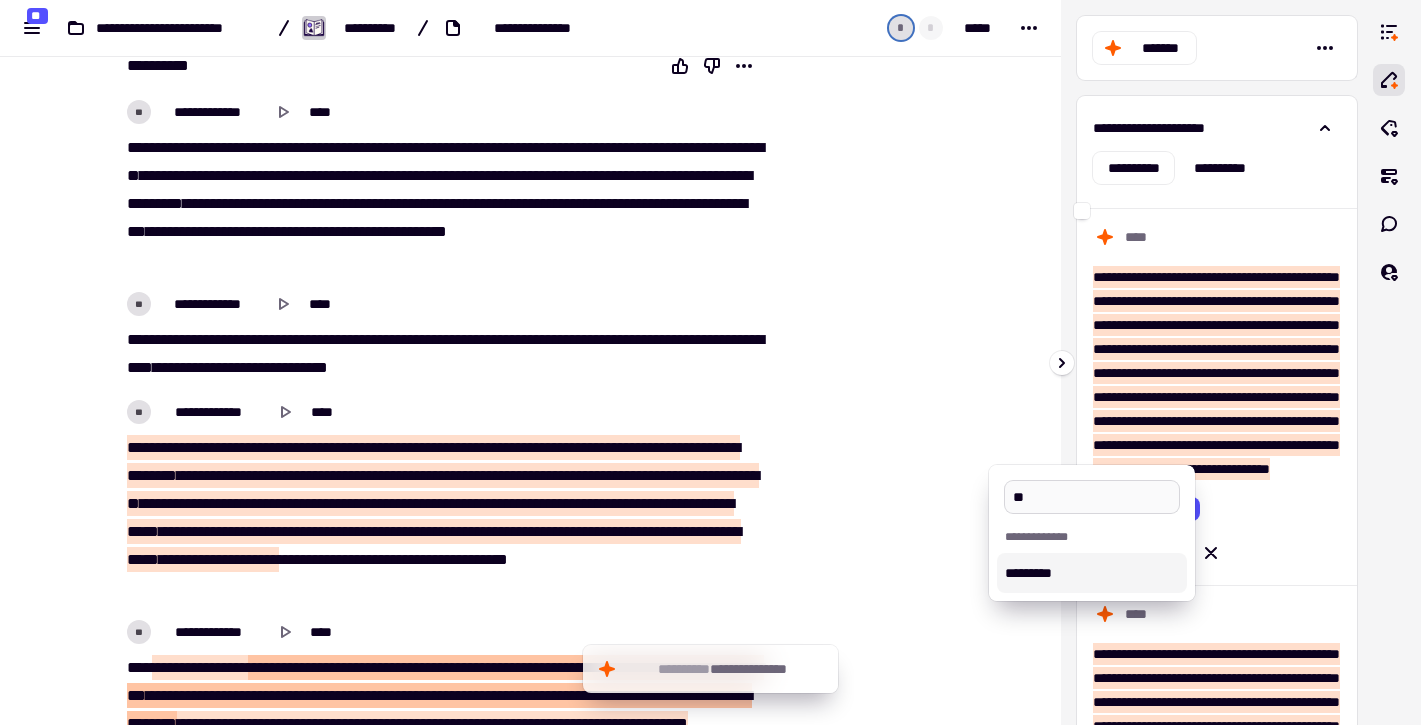 type on "*" 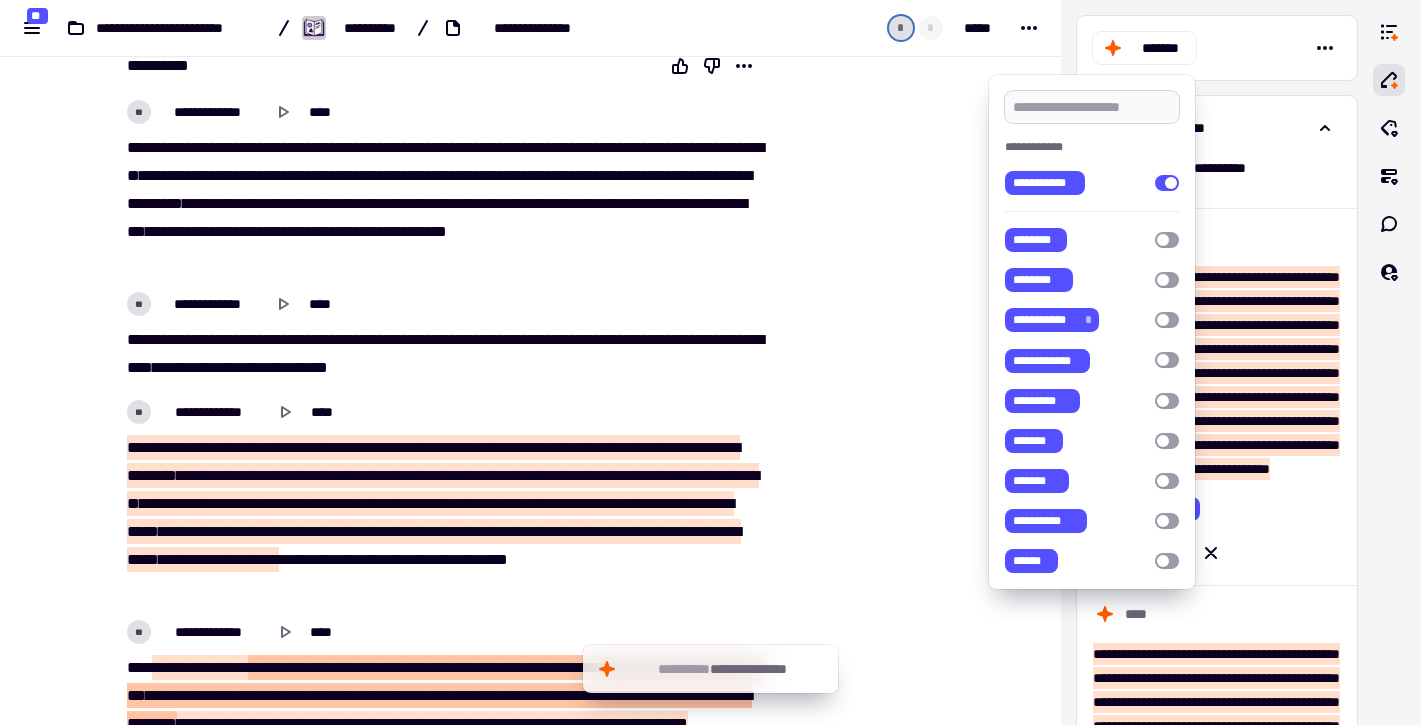 click at bounding box center [1092, 107] 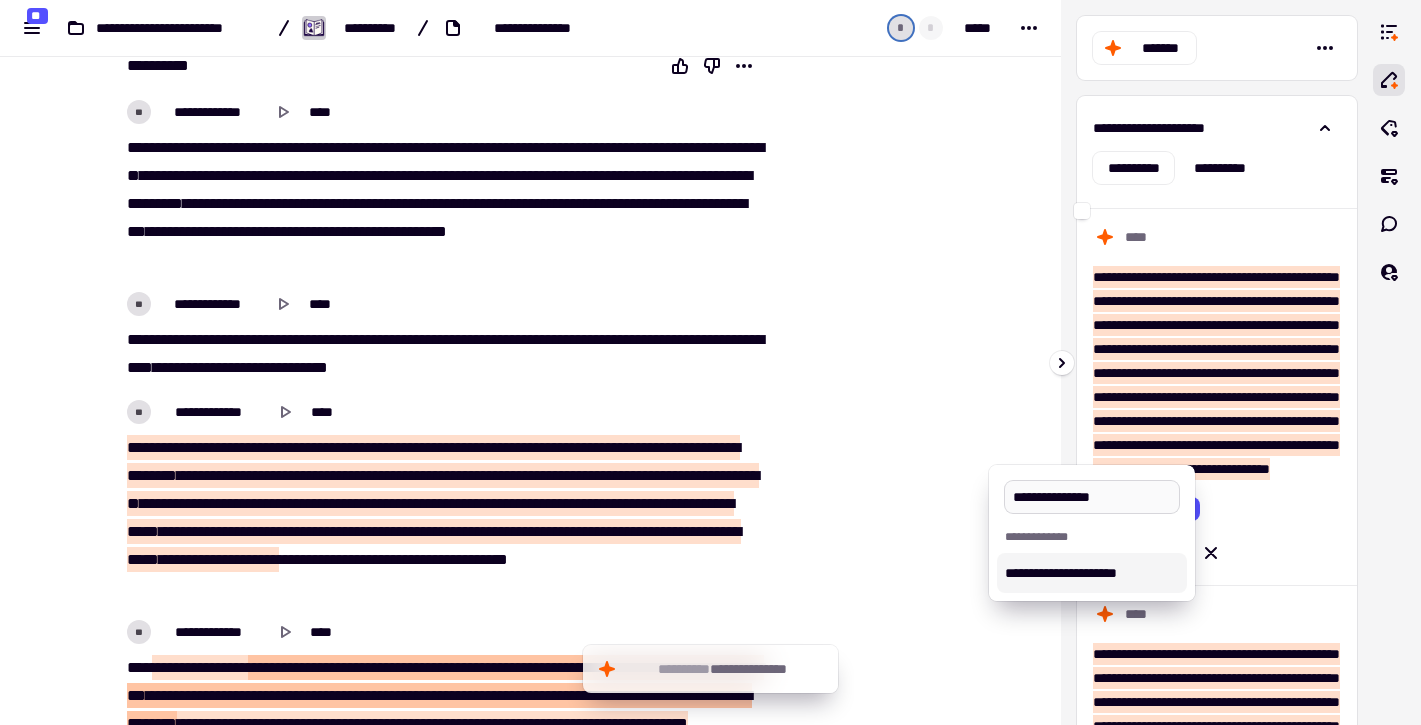 type on "**********" 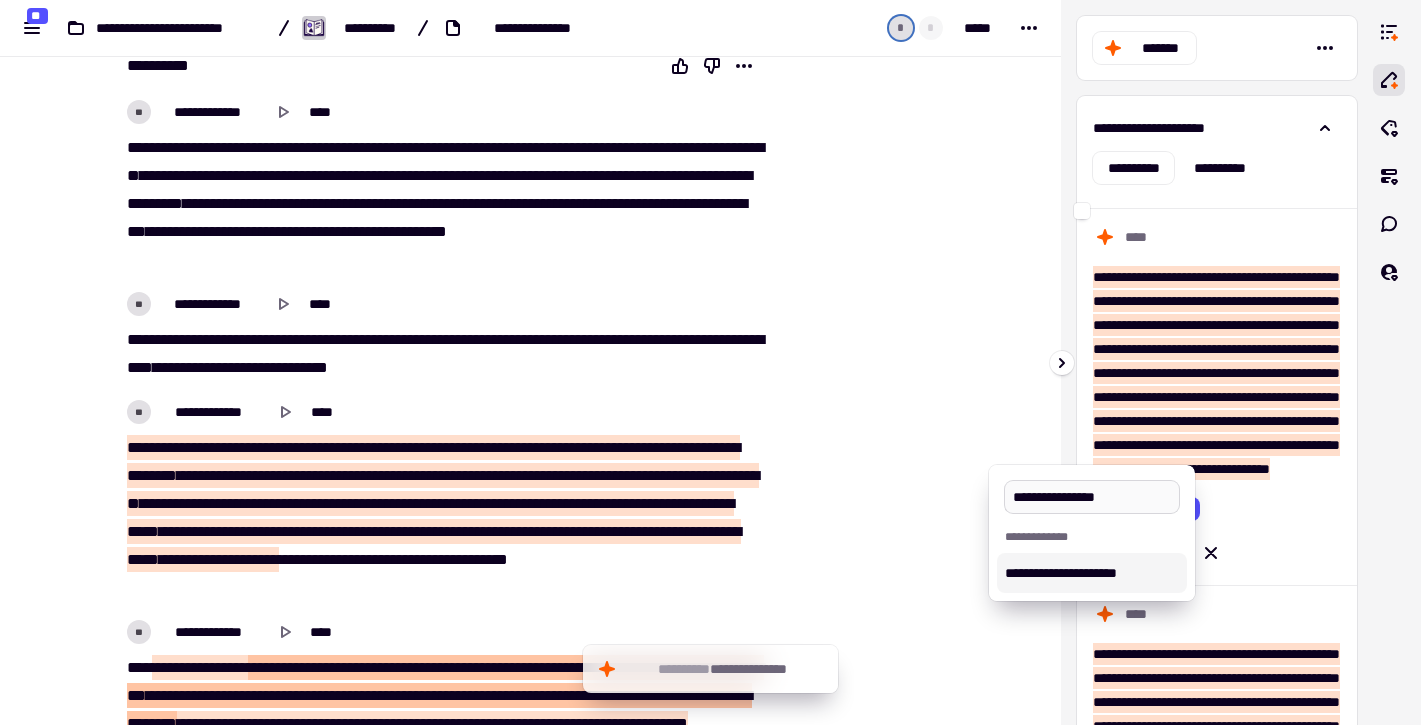 type 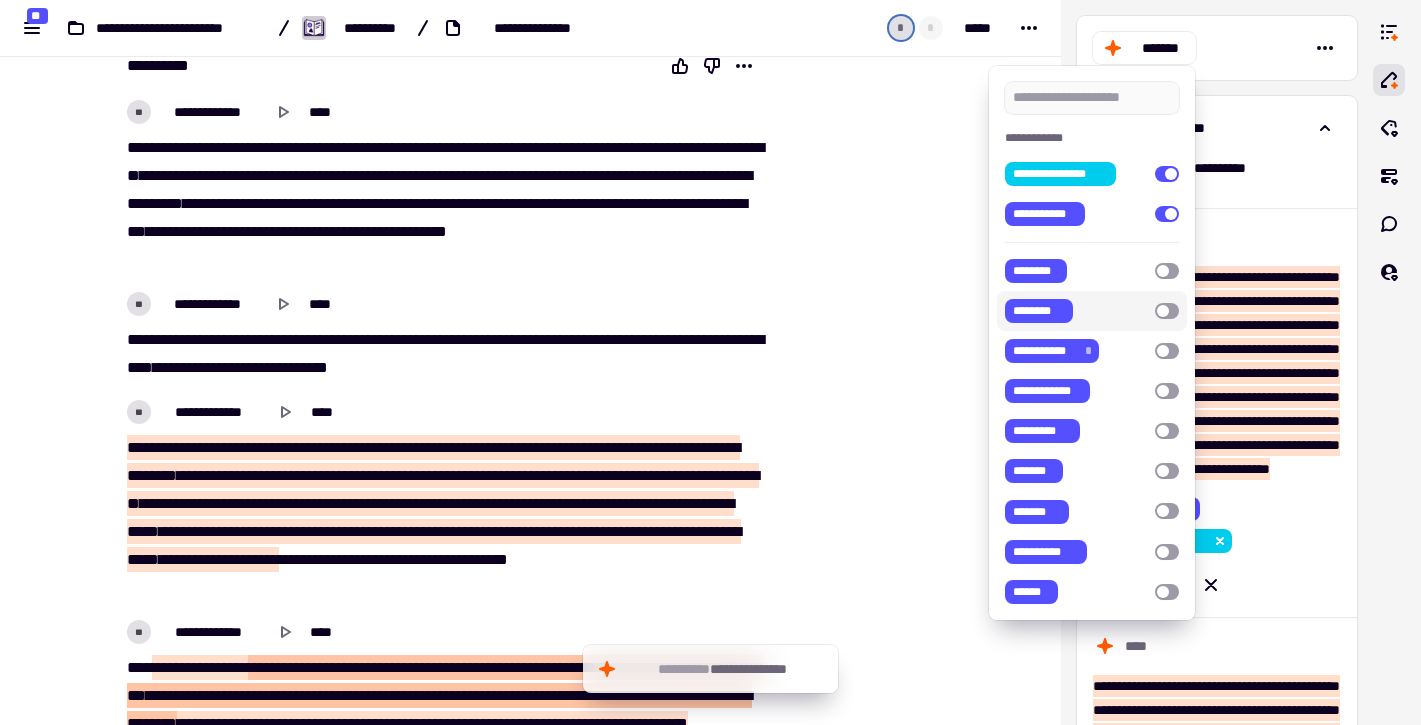 click at bounding box center [710, 362] 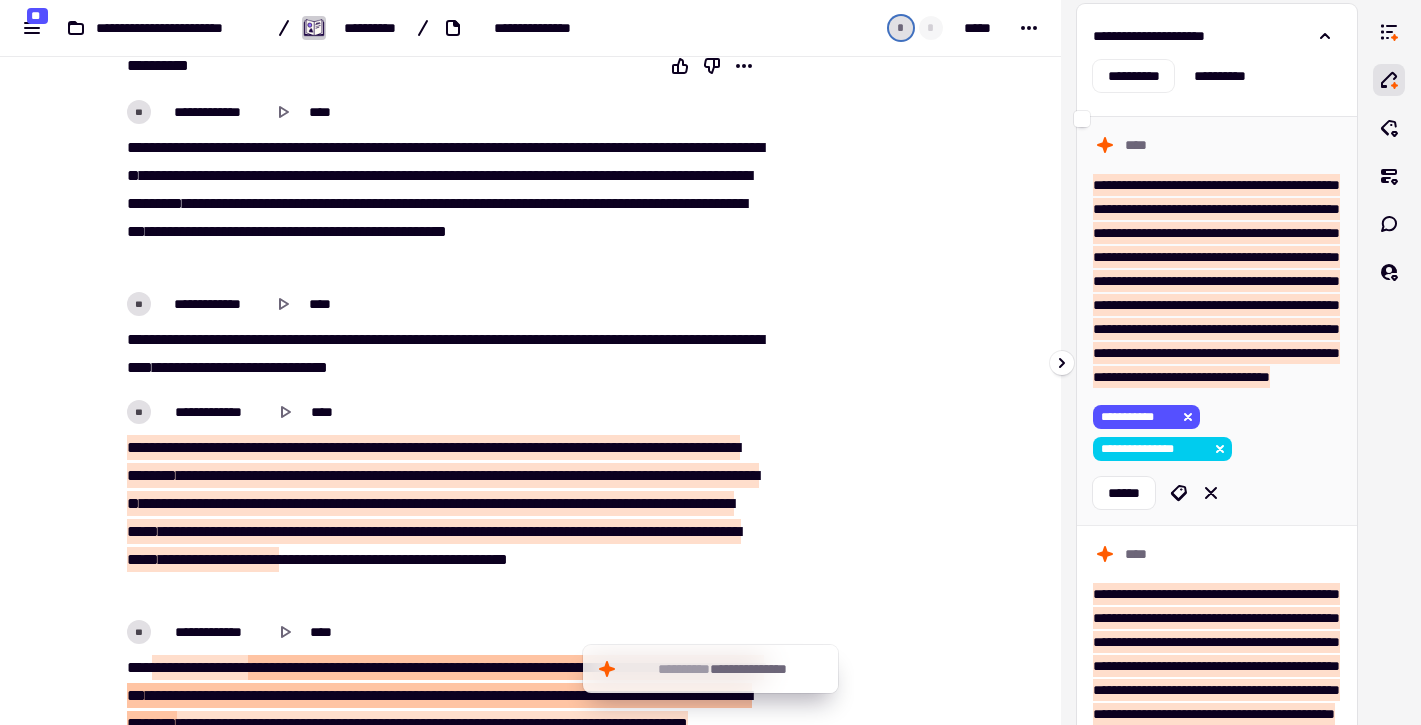 scroll, scrollTop: 93, scrollLeft: 0, axis: vertical 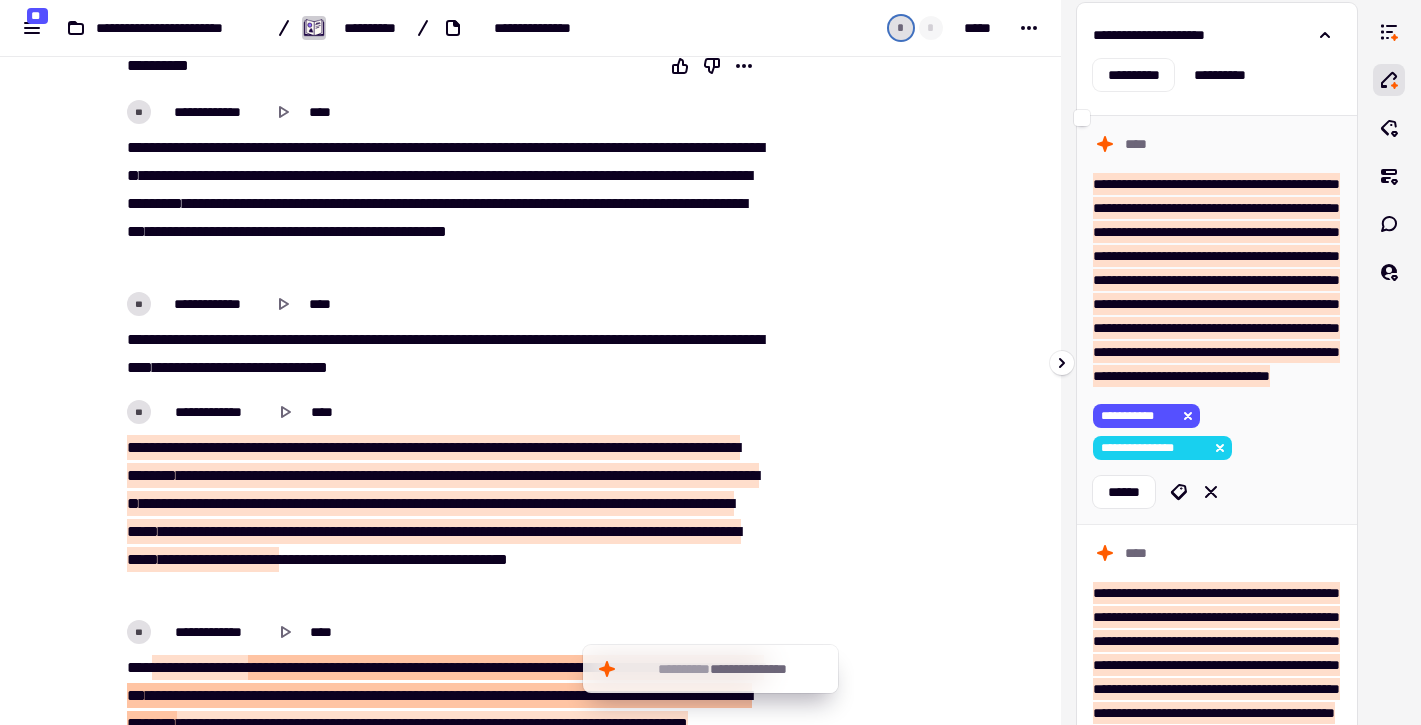 click on "**********" at bounding box center (1150, 448) 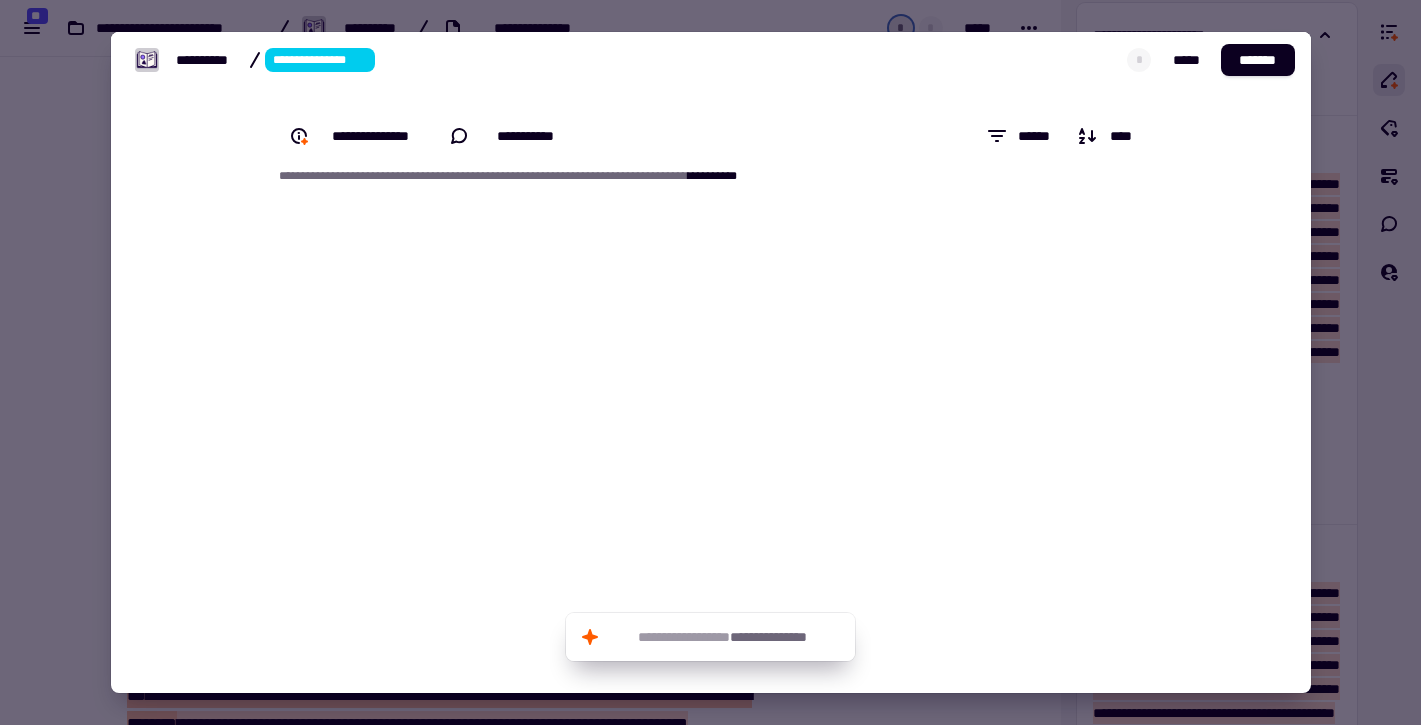 click on "**********" at bounding box center [320, 60] 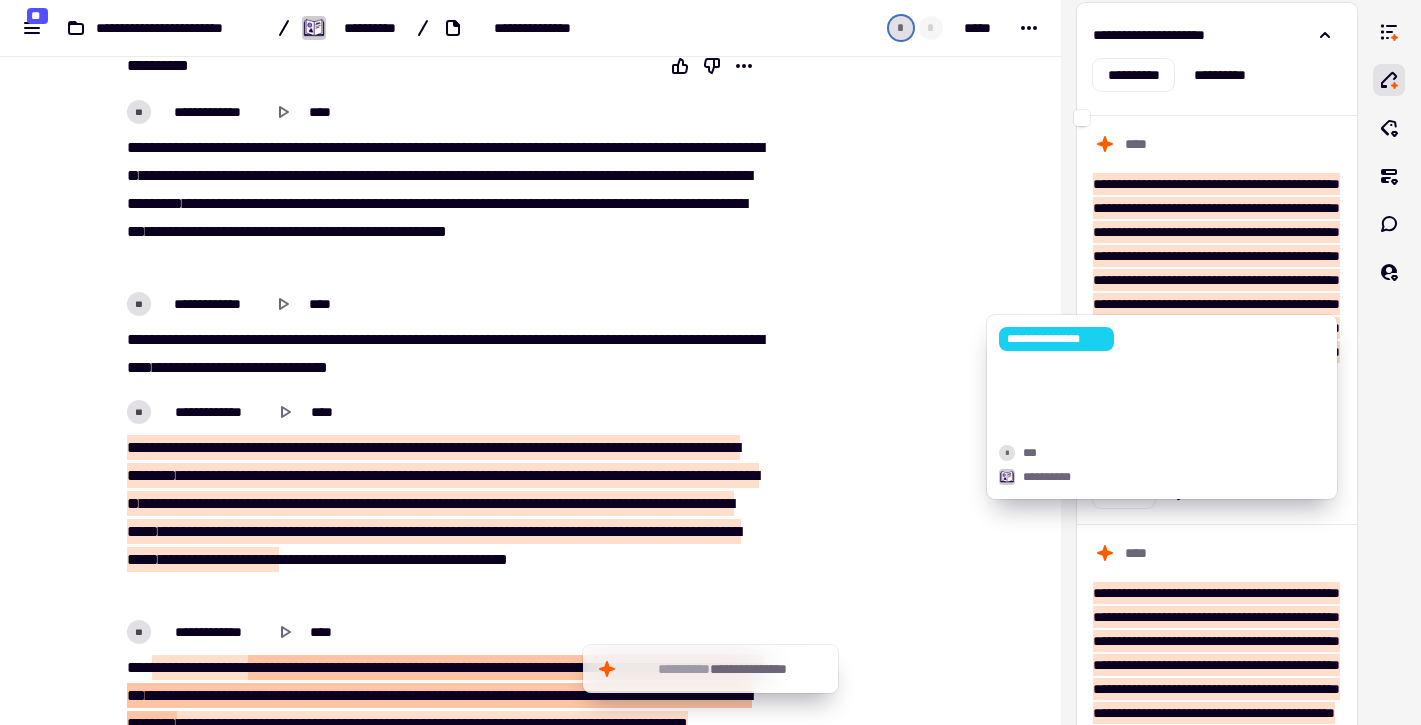 click on "**********" at bounding box center [1056, 339] 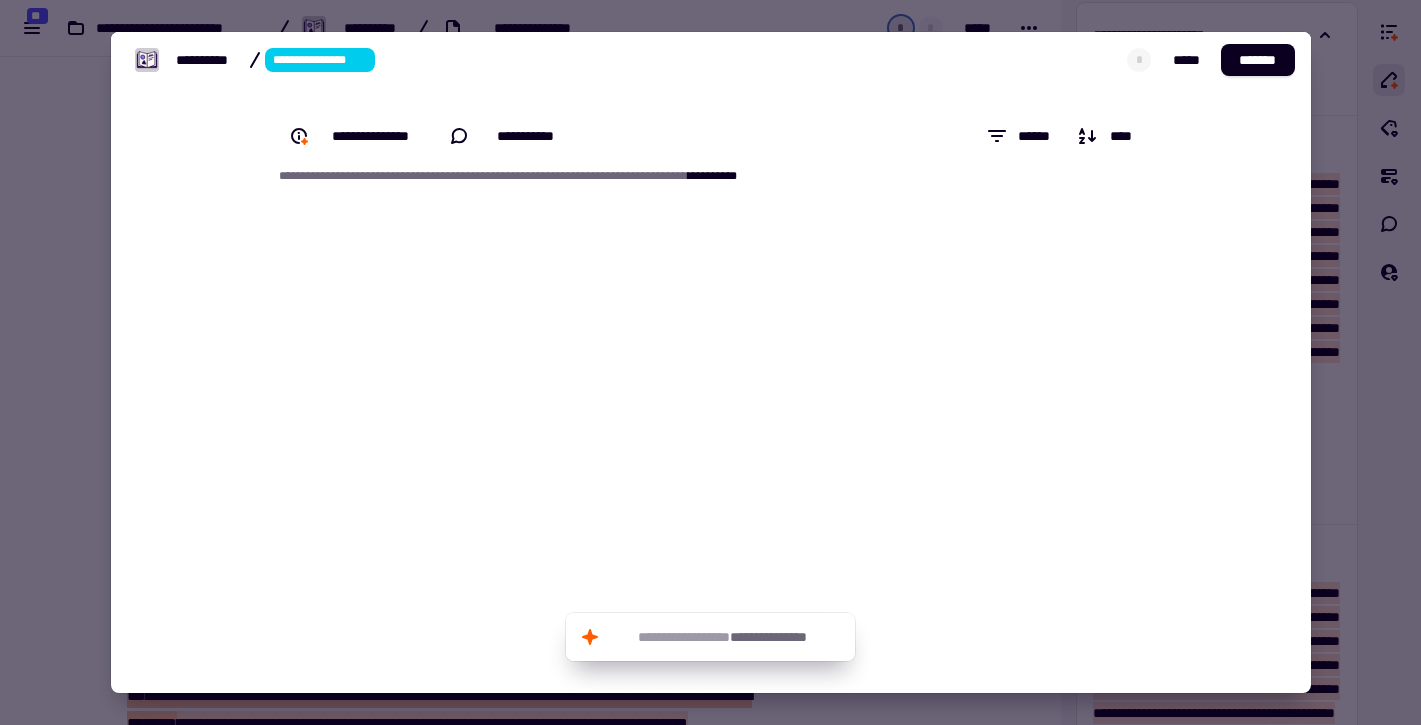 click at bounding box center (710, 362) 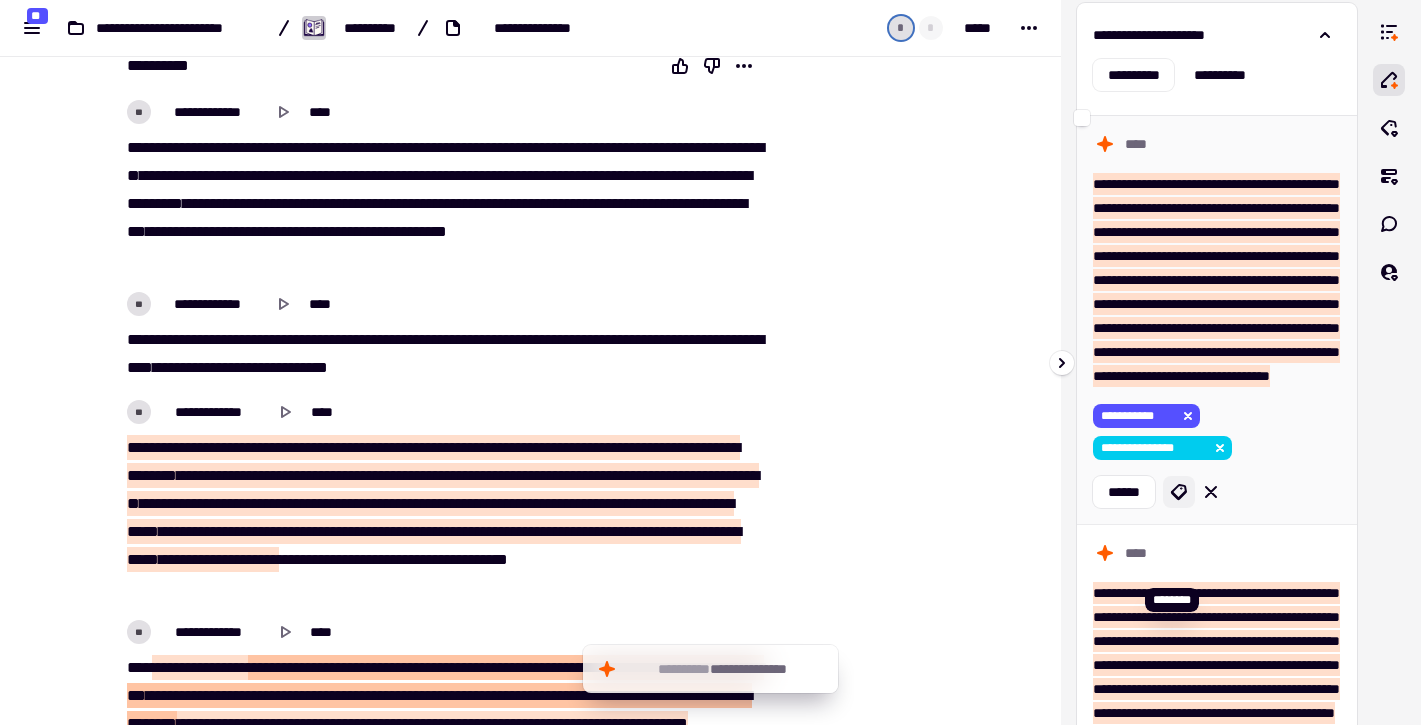 click 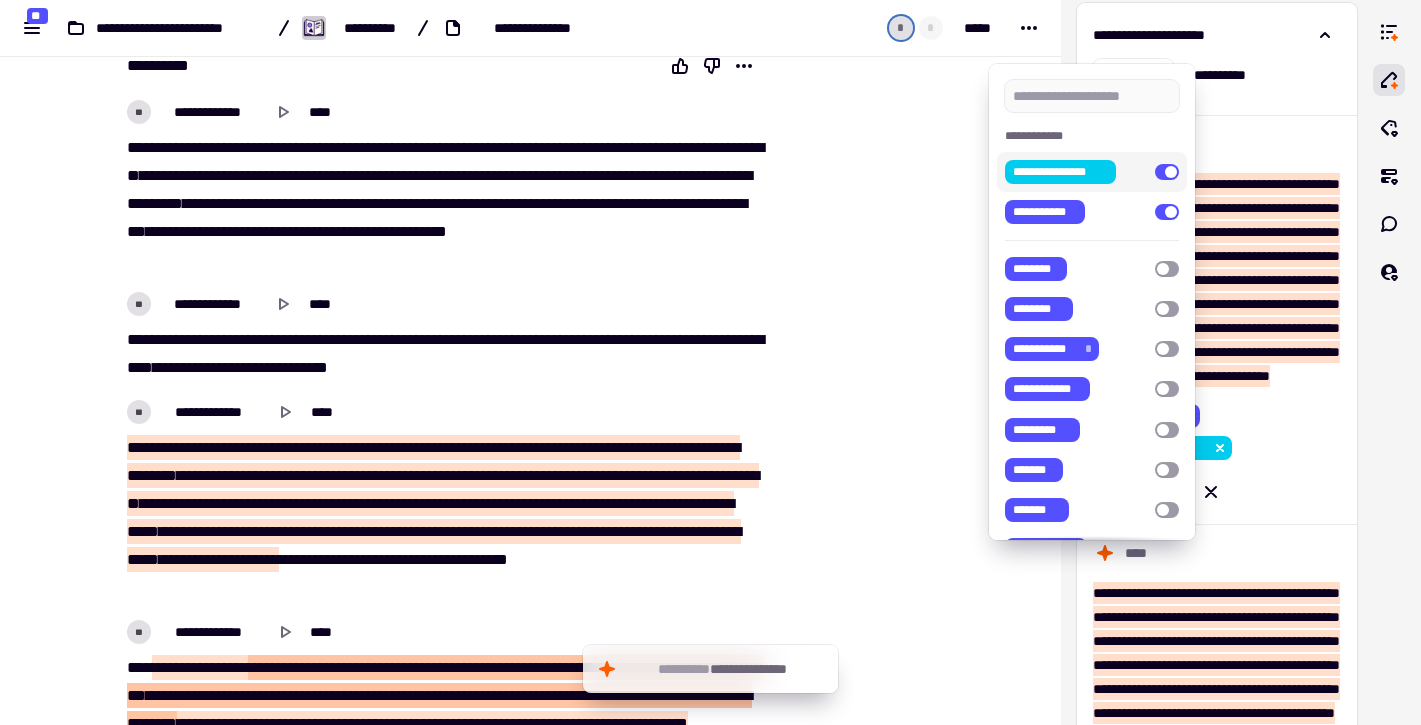 click at bounding box center (1167, 172) 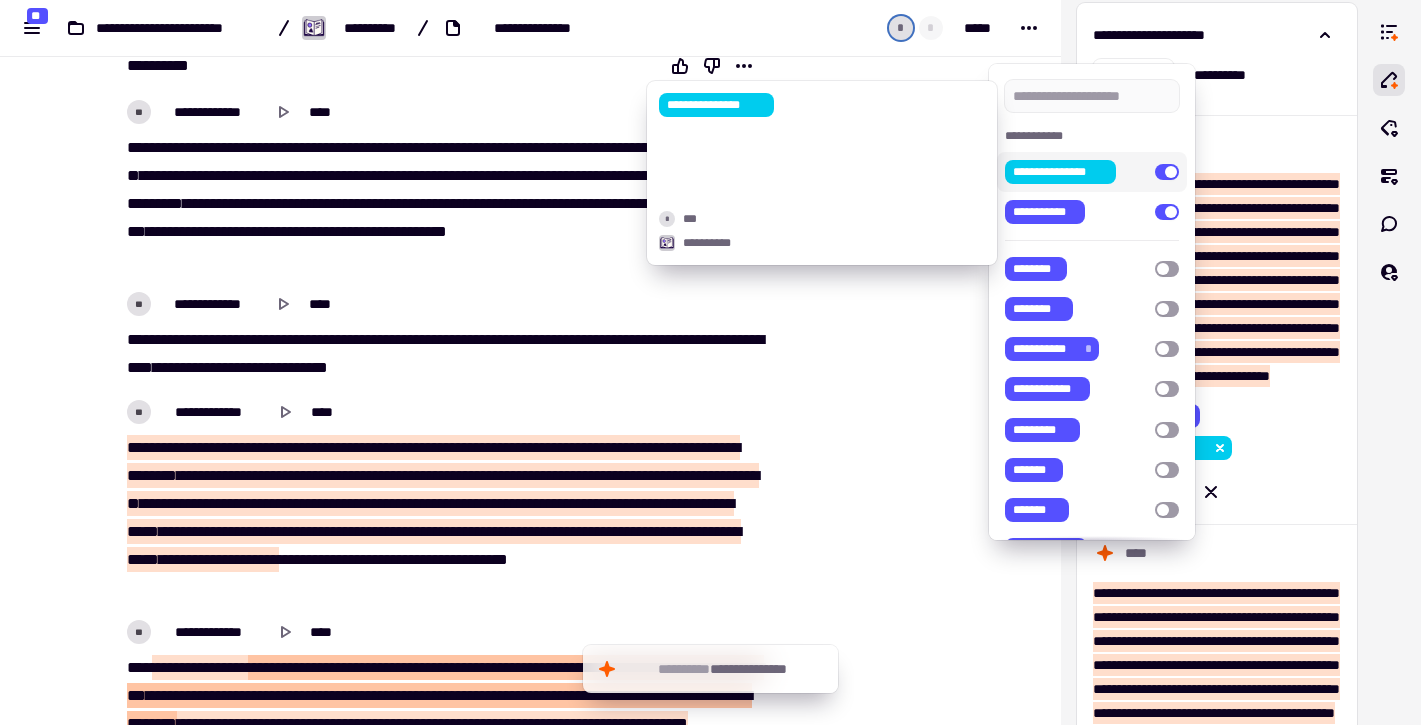 click on "**********" at bounding box center [1060, 172] 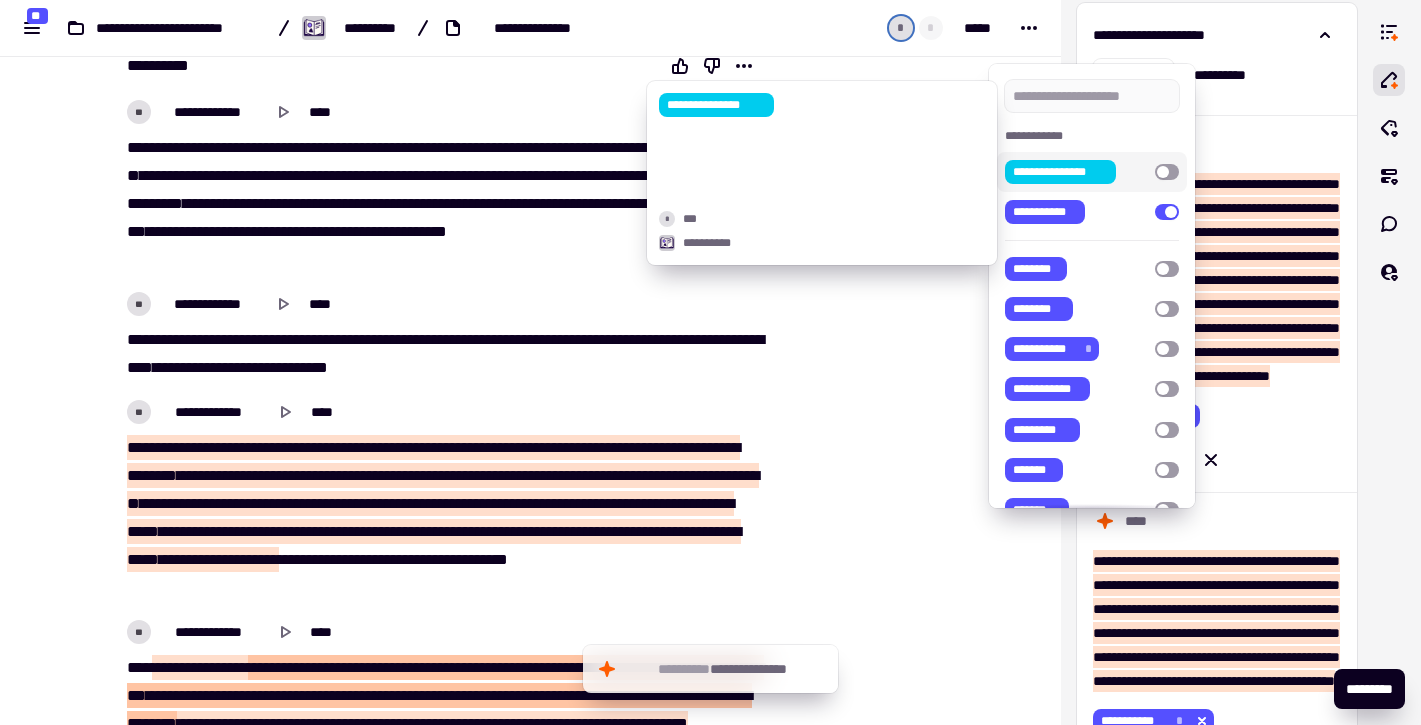 click on "**********" at bounding box center (1060, 172) 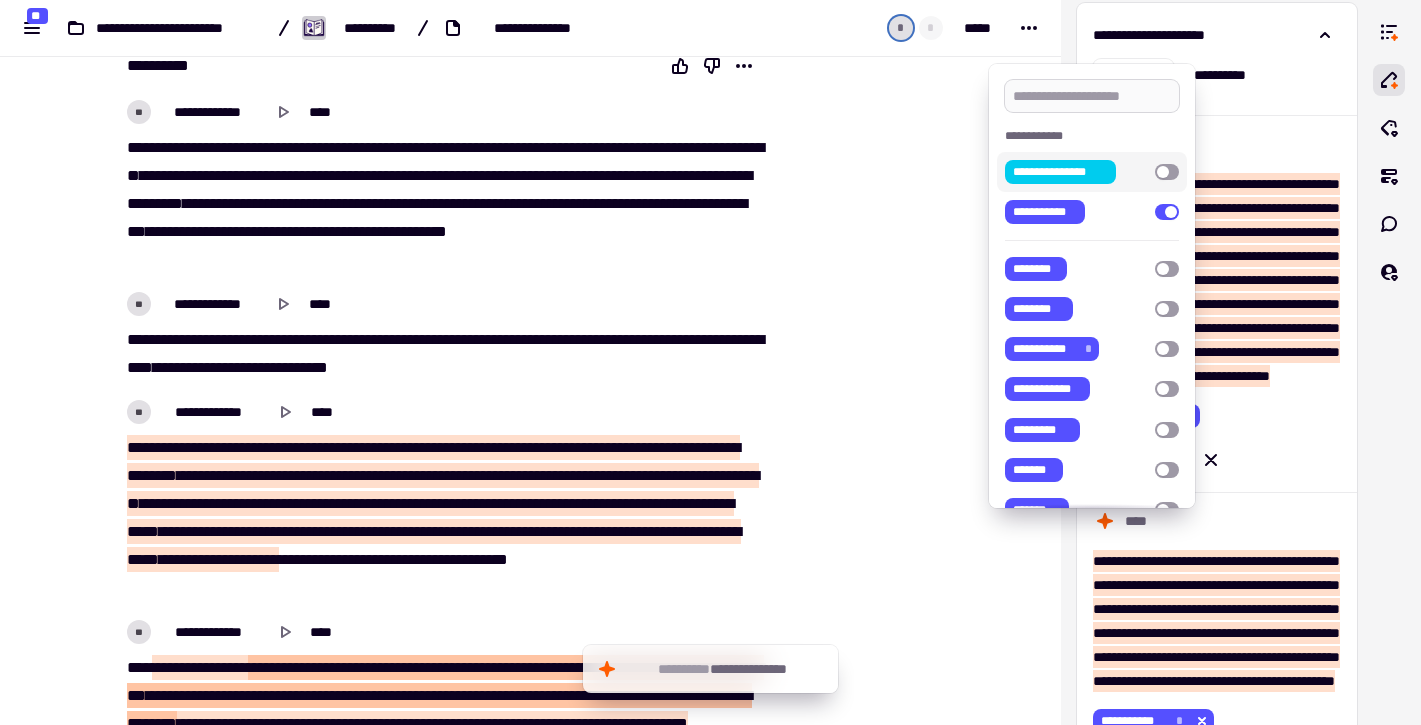 click at bounding box center [1092, 96] 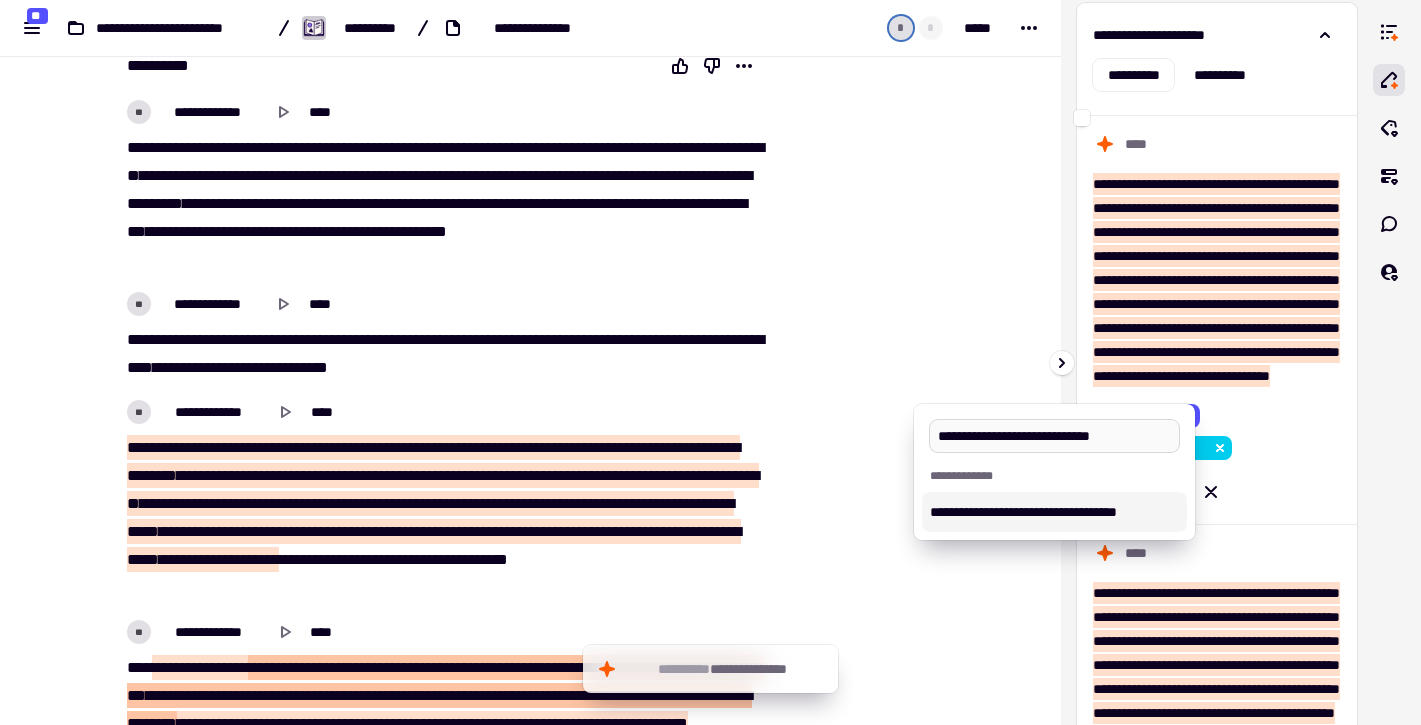 type on "**********" 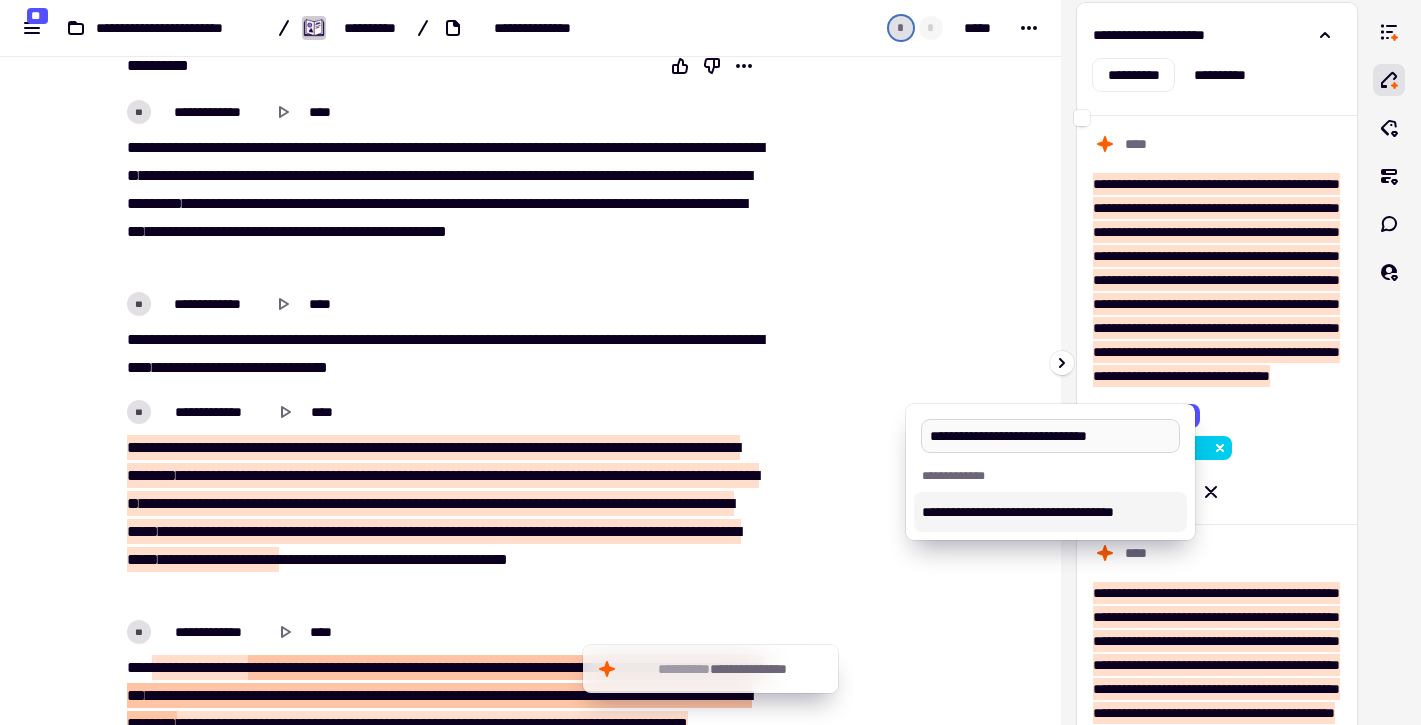 type 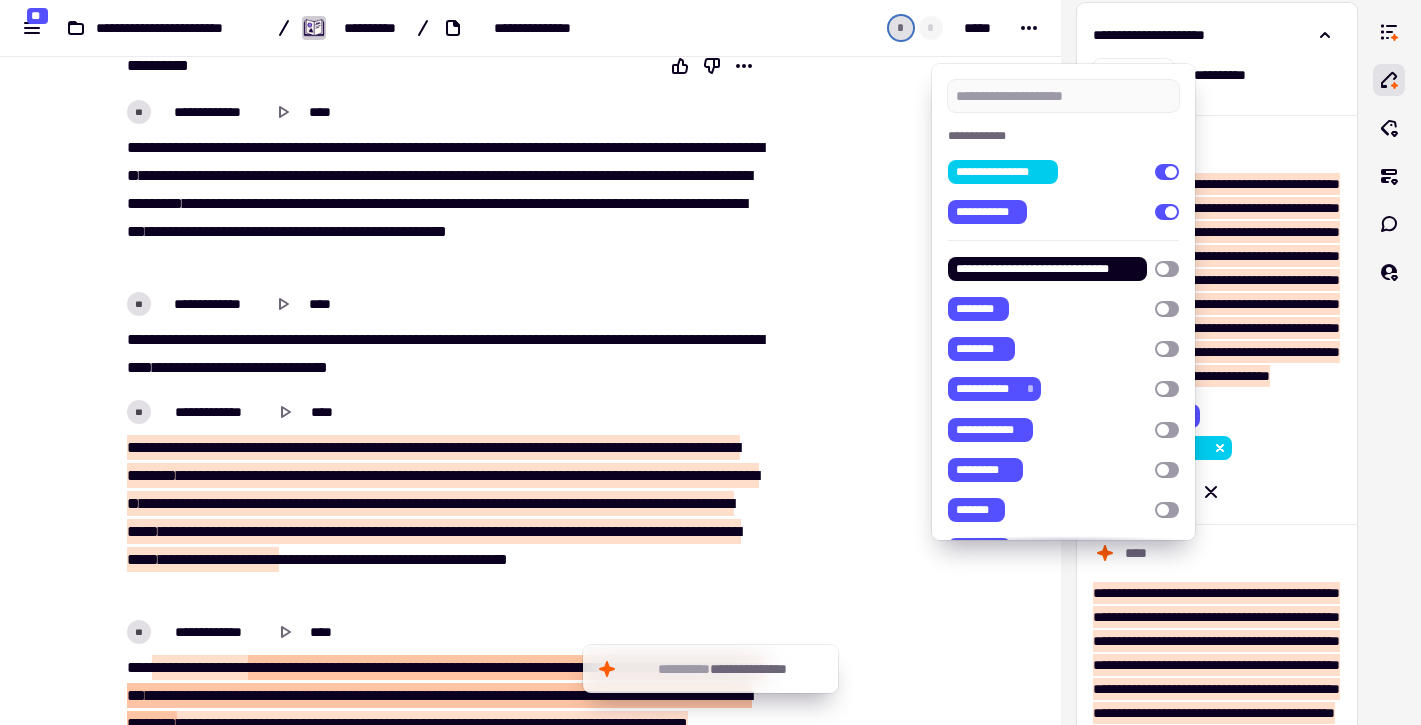 click at bounding box center (710, 362) 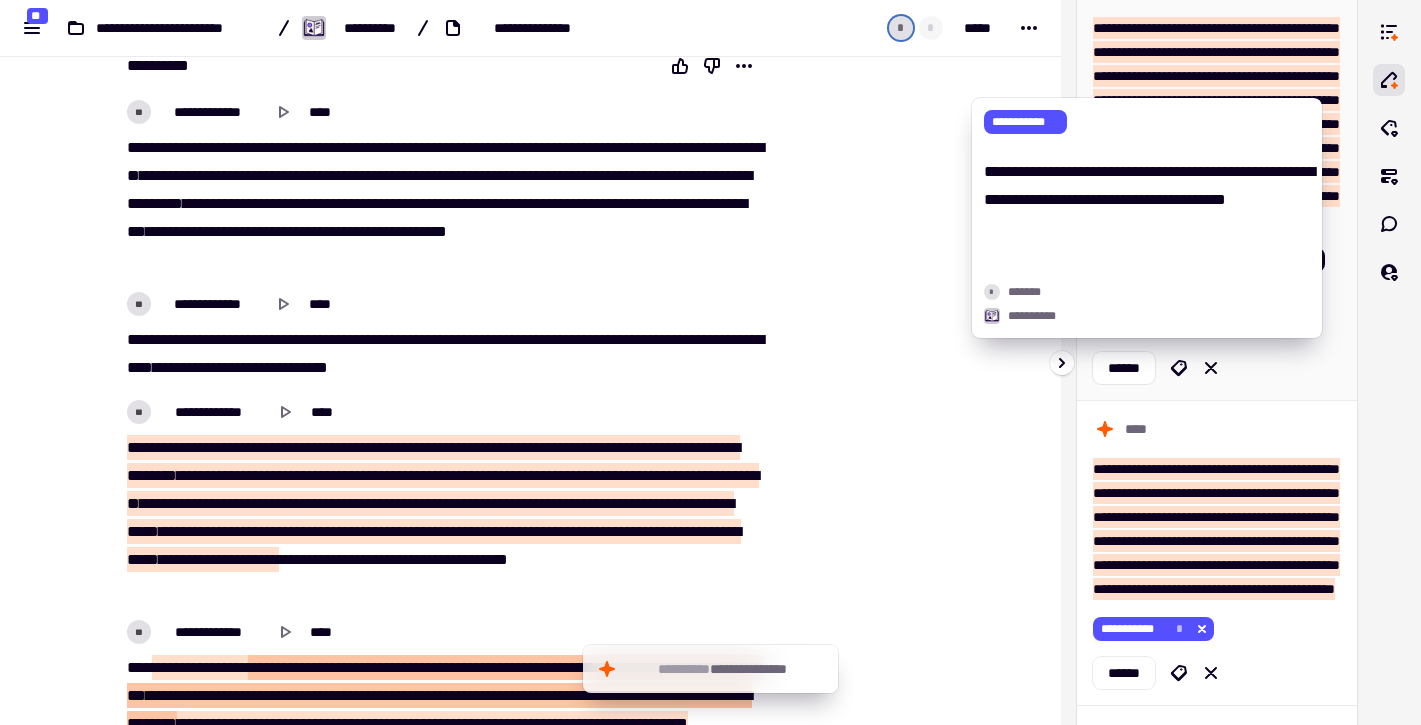 scroll, scrollTop: 255, scrollLeft: 0, axis: vertical 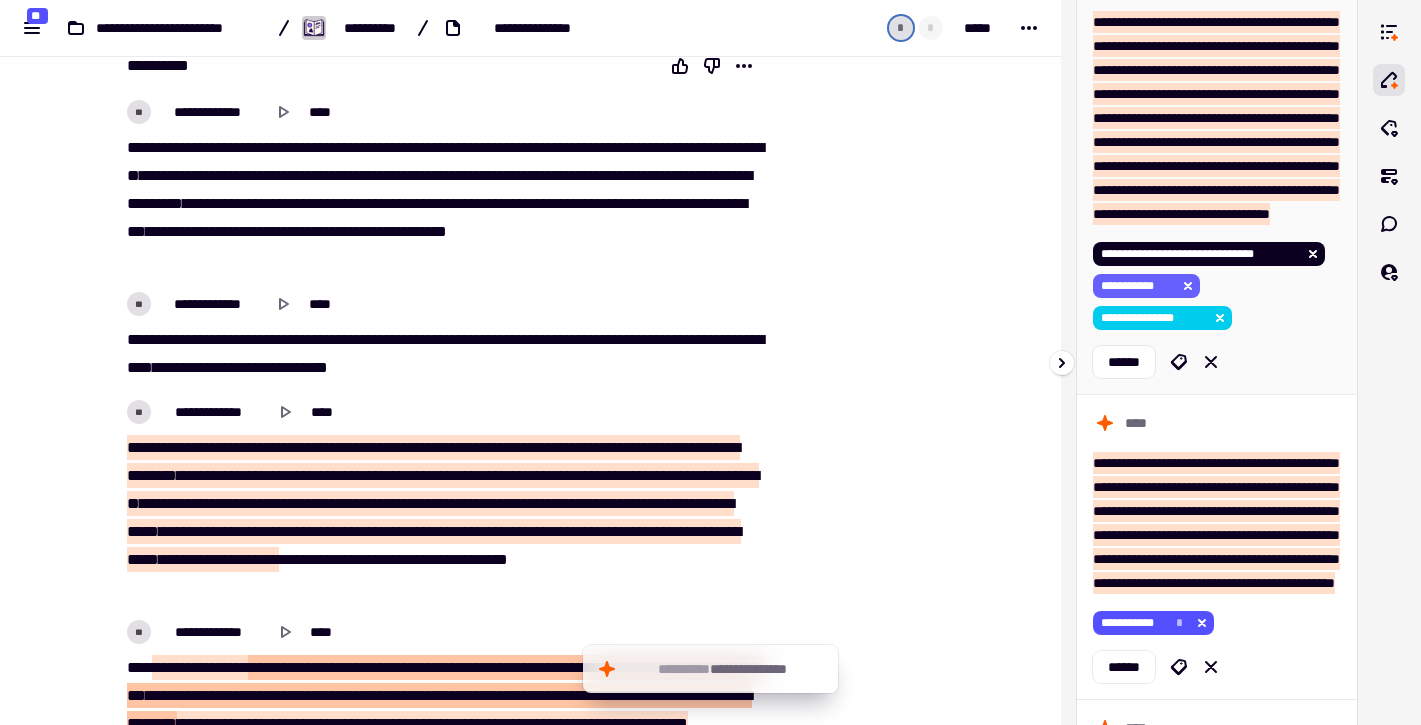 click 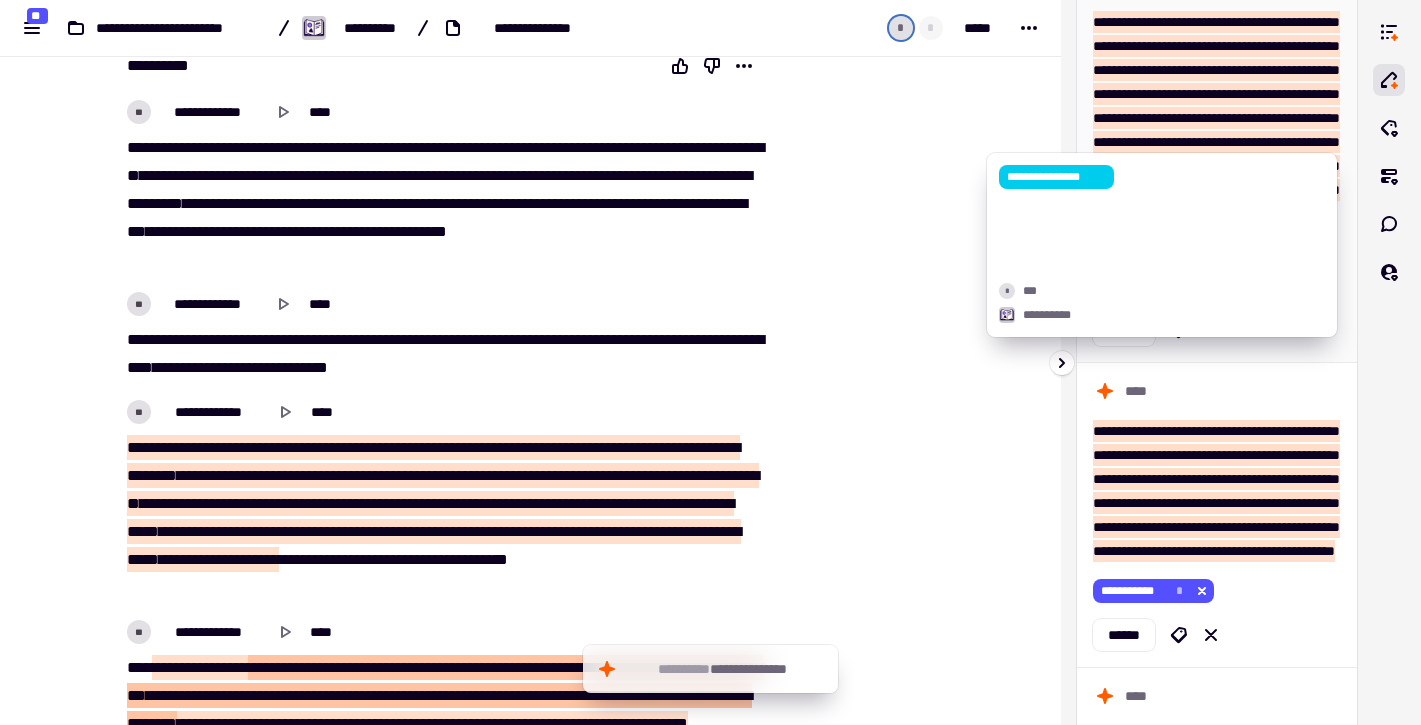 click 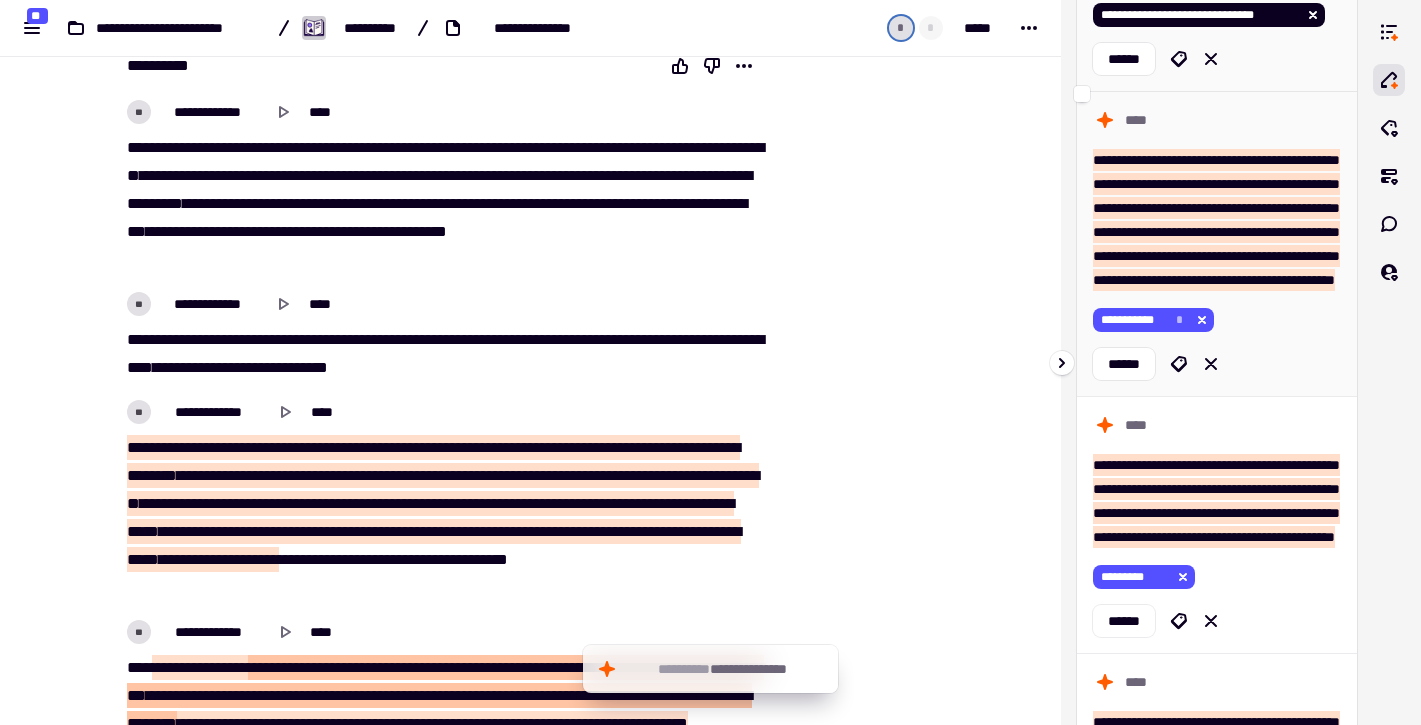scroll, scrollTop: 501, scrollLeft: 0, axis: vertical 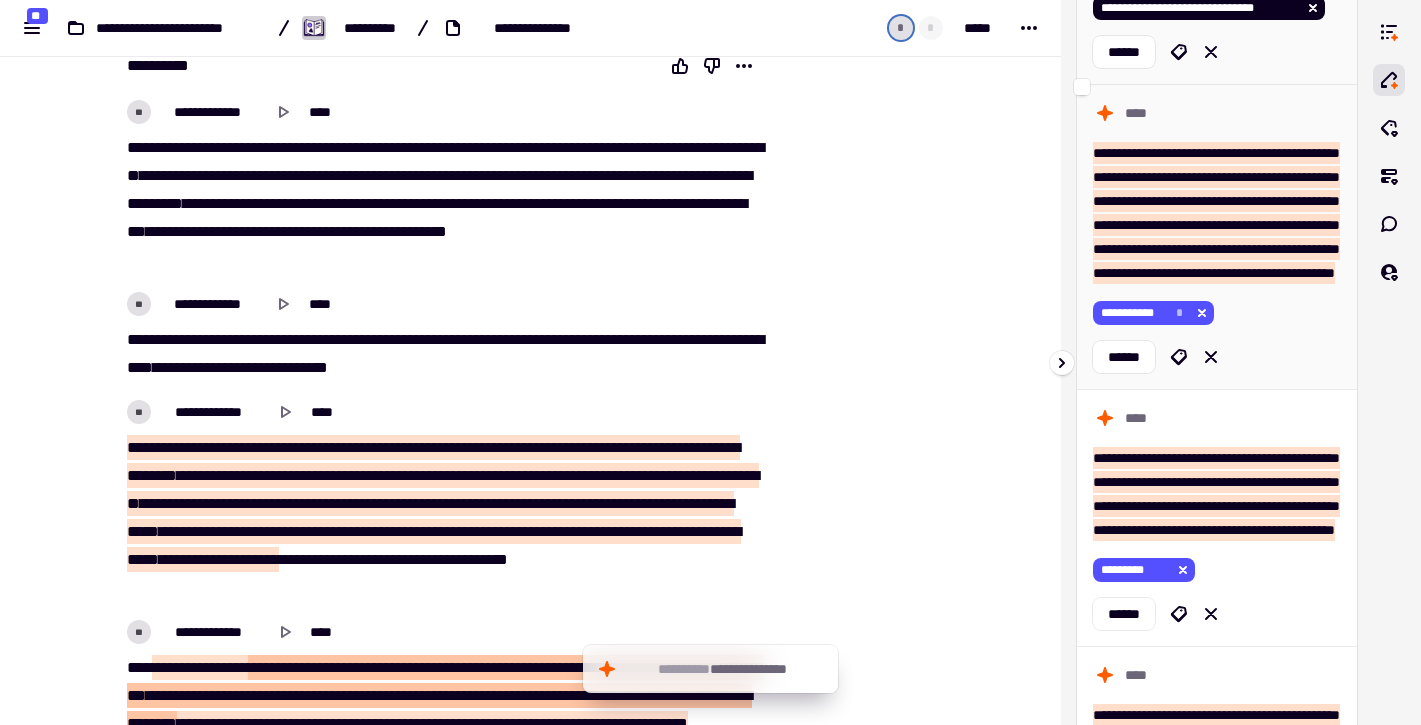 click on "**********" at bounding box center (1216, 213) 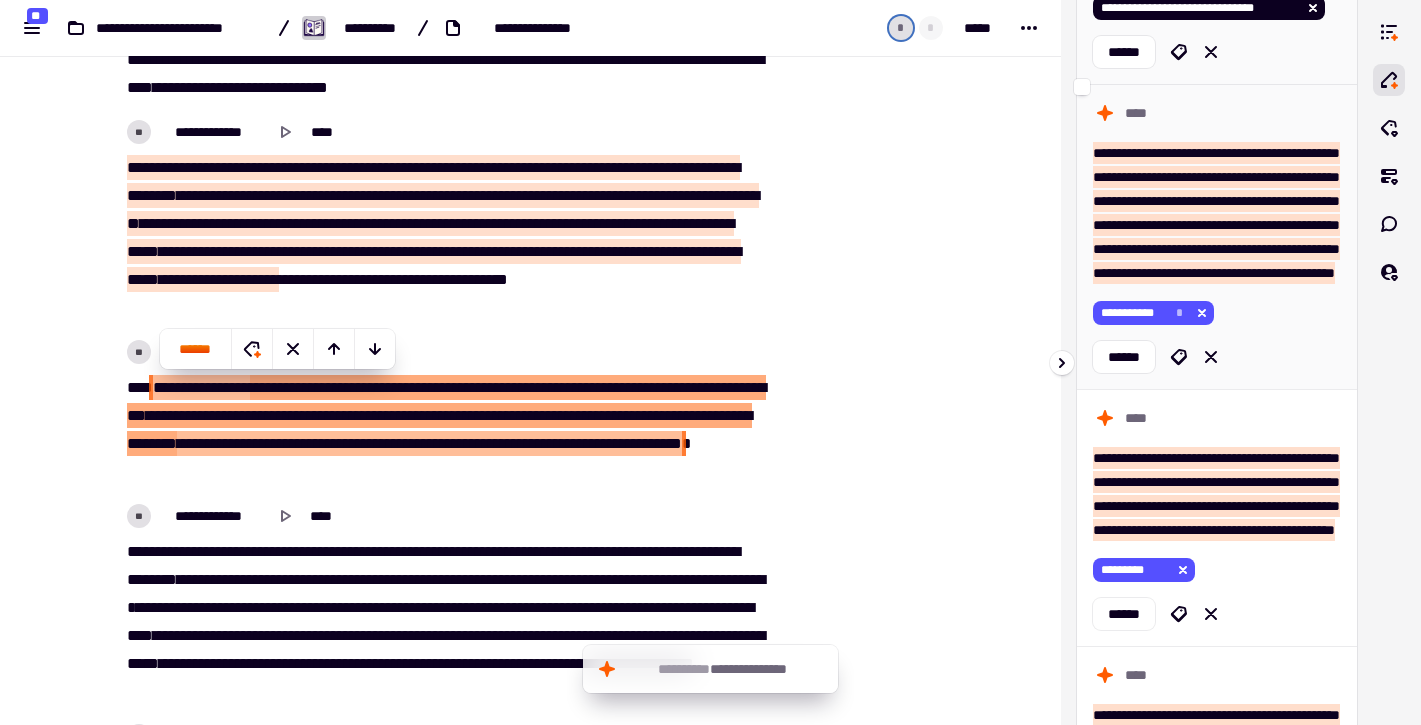 scroll, scrollTop: 853, scrollLeft: 0, axis: vertical 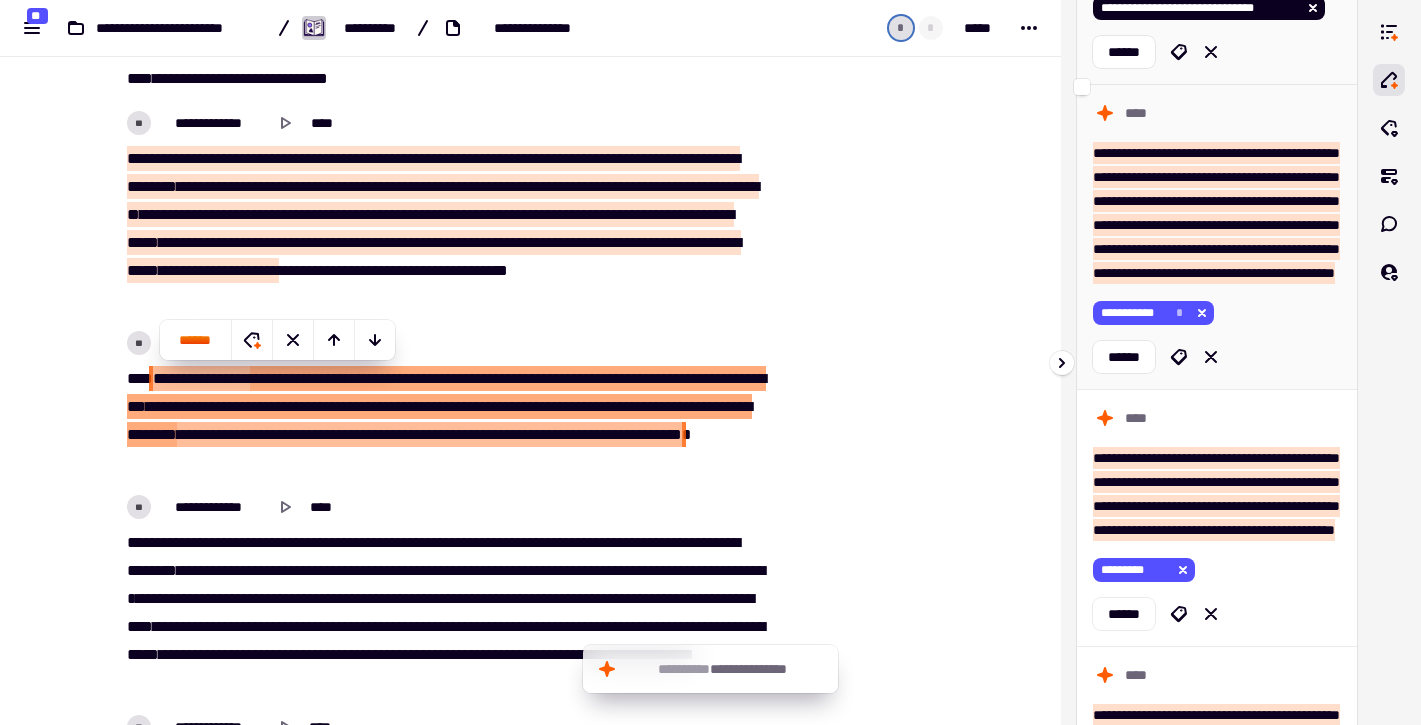 click 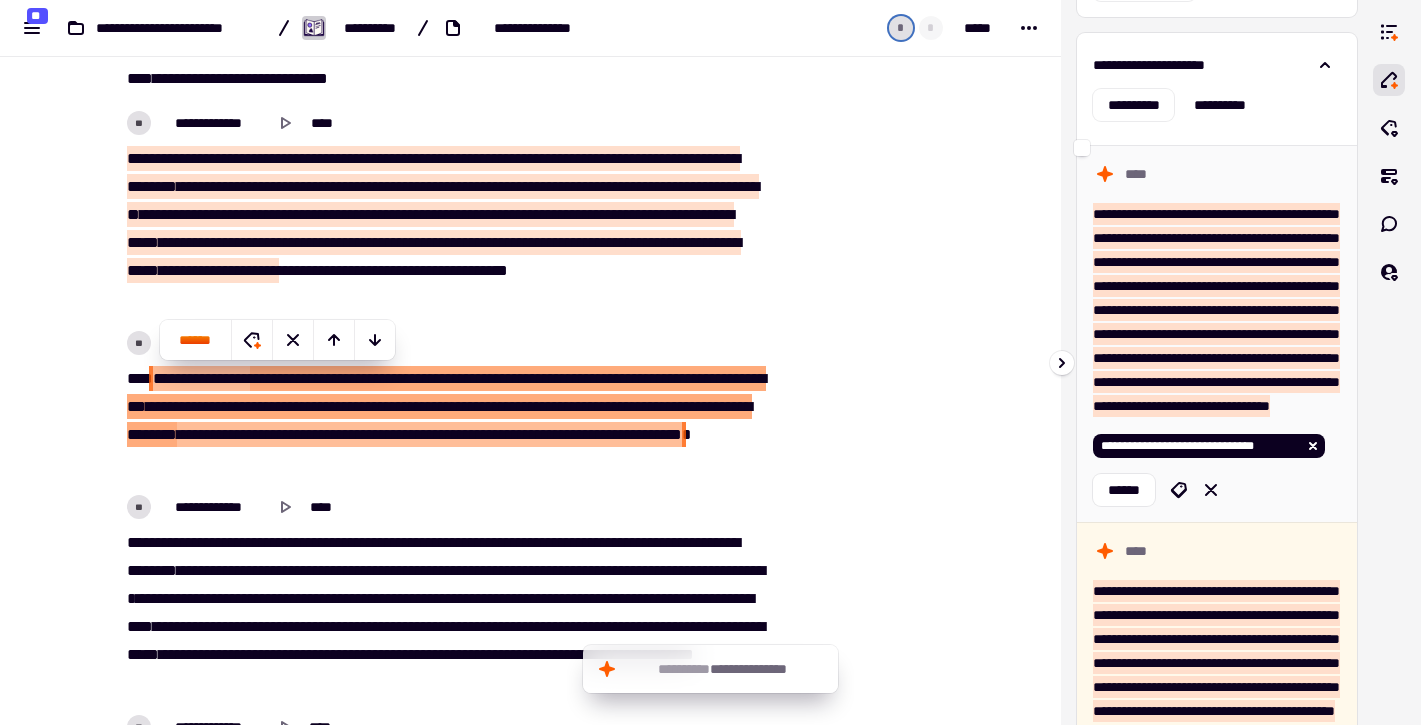 scroll, scrollTop: 0, scrollLeft: 0, axis: both 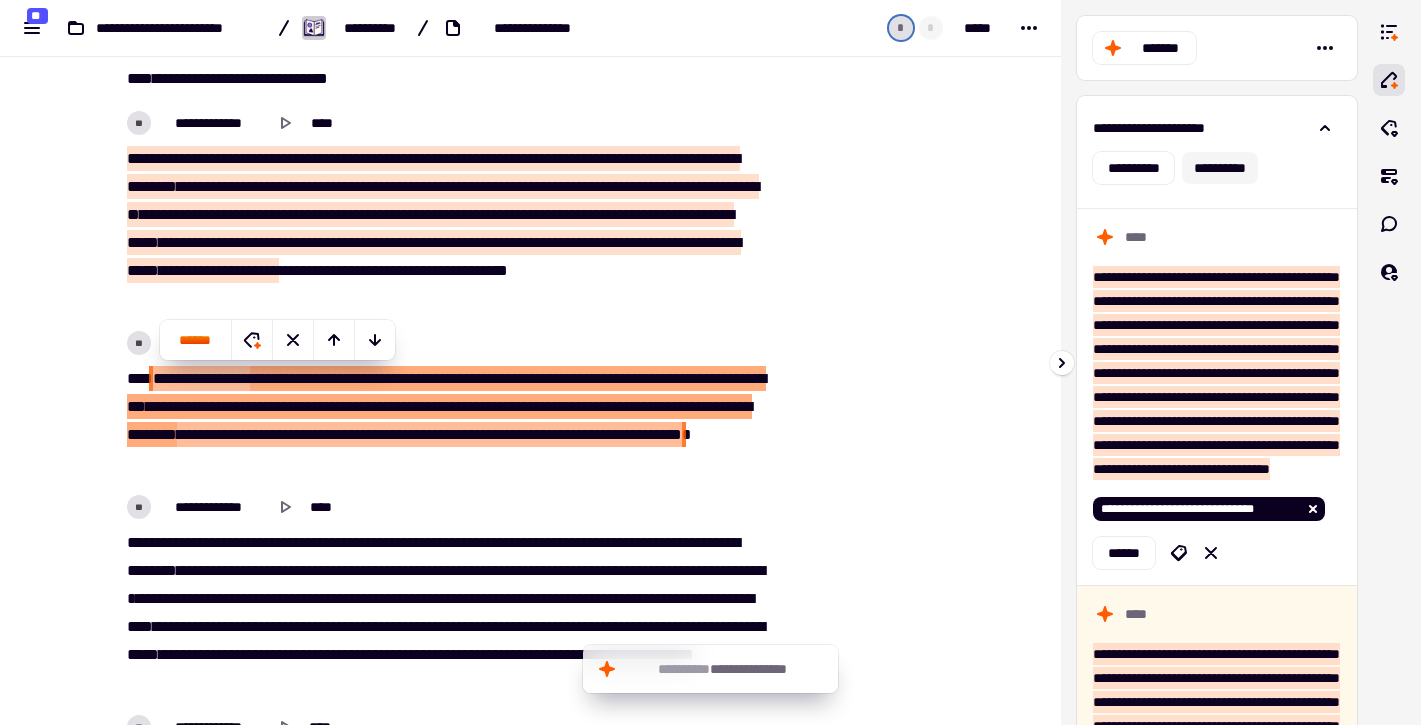click on "**********" 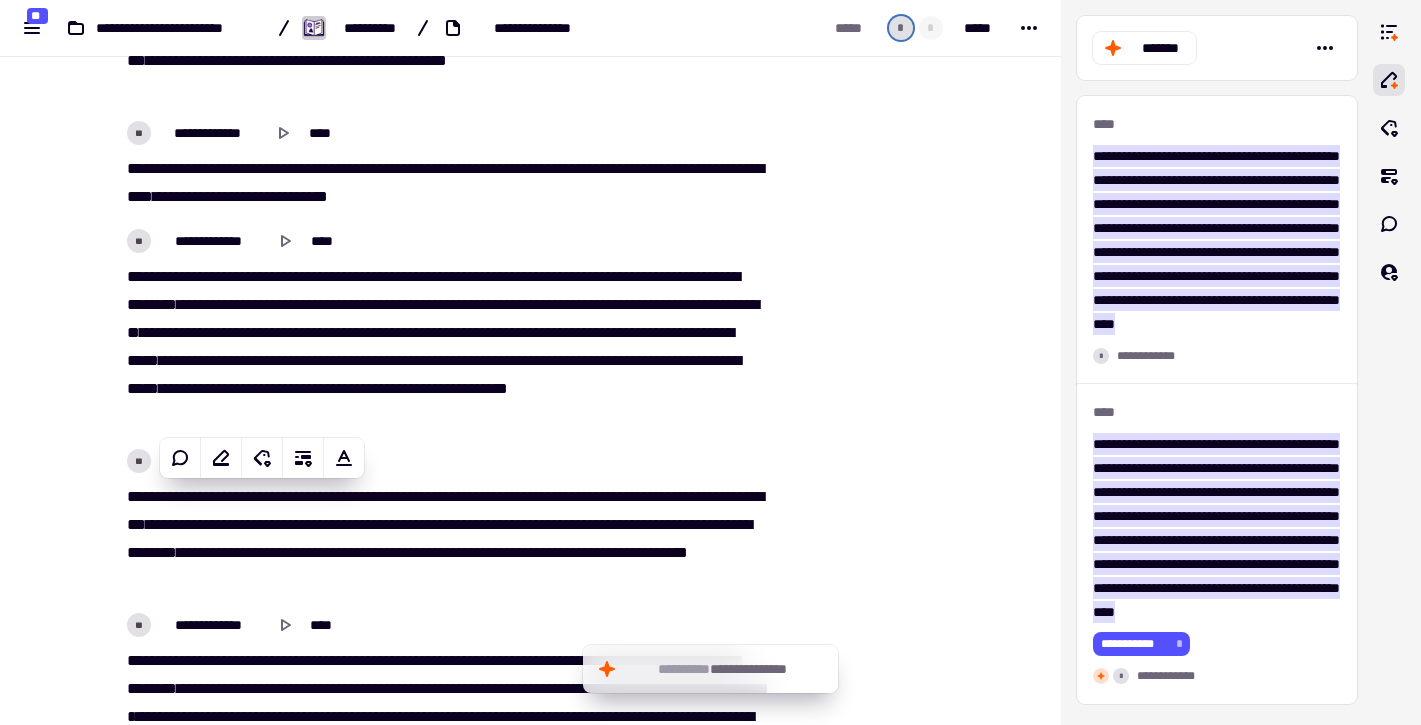 scroll, scrollTop: 779, scrollLeft: 0, axis: vertical 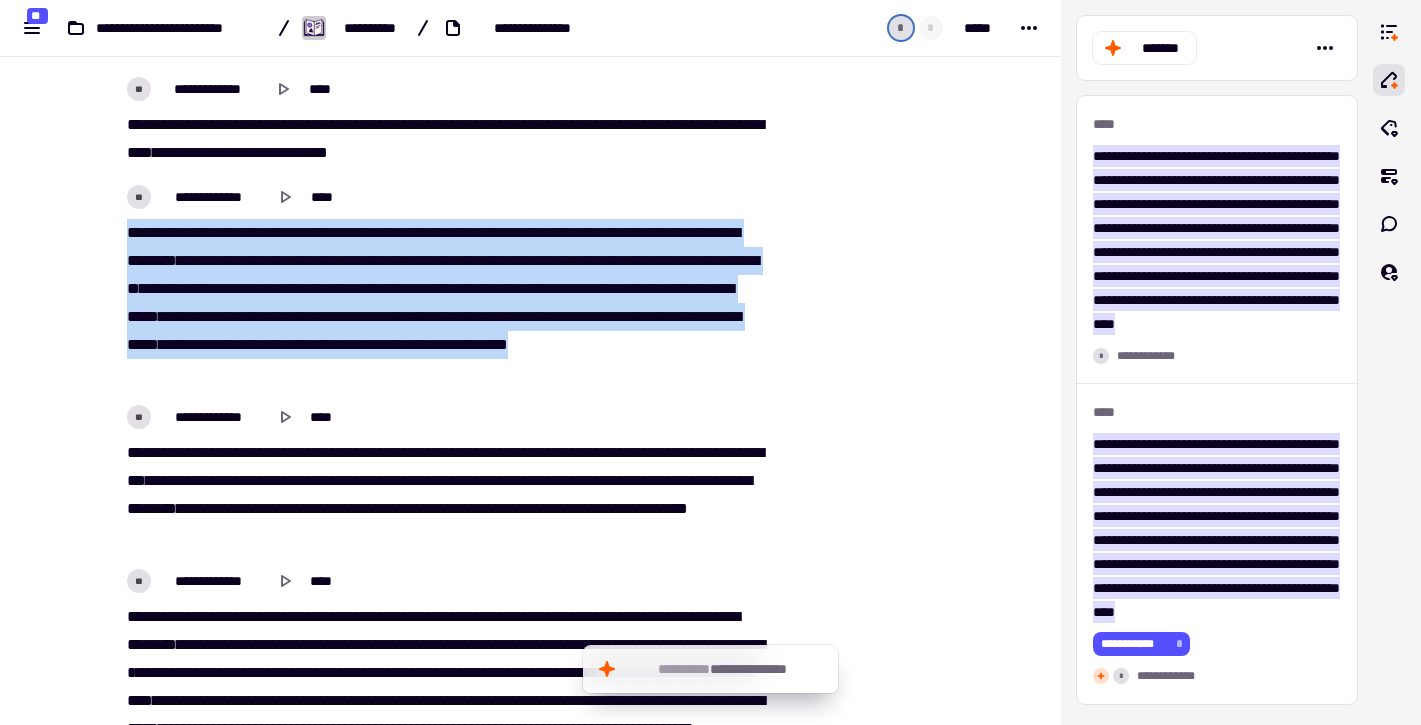 drag, startPoint x: 123, startPoint y: 232, endPoint x: 455, endPoint y: 368, distance: 358.7757 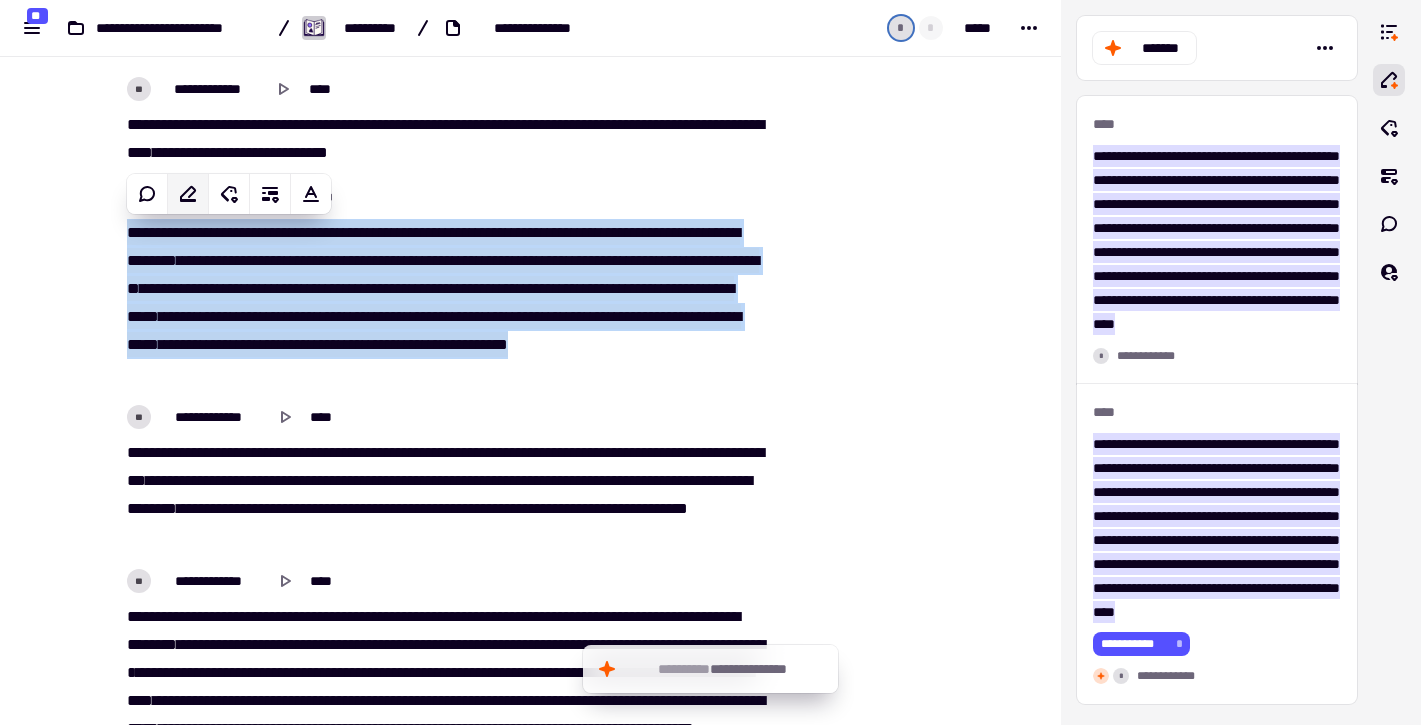 click 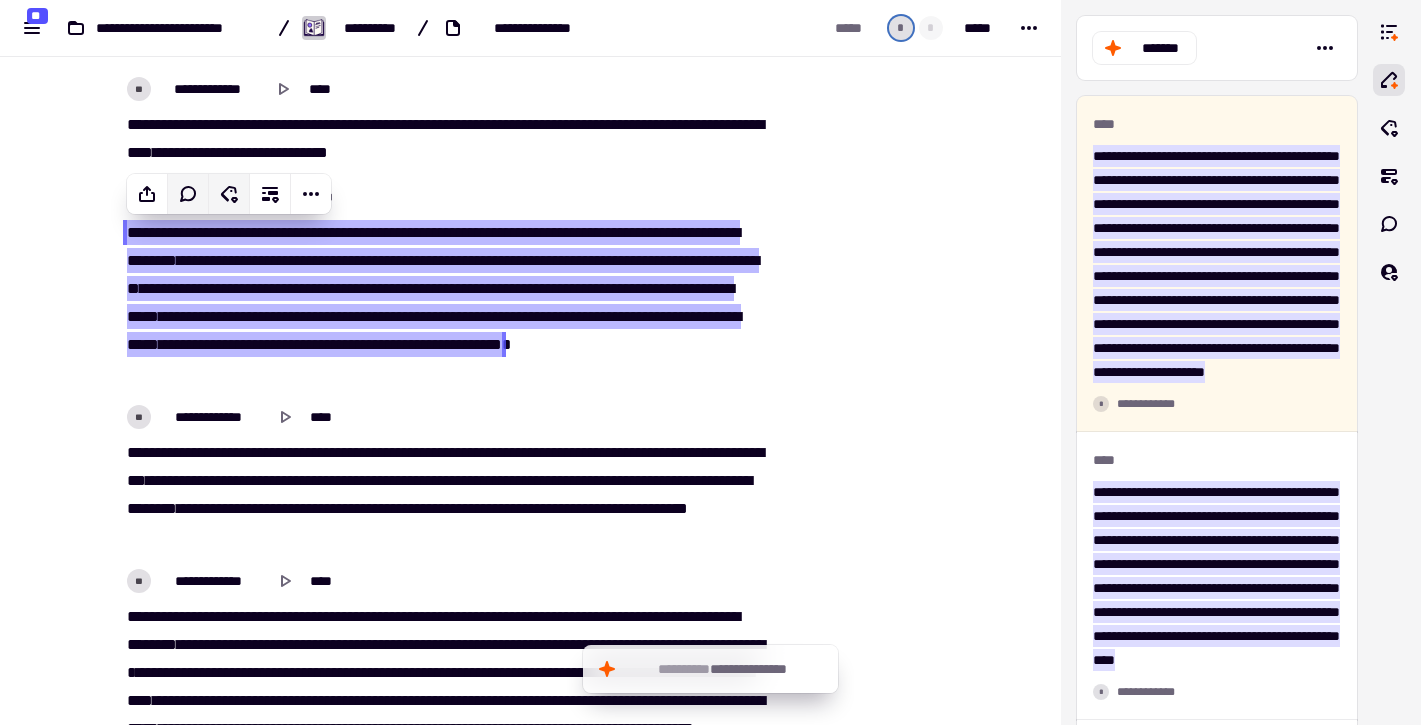 click 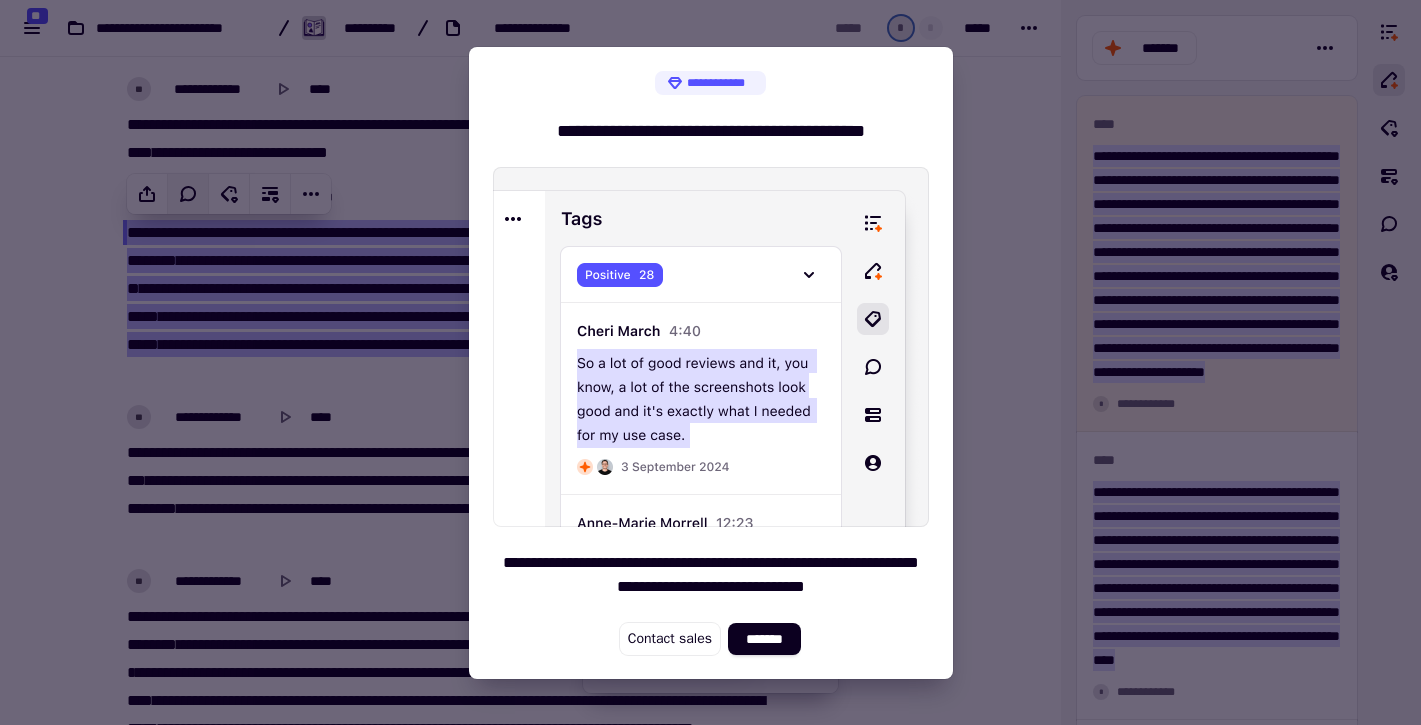 click at bounding box center (710, 362) 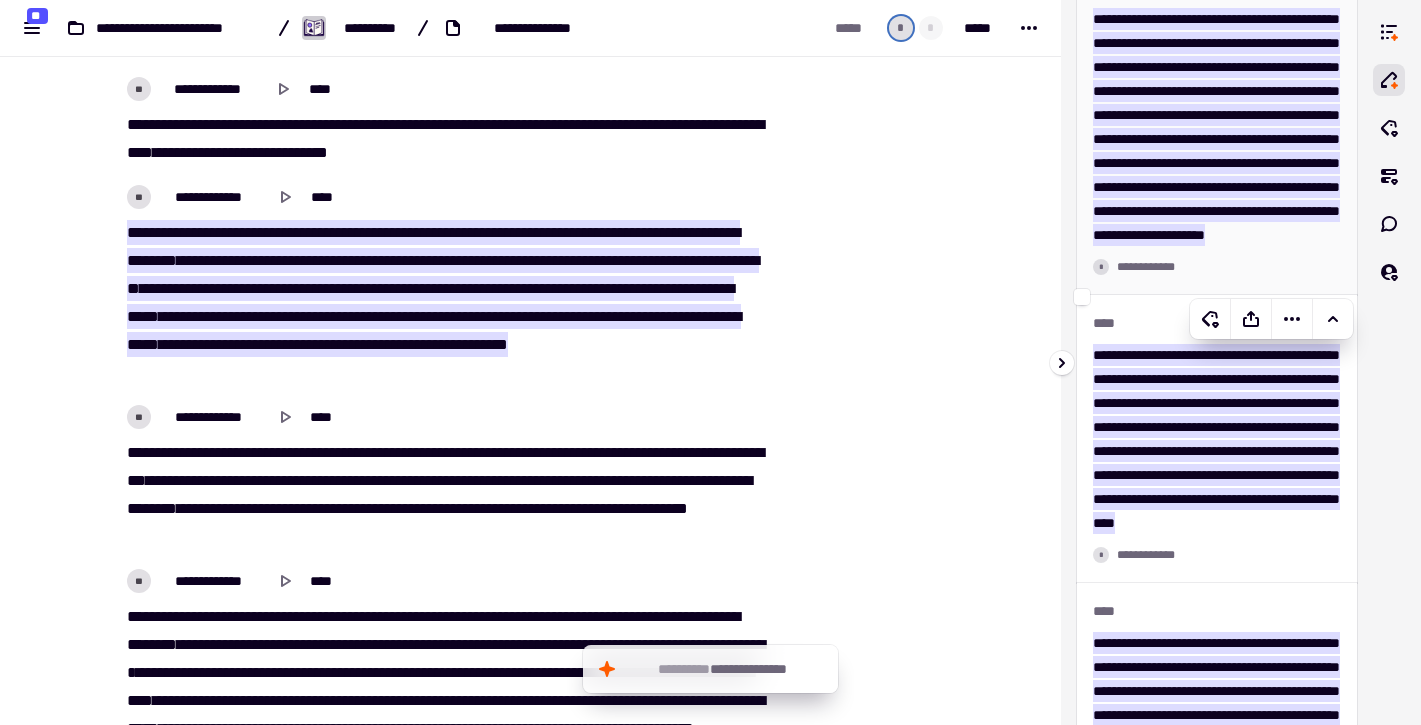 scroll, scrollTop: 0, scrollLeft: 0, axis: both 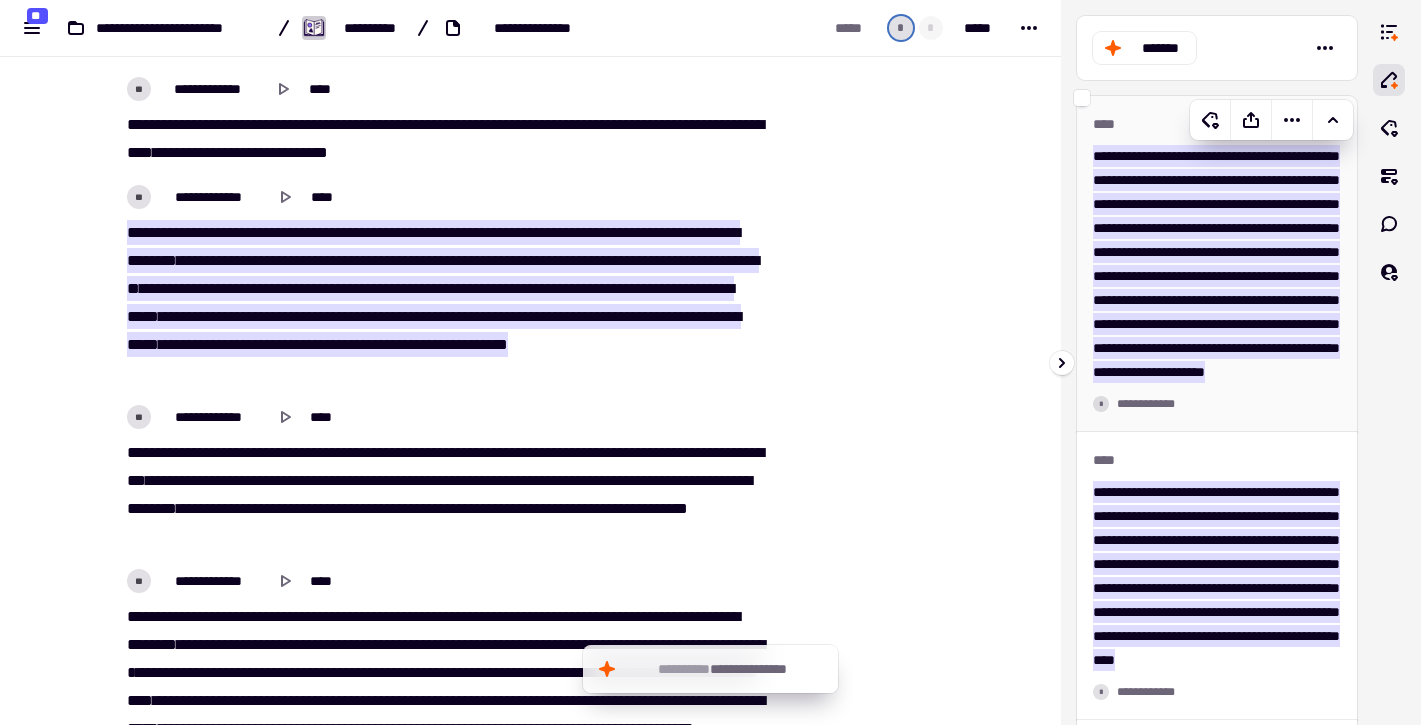 click on "[FIRST] [LAST] [MIDDLE] [INITIAL] [STREET_NAME] [STREET_TYPE] [CITY] [STATE] [ZIP_CODE] [COUNTRY] [APT_SUITE] [BUILDING_NAME] [FLOOR] [UNIT] [ROOM] [HOUSE_NUMBER] [POSTAL_CODE] [ADDRESS_LINE_1] [ADDRESS_LINE_2] [ADDRESS_LINE_3] [ADDRESS_LINE_4] [ADDRESS_LINE_5] [ADDRESS_LINE_6] [ADDRESS_LINE_7] [ADDRESS_LINE_8] [ADDRESS_LINE_9] [ADDRESS_LINE_10] [ADDRESS_LINE_11] [ADDRESS_LINE_12] [ADDRESS_LINE_13] [ADDRESS_LINE_14] [ADDRESS_LINE_15] [ADDRESS_LINE_16] [ADDRESS_LINE_17] [ADDRESS_LINE_18] [ADDRESS_LINE_19] [ADDRESS_LINE_20] [ADDRESS_LINE_21] [ADDRESS_LINE_22] [ADDRESS_LINE_23] [ADDRESS_LINE_24] [ADDRESS_LINE_25] [ADDRESS_LINE_26] [ADDRESS_LINE_27] [ADDRESS_LINE_28] [ADDRESS_LINE_29] [ADDRESS_LINE_30] [ADDRESS_LINE_31] [ADDRESS_LINE_32] [ADDRESS_LINE_33] [ADDRESS_LINE_34] [ADDRESS_LINE_35] [ADDRESS_LINE_36] [ADDRESS_LINE_37] [ADDRESS_LINE_38] [ADDRESS_LINE_39] [ADDRESS_LINE_40] [ADDRESS_LINE_41] [ADDRESS_LINE_42] [ADDRESS_LINE_43] [ADDRESS_LINE_44] [ADDRESS_LINE_45] [ADDRESS_LINE_46] [ADDRESS_LINE_47] [ADDRESS_LINE_48] [ADDRESS_LINE_49] [ADDRESS_LINE_50] [ADDRESS_LINE_51] [ADDRESS_LINE_52] [ADDRESS_LINE_53] [ADDRESS_LINE_54] [ADDRESS_LINE_55] [ADDRESS_LINE_56] [ADDRESS_LINE_57] [ADDRESS_LINE_58] [ADDRESS_LINE_59] [ADDRESS_LINE_60] [ADDRESS_LINE_61] [ADDRESS_LINE_62] [ADDRESS_LINE_63] [ADDRESS_LINE_64] [ADDRESS_LINE_65] [ADDRESS_LINE_66] [ADDRESS_LINE_67] [ADDRESS_LINE_68] [ADDRESS_LINE_69] [ADDRESS_LINE_70] [ADDRESS_LINE_71] [ADDRESS_LINE_72] [ADDRESS_LINE_73] [ADDRESS_LINE_74] [ADDRESS_LINE_75] [ADDRESS_LINE_76] [ADDRESS_LINE_77] [ADDRESS_LINE_78] [ADDRESS_LINE_79] [ADDRESS_LINE_80] [ADDRESS_LINE_81] [ADDRESS_LINE_82] [ADDRESS_LINE_83] [ADDRESS_LINE_84] [ADDRESS_LINE_85] [ADDRESS_LINE_86] [ADDRESS_LINE_87] [ADDRESS_LINE_88] [ADDRESS_LINE_89] [ADDRESS_LINE_90] [ADDRESS_LINE_91] [ADDRESS_LINE_92] [ADDRESS_LINE_93] [ADDRESS_LINE_94] [ADDRESS_LINE_95] [ADDRESS_LINE_96] [ADDRESS_LINE_97] [ADDRESS_LINE_98] [ADDRESS_LINE_99] [ADDRESS_LINE_100]" at bounding box center (1216, 264) 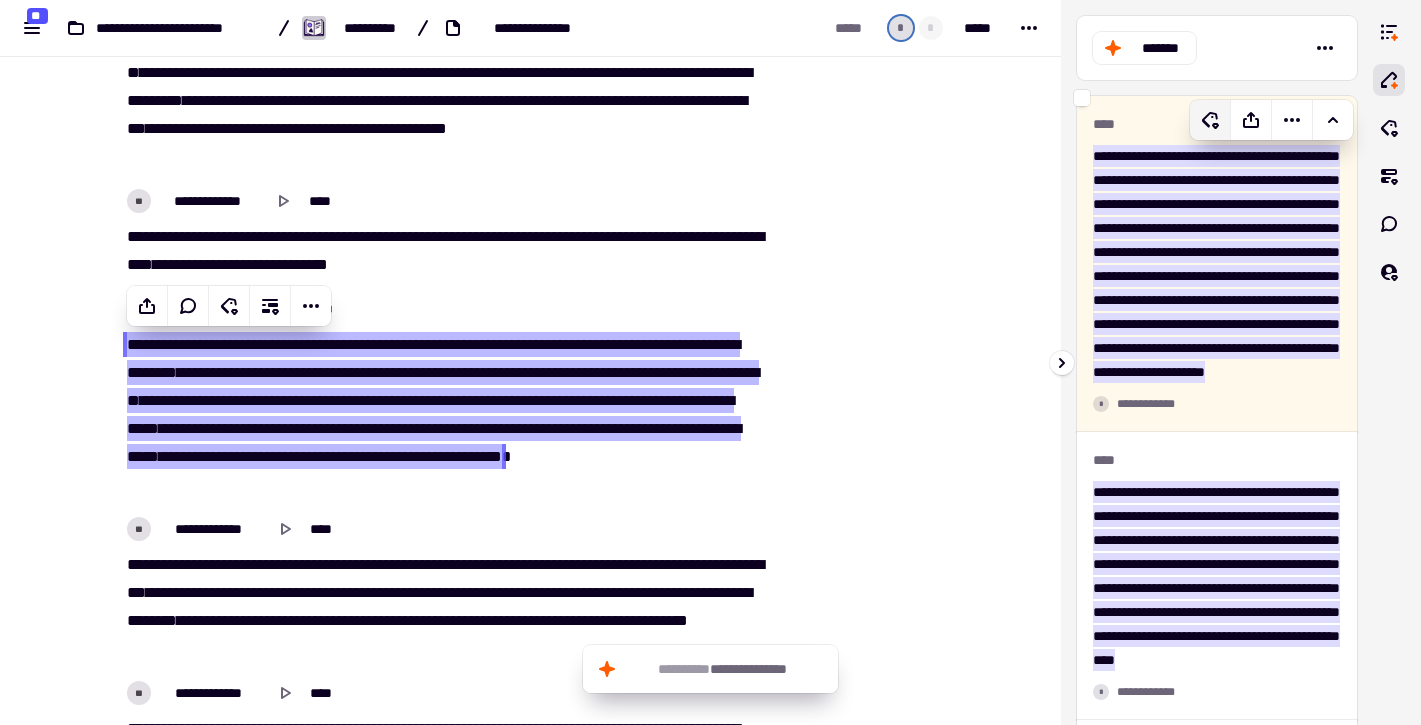 scroll, scrollTop: 661, scrollLeft: 0, axis: vertical 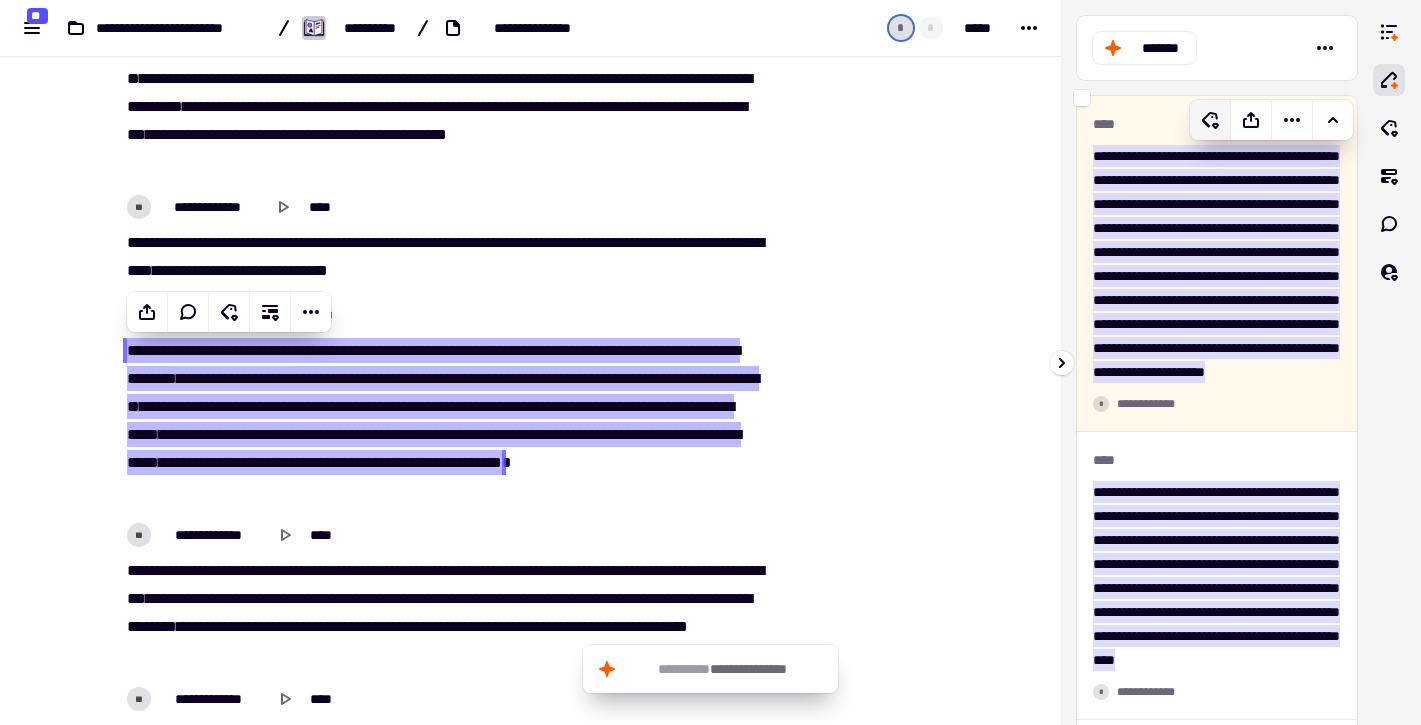 click 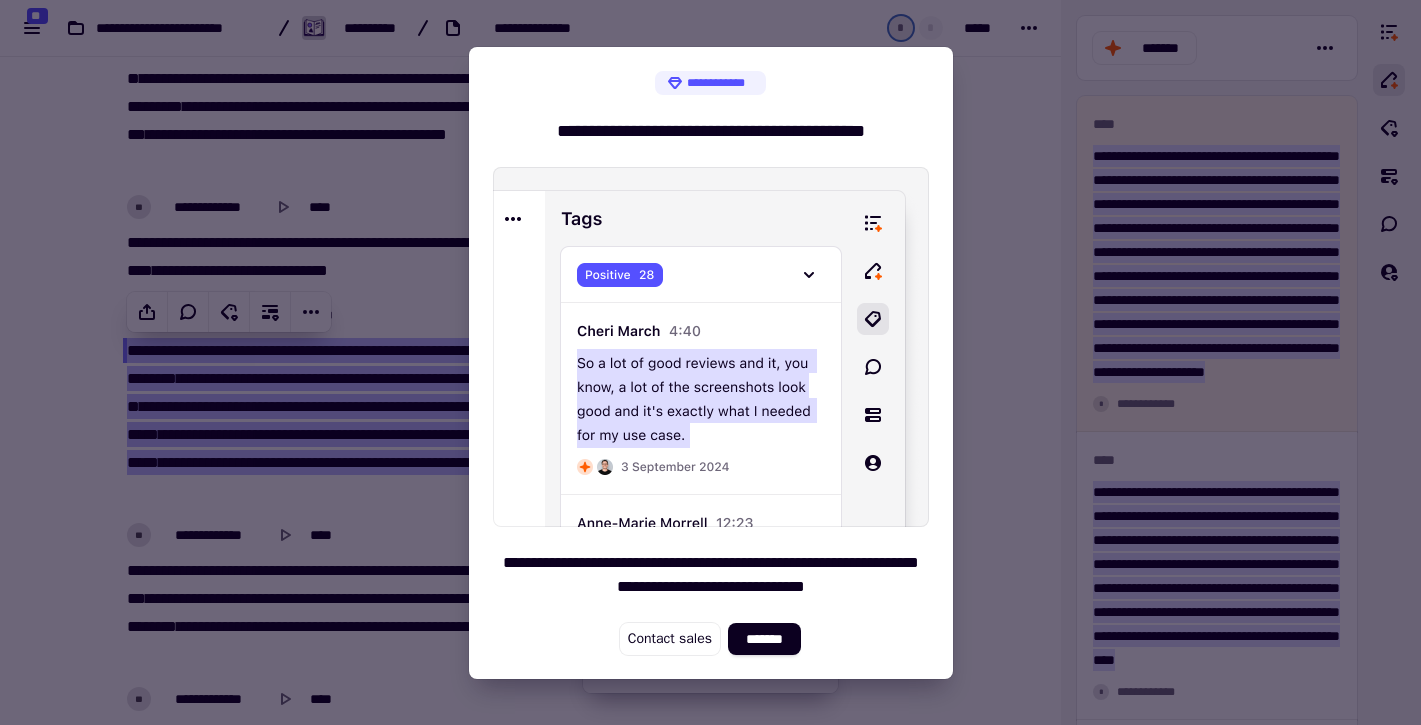 click at bounding box center [710, 362] 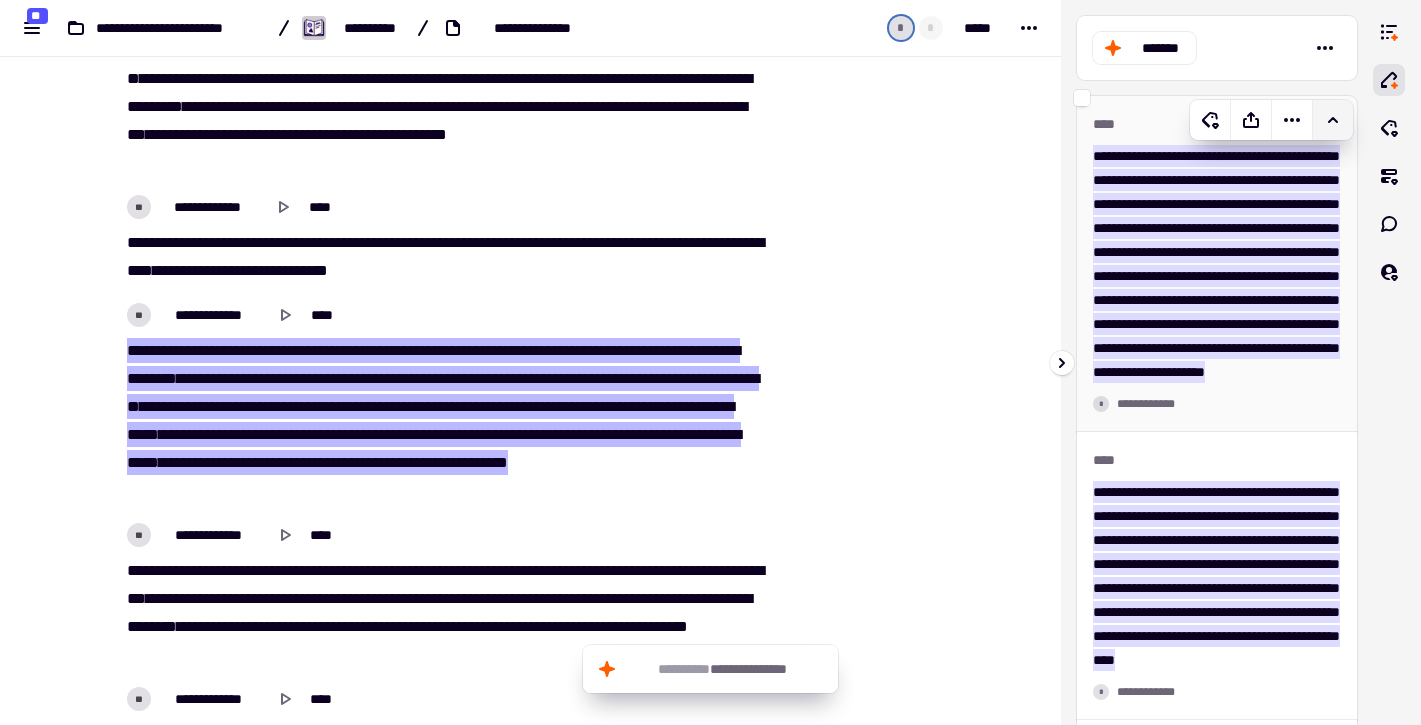 click 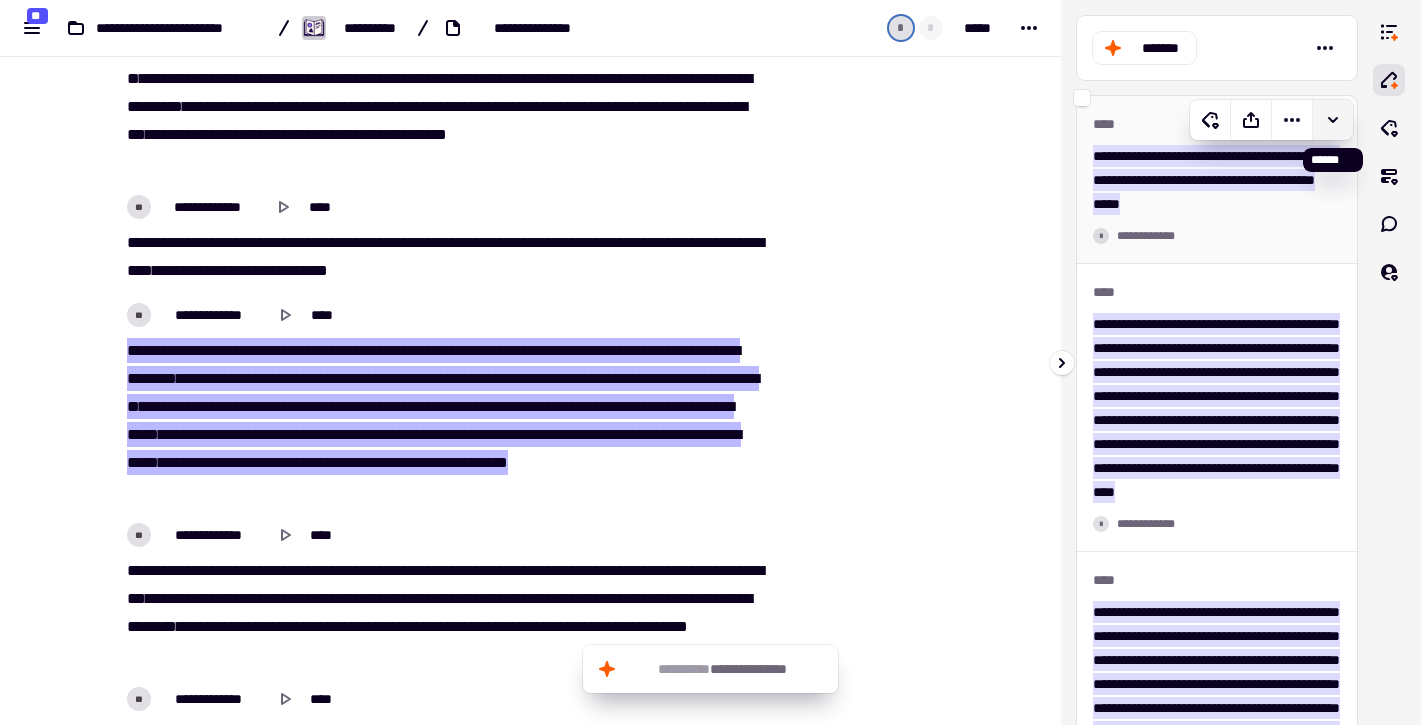 click 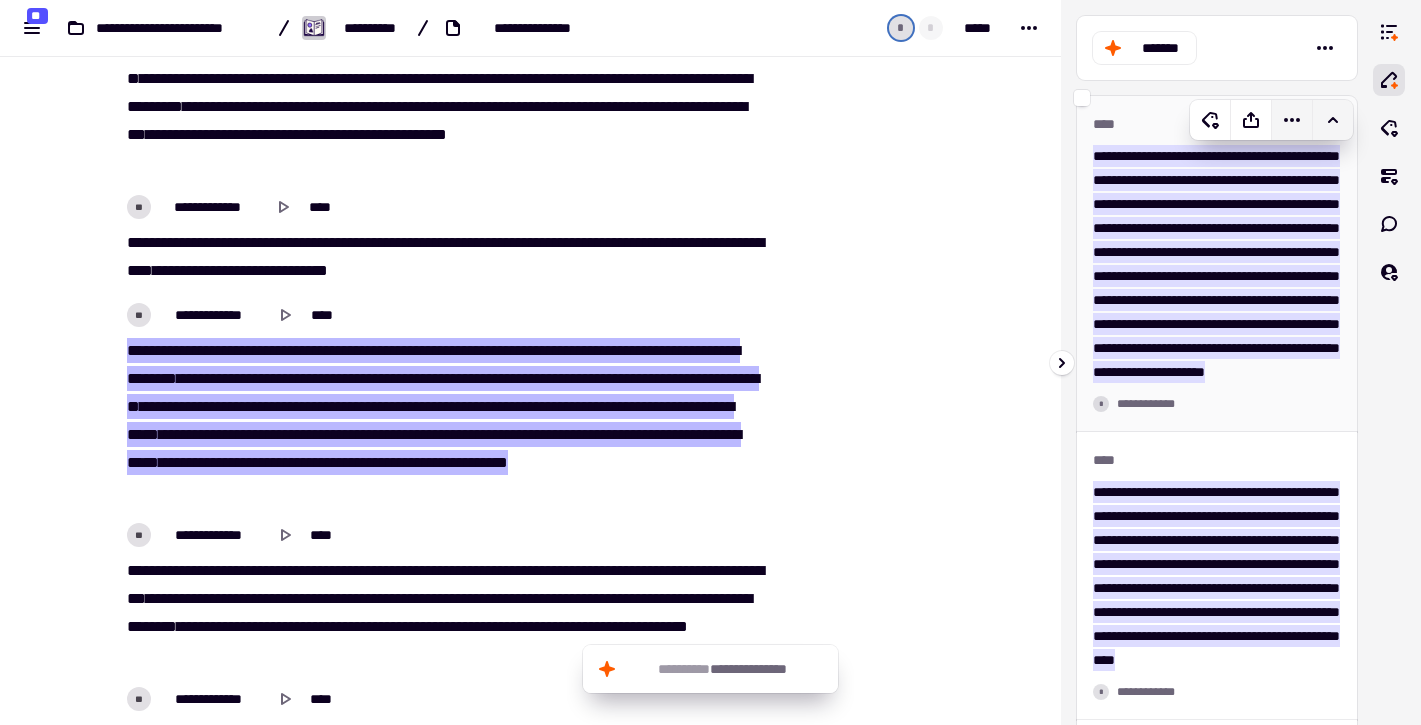 click 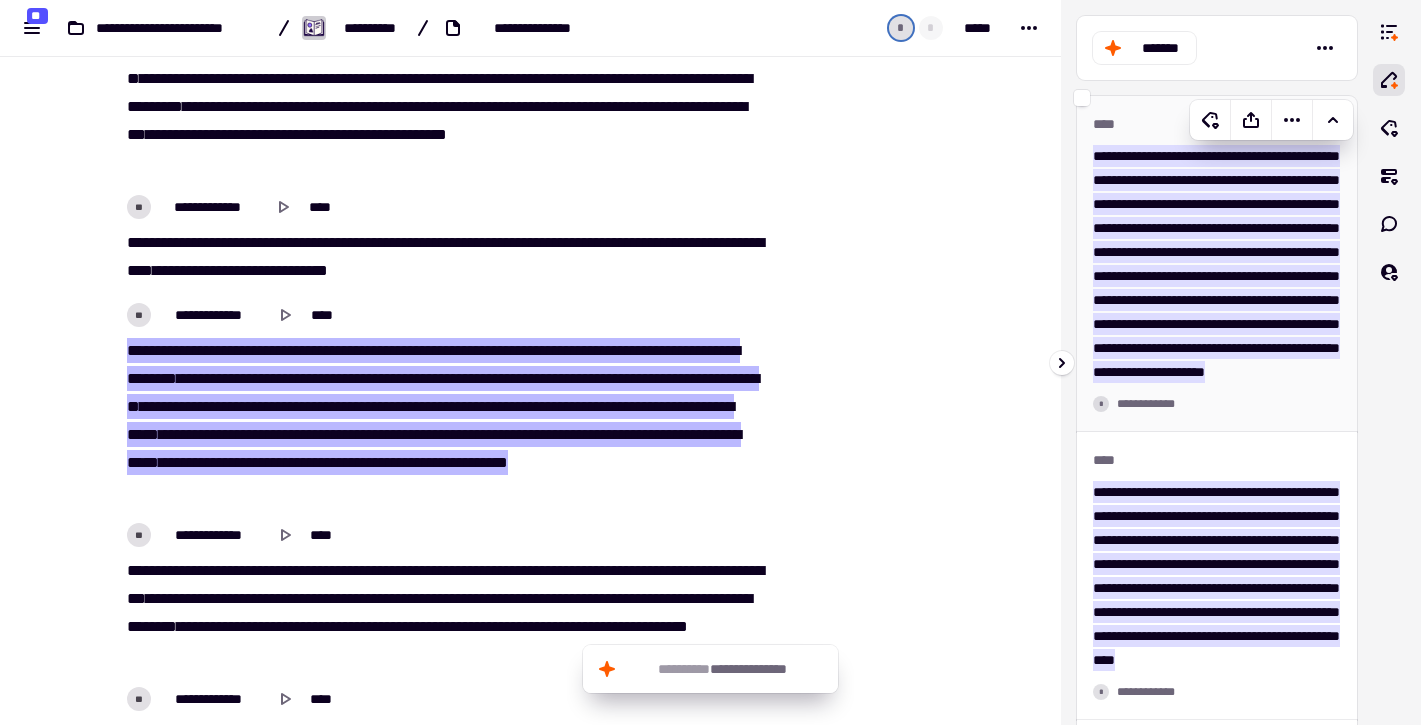 click on "[FIRST] [LAST] [MIDDLE] [INITIAL] [STREET_NAME] [STREET_TYPE] [CITY] [STATE] [ZIP_CODE] [COUNTRY] [APT_SUITE] [BUILDING_NAME] [FLOOR] [UNIT] [ROOM] [HOUSE_NUMBER] [POSTAL_CODE] [ADDRESS_LINE_1] [ADDRESS_LINE_2] [ADDRESS_LINE_3] [ADDRESS_LINE_4] [ADDRESS_LINE_5] [ADDRESS_LINE_6] [ADDRESS_LINE_7] [ADDRESS_LINE_8] [ADDRESS_LINE_9] [ADDRESS_LINE_10] [ADDRESS_LINE_11] [ADDRESS_LINE_12] [ADDRESS_LINE_13] [ADDRESS_LINE_14] [ADDRESS_LINE_15] [ADDRESS_LINE_16] [ADDRESS_LINE_17] [ADDRESS_LINE_18] [ADDRESS_LINE_19] [ADDRESS_LINE_20] [ADDRESS_LINE_21] [ADDRESS_LINE_22] [ADDRESS_LINE_23] [ADDRESS_LINE_24] [ADDRESS_LINE_25] [ADDRESS_LINE_26] [ADDRESS_LINE_27] [ADDRESS_LINE_28] [ADDRESS_LINE_29] [ADDRESS_LINE_30] [ADDRESS_LINE_31] [ADDRESS_LINE_32] [ADDRESS_LINE_33] [ADDRESS_LINE_34] [ADDRESS_LINE_35] [ADDRESS_LINE_36] [ADDRESS_LINE_37] [ADDRESS_LINE_38] [ADDRESS_LINE_39] [ADDRESS_LINE_40] [ADDRESS_LINE_41] [ADDRESS_LINE_42] [ADDRESS_LINE_43] [ADDRESS_LINE_44] [ADDRESS_LINE_45] [ADDRESS_LINE_46] [ADDRESS_LINE_47] [ADDRESS_LINE_48] [ADDRESS_LINE_49] [ADDRESS_LINE_50] [ADDRESS_LINE_51] [ADDRESS_LINE_52] [ADDRESS_LINE_53] [ADDRESS_LINE_54] [ADDRESS_LINE_55] [ADDRESS_LINE_56] [ADDRESS_LINE_57] [ADDRESS_LINE_58] [ADDRESS_LINE_59] [ADDRESS_LINE_60] [ADDRESS_LINE_61] [ADDRESS_LINE_62] [ADDRESS_LINE_63] [ADDRESS_LINE_64] [ADDRESS_LINE_65] [ADDRESS_LINE_66] [ADDRESS_LINE_67] [ADDRESS_LINE_68] [ADDRESS_LINE_69] [ADDRESS_LINE_70] [ADDRESS_LINE_71] [ADDRESS_LINE_72] [ADDRESS_LINE_73] [ADDRESS_LINE_74] [ADDRESS_LINE_75] [ADDRESS_LINE_76] [ADDRESS_LINE_77] [ADDRESS_LINE_78] [ADDRESS_LINE_79] [ADDRESS_LINE_80] [ADDRESS_LINE_81] [ADDRESS_LINE_82] [ADDRESS_LINE_83] [ADDRESS_LINE_84] [ADDRESS_LINE_85] [ADDRESS_LINE_86] [ADDRESS_LINE_87] [ADDRESS_LINE_88] [ADDRESS_LINE_89] [ADDRESS_LINE_90] [ADDRESS_LINE_91] [ADDRESS_LINE_92] [ADDRESS_LINE_93] [ADDRESS_LINE_94] [ADDRESS_LINE_95] [ADDRESS_LINE_96] [ADDRESS_LINE_97] [ADDRESS_LINE_98] [ADDRESS_LINE_99] [ADDRESS_LINE_100]" at bounding box center [1216, 264] 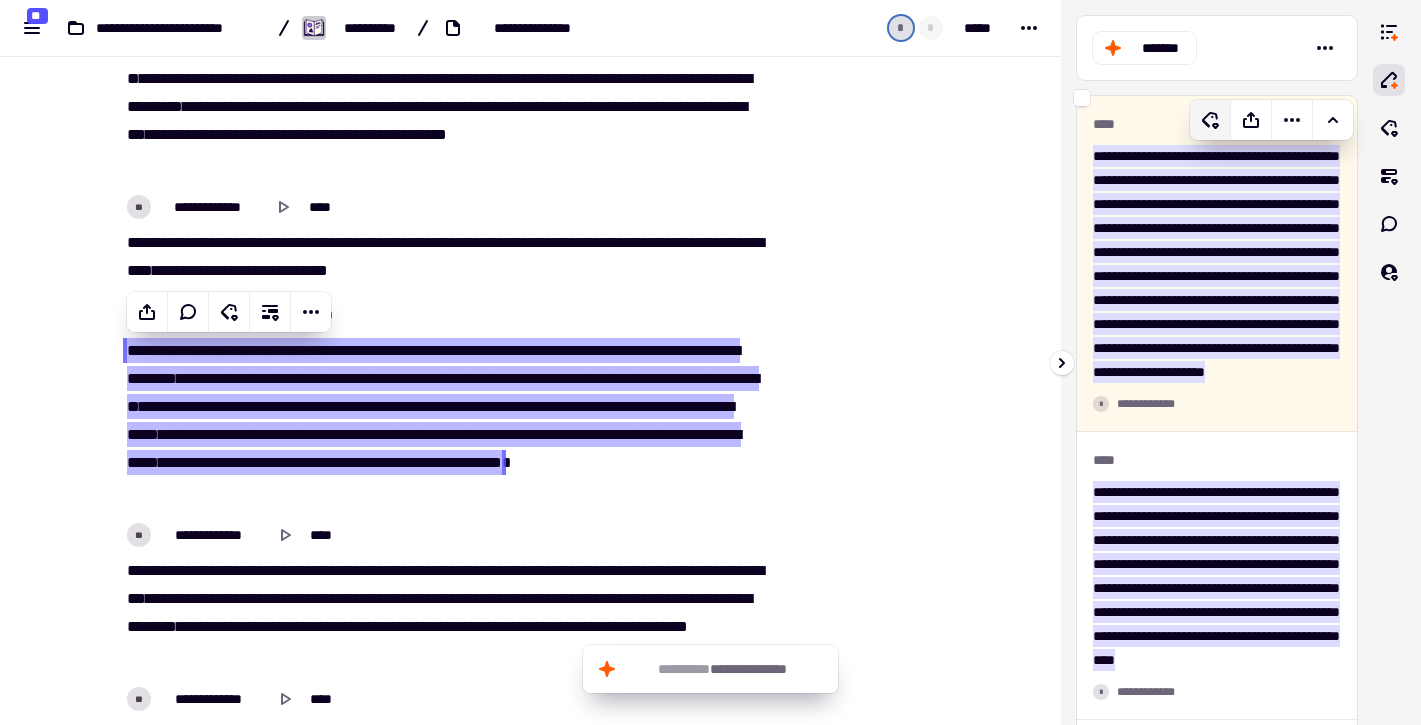 click 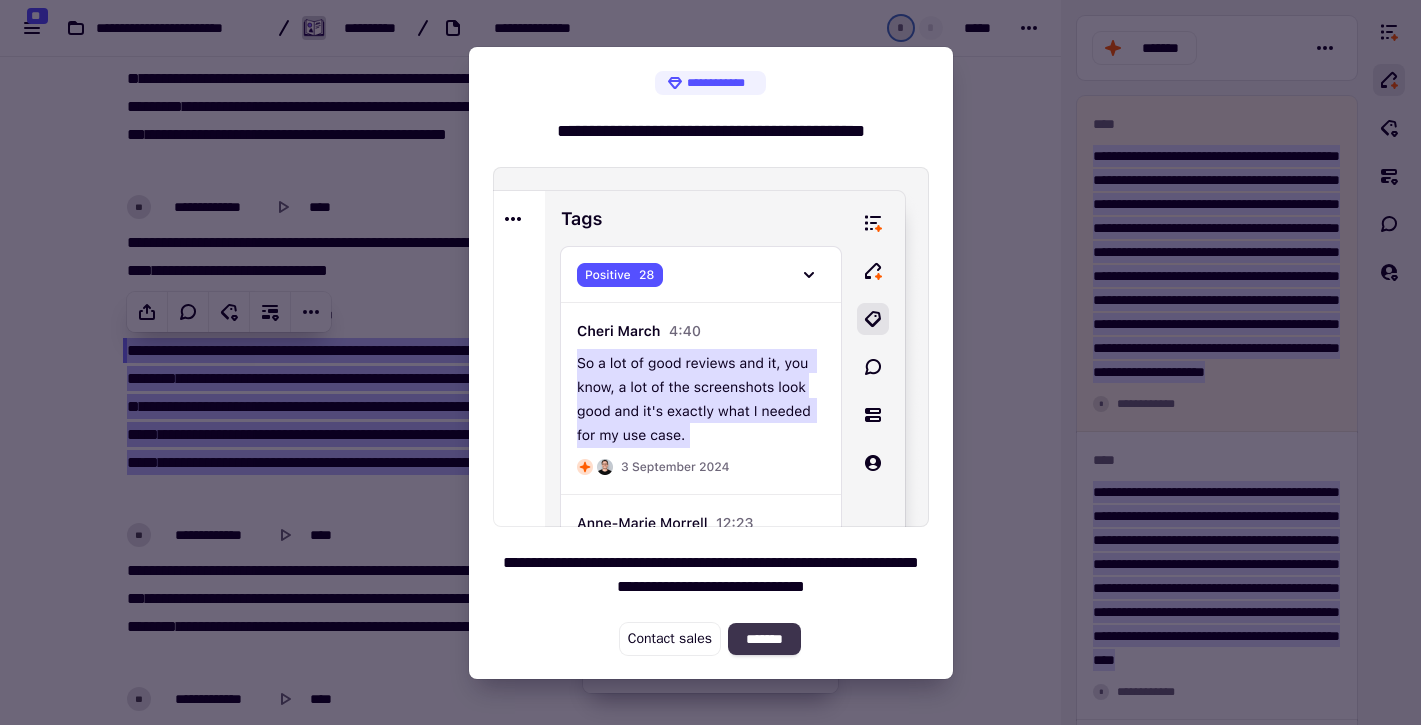 click on "*******" 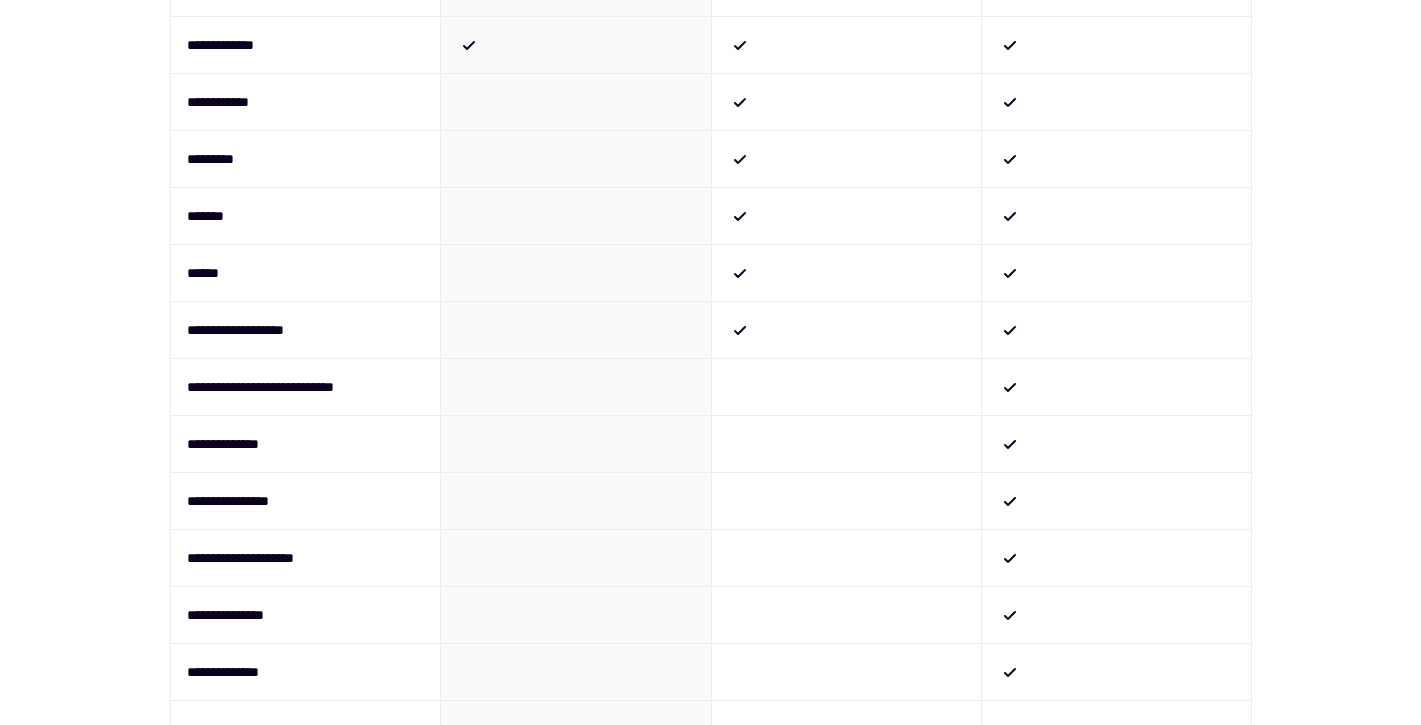 scroll, scrollTop: 790, scrollLeft: 0, axis: vertical 